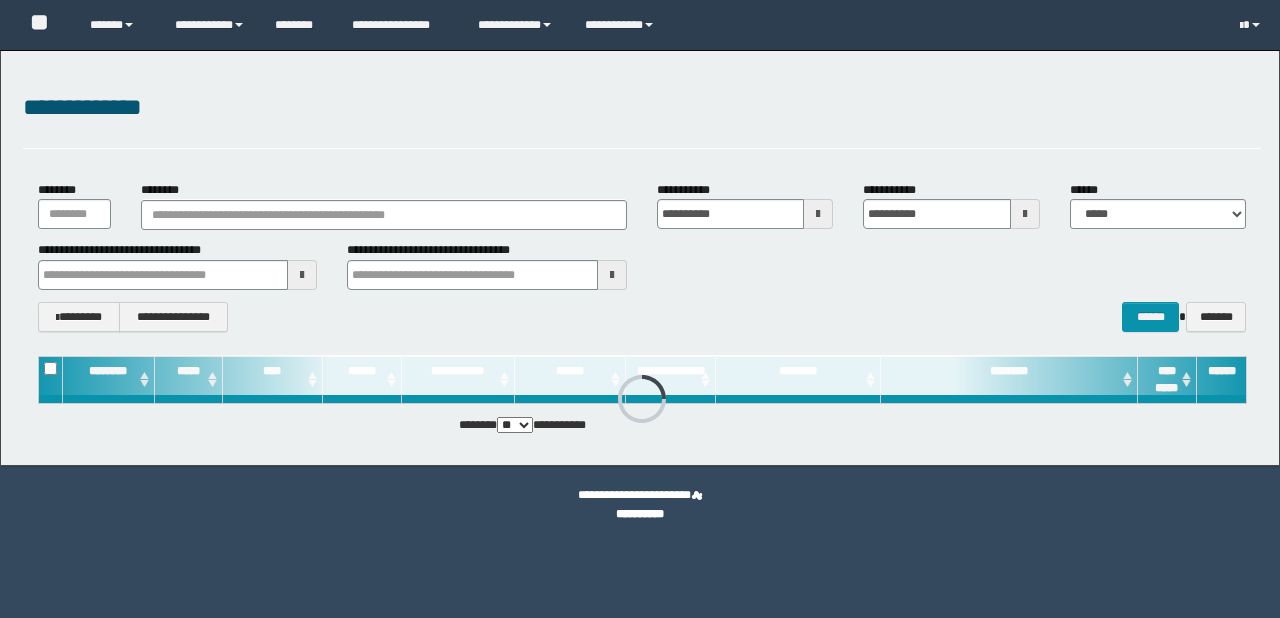 scroll, scrollTop: 0, scrollLeft: 0, axis: both 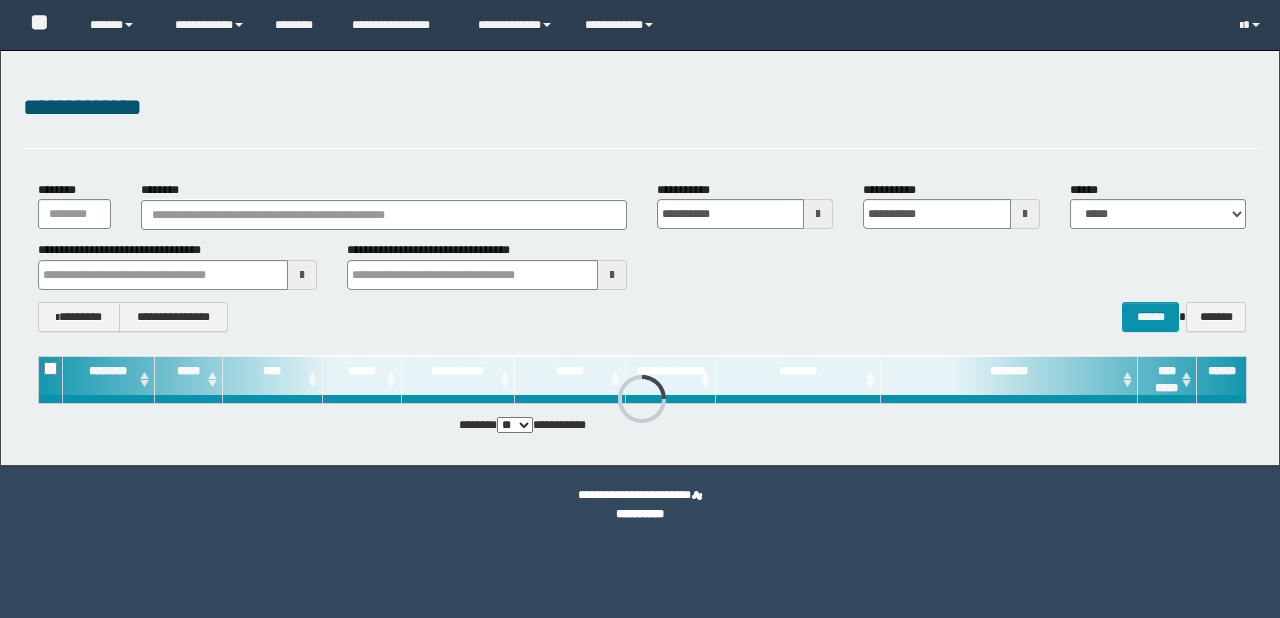 type on "*******" 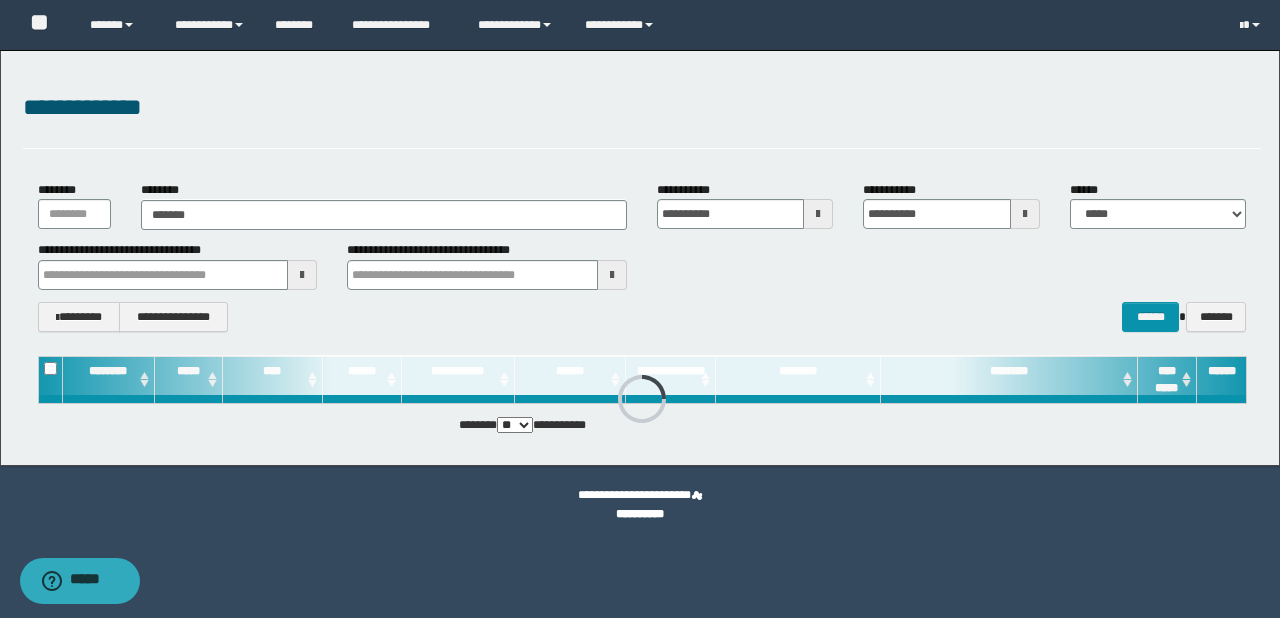 scroll, scrollTop: 0, scrollLeft: 0, axis: both 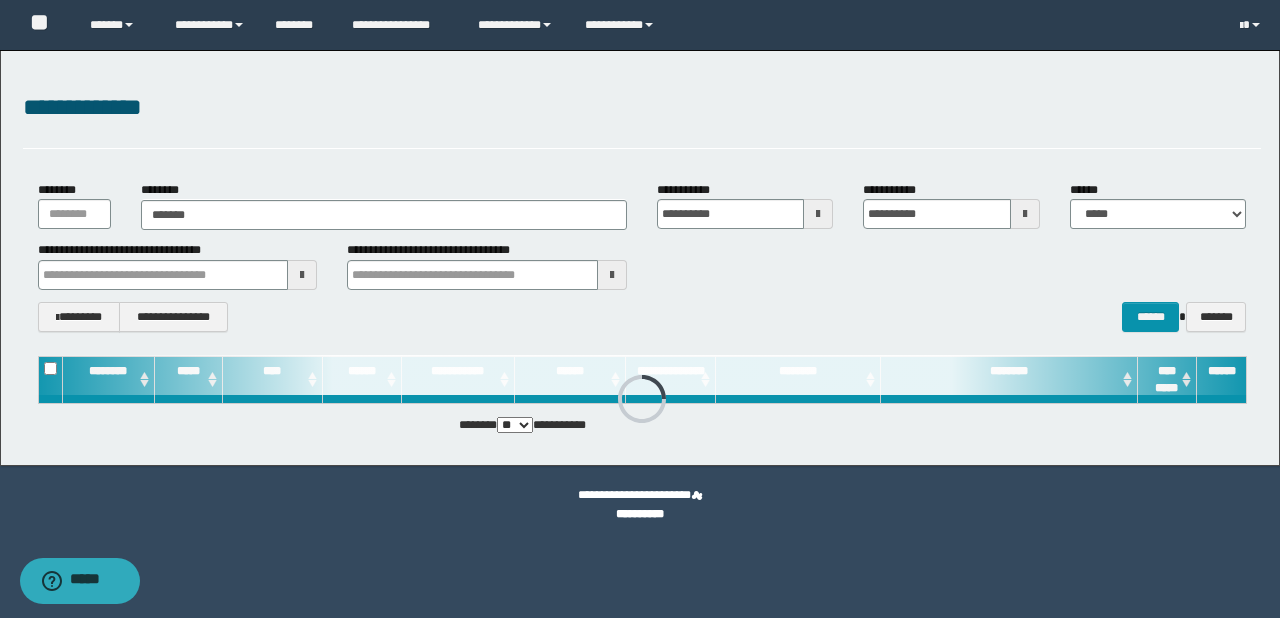 type on "*******" 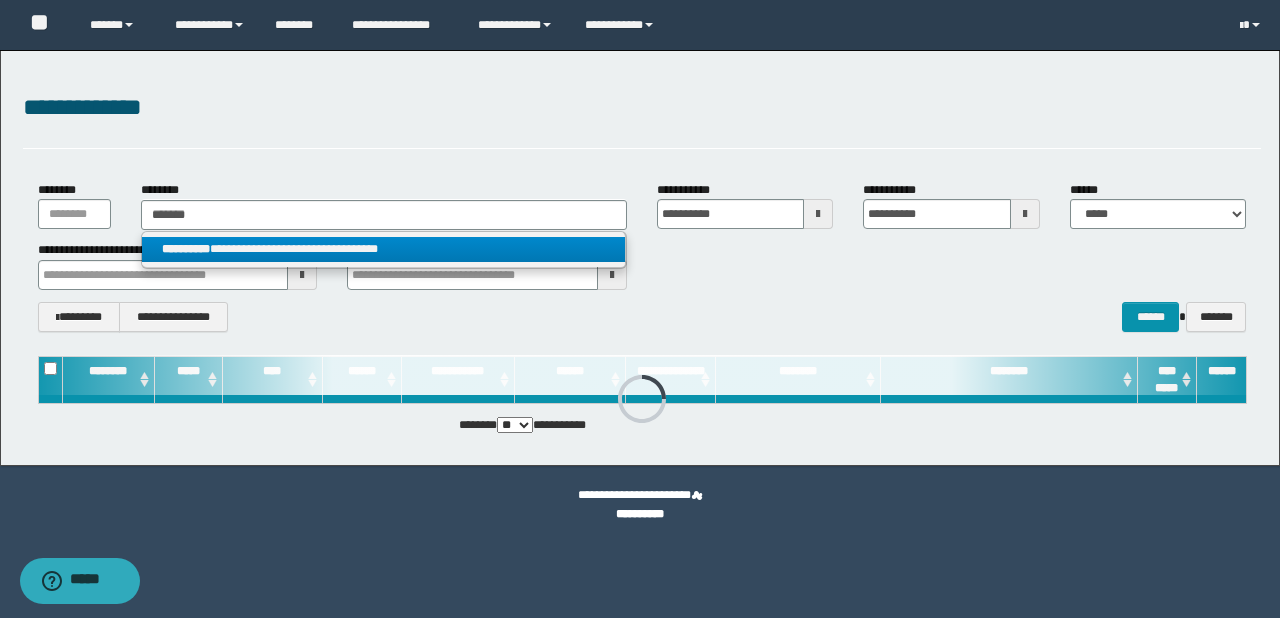 type on "*******" 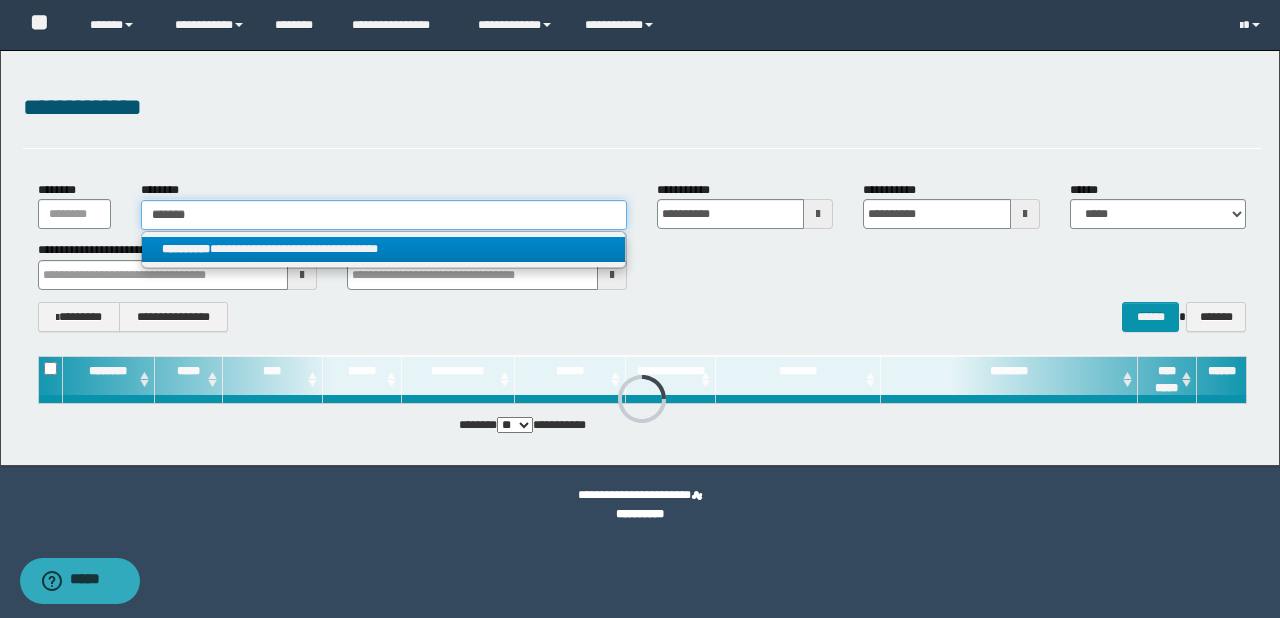 type 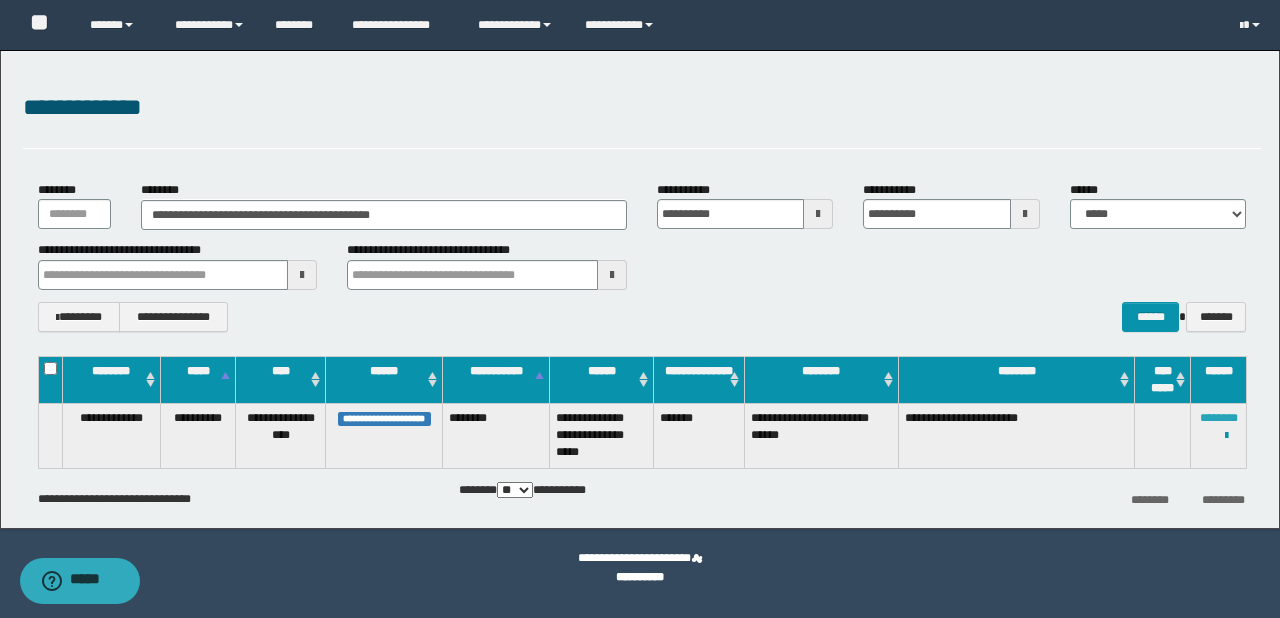 click on "********" at bounding box center [1219, 418] 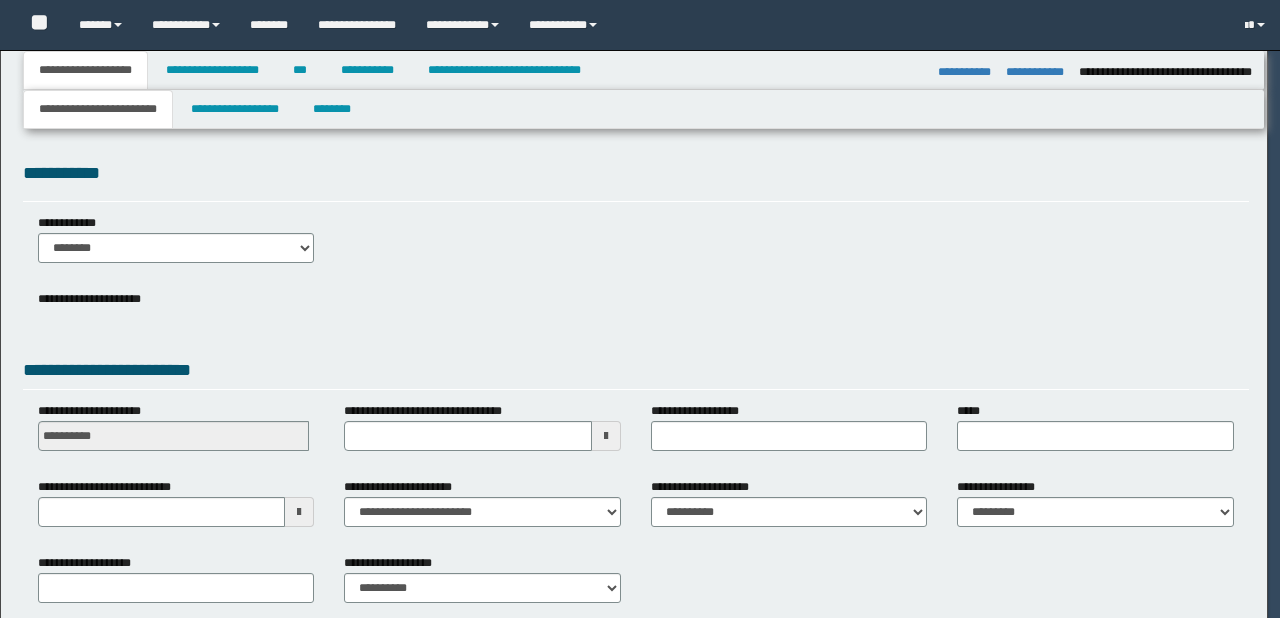 select on "*" 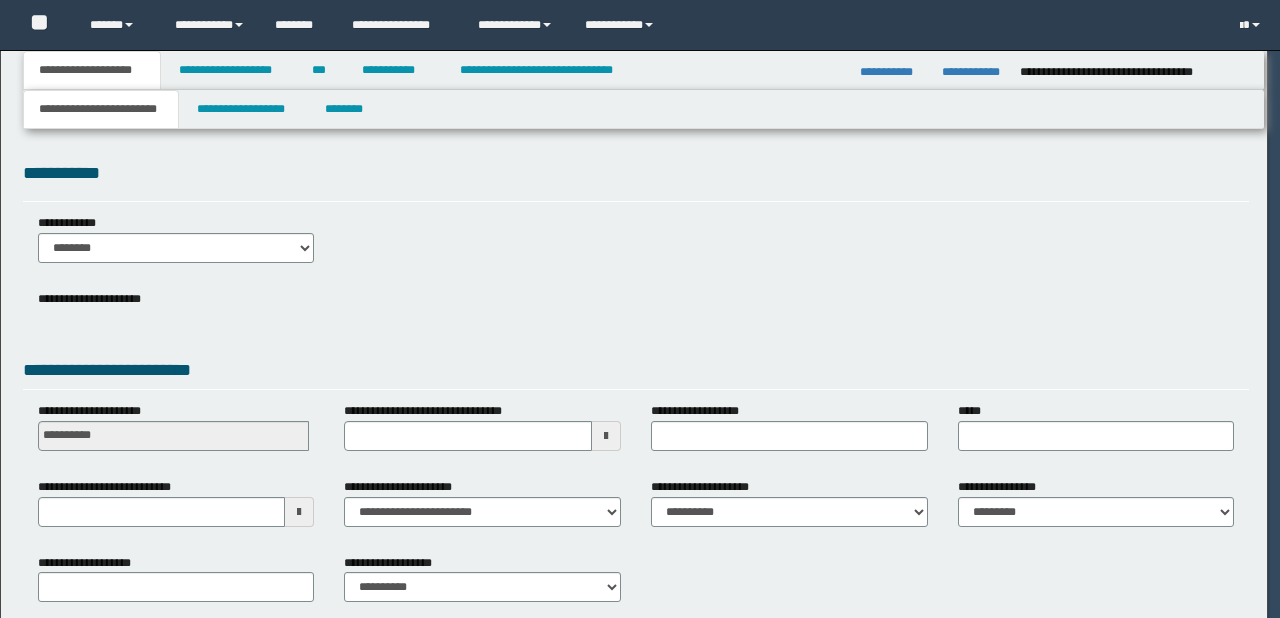 scroll, scrollTop: 0, scrollLeft: 0, axis: both 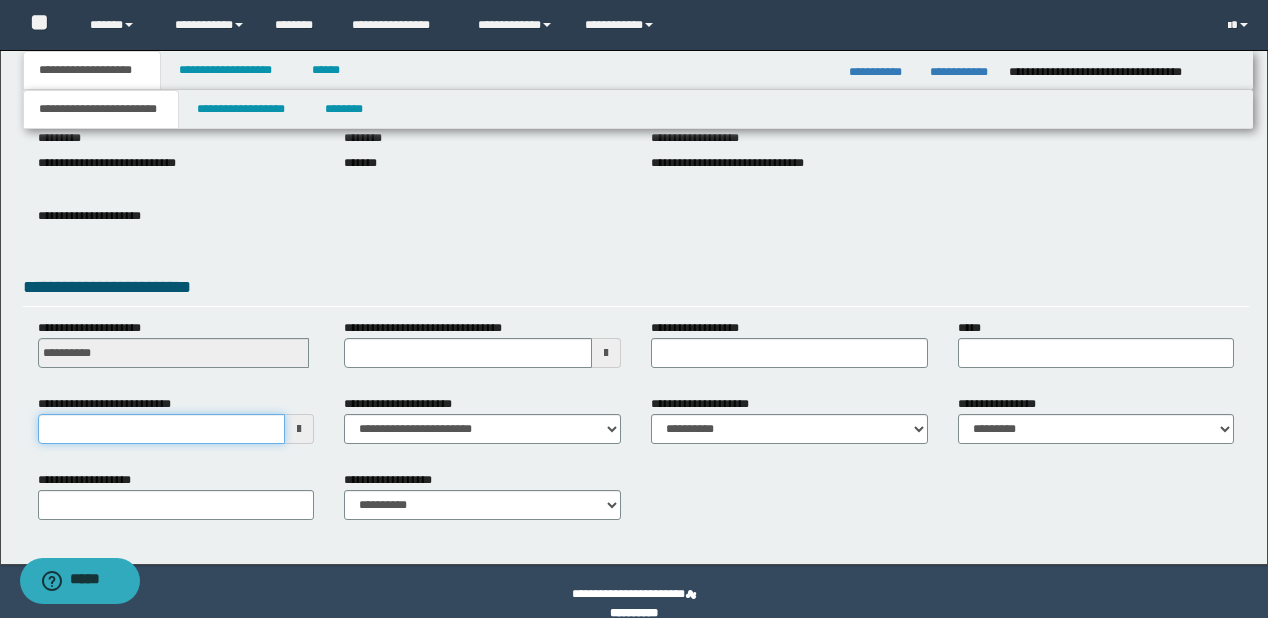 click on "**********" at bounding box center (162, 429) 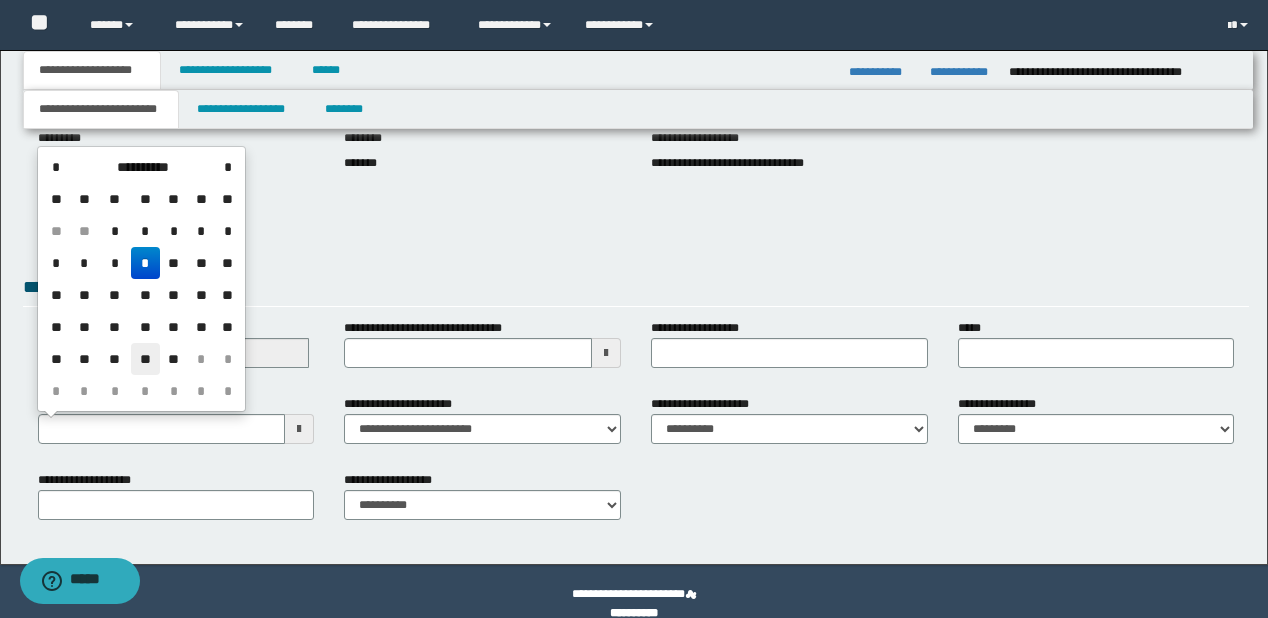 click on "**" at bounding box center [145, 359] 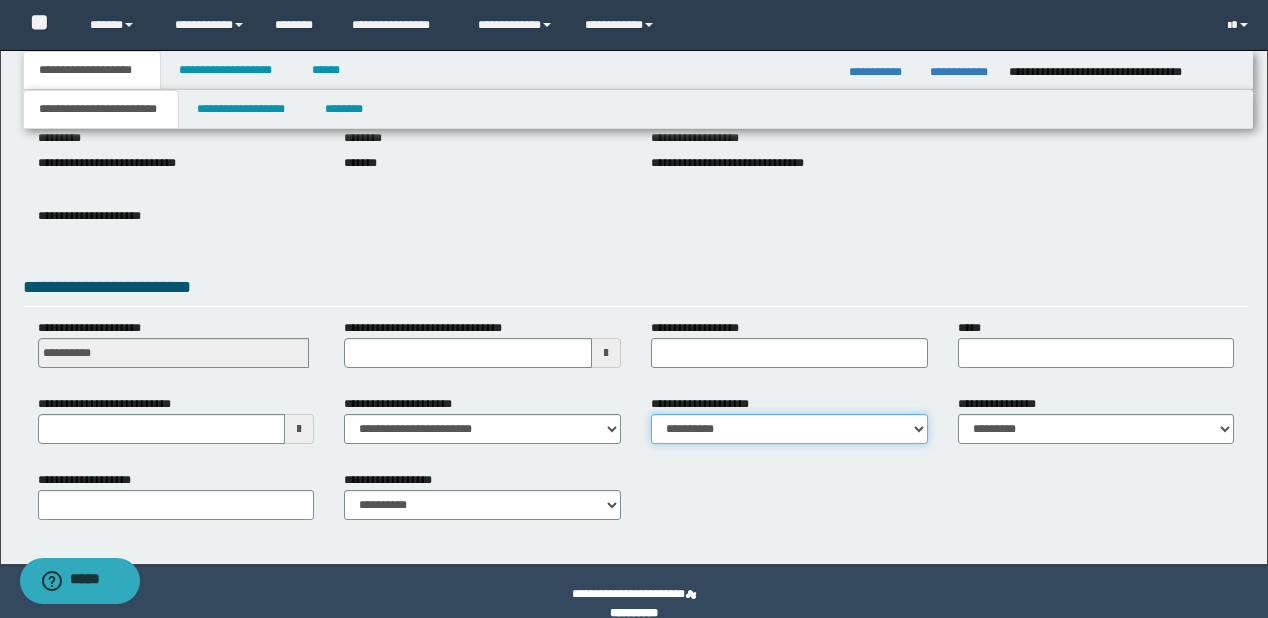 click on "**********" at bounding box center (789, 429) 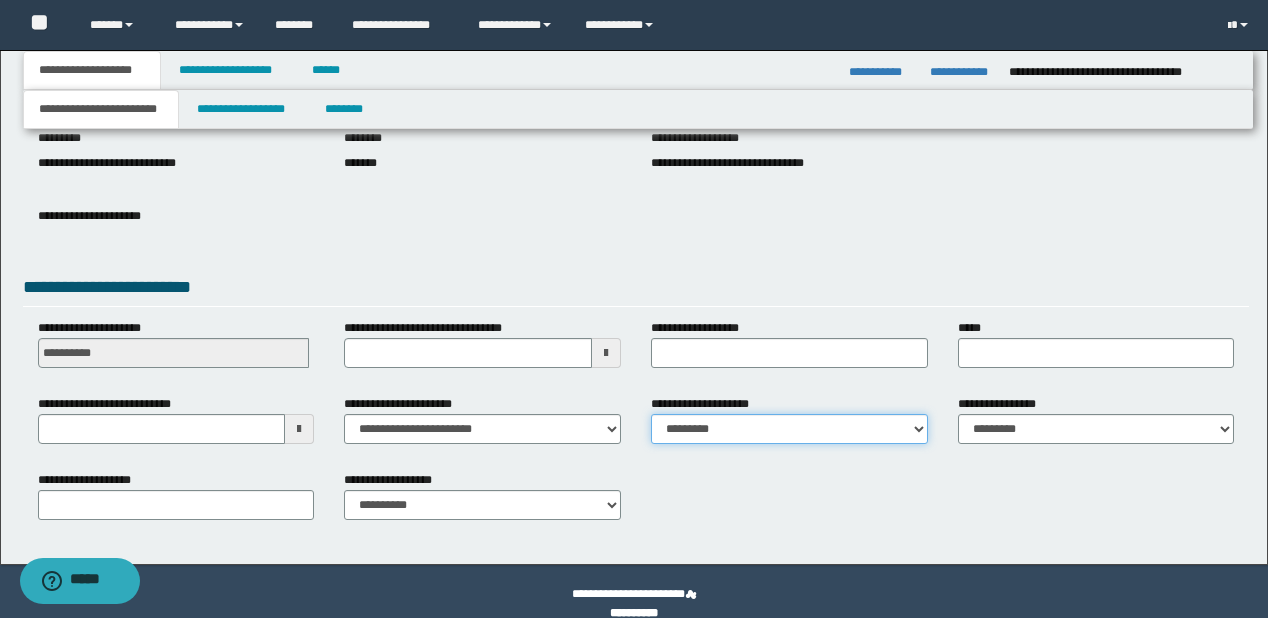 click on "**********" at bounding box center [789, 429] 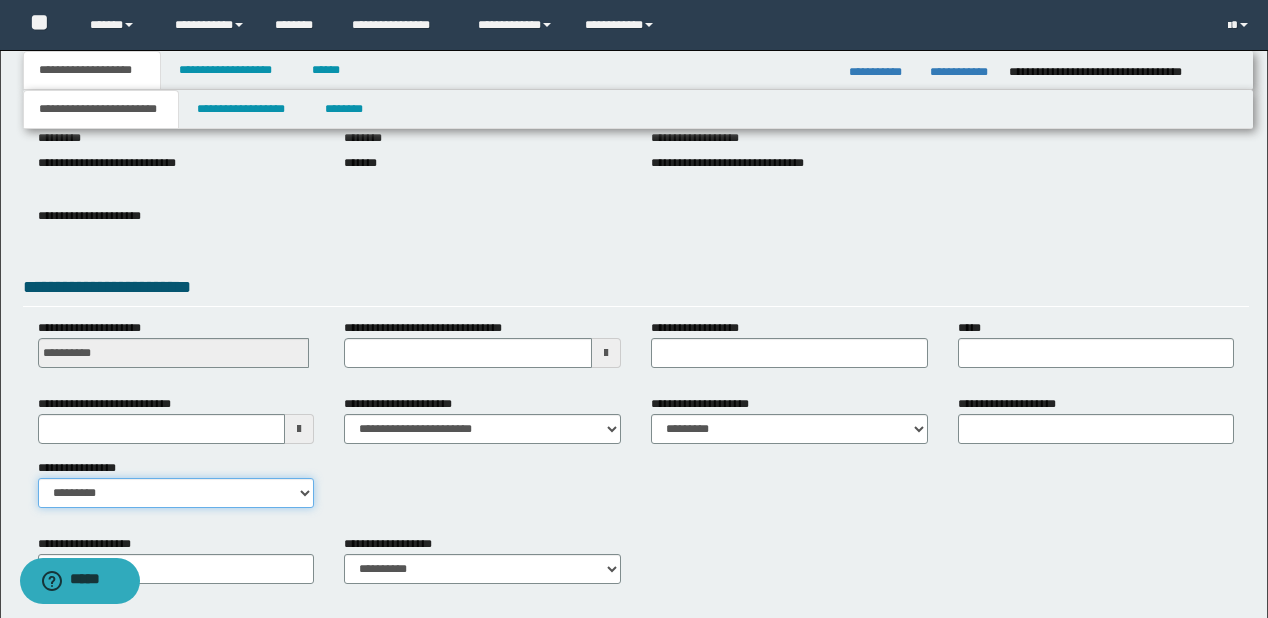 drag, startPoint x: 183, startPoint y: 498, endPoint x: 188, endPoint y: 513, distance: 15.811388 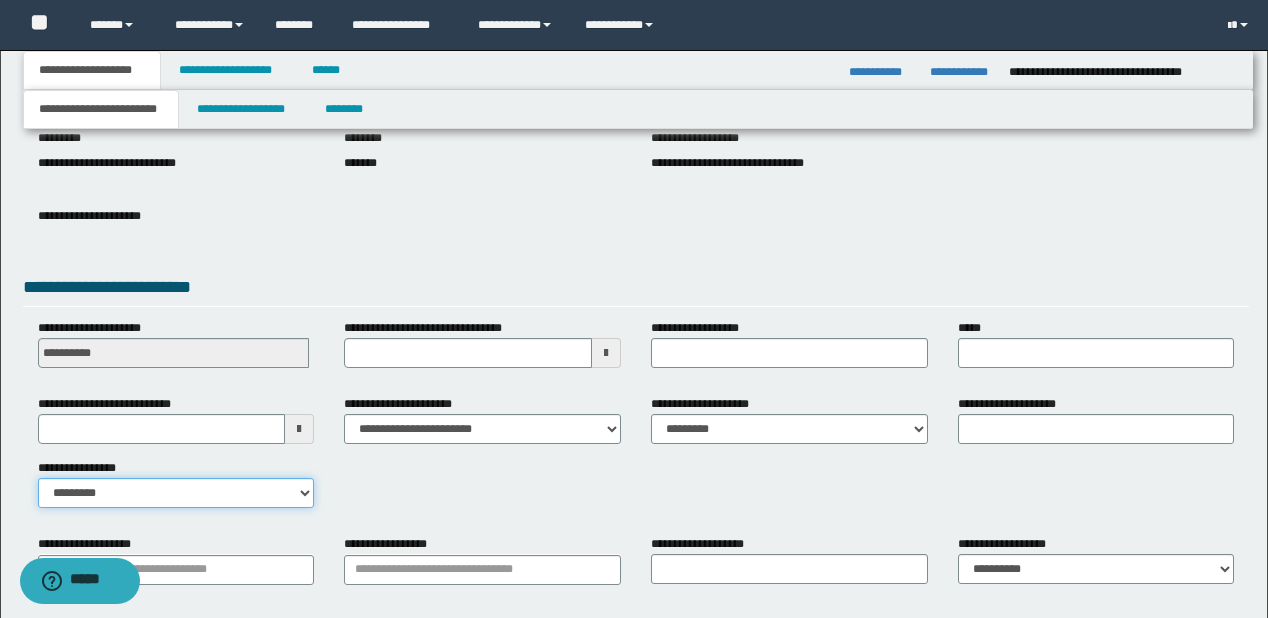 scroll, scrollTop: 328, scrollLeft: 0, axis: vertical 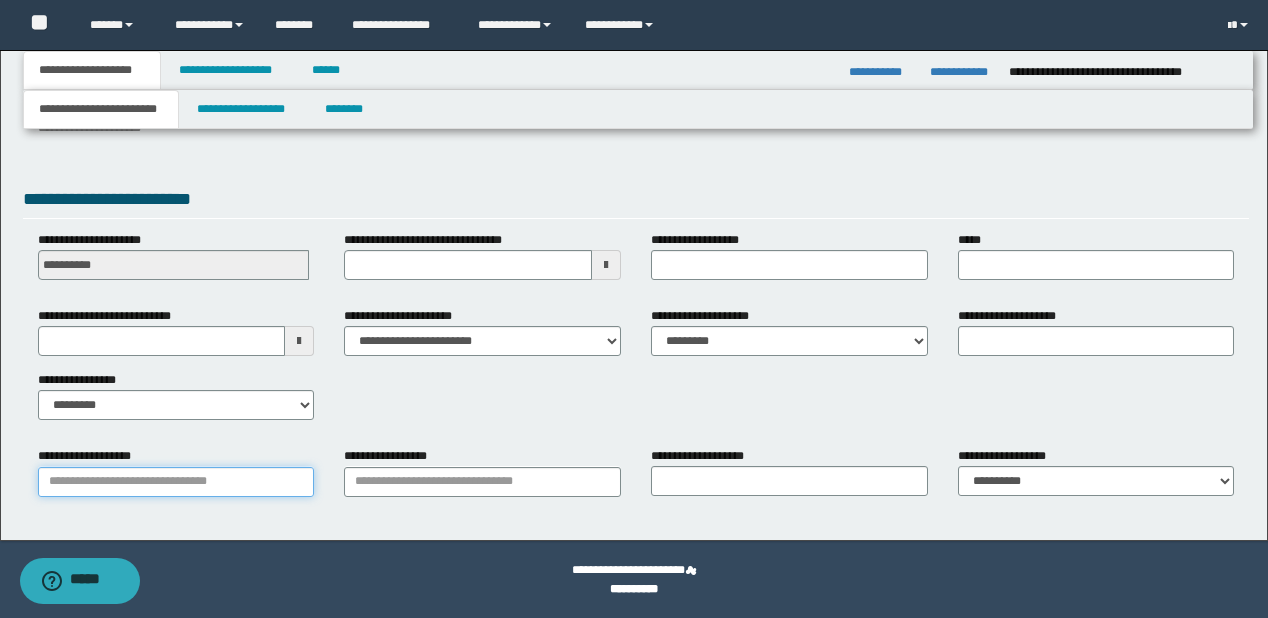 click on "**********" at bounding box center [176, 482] 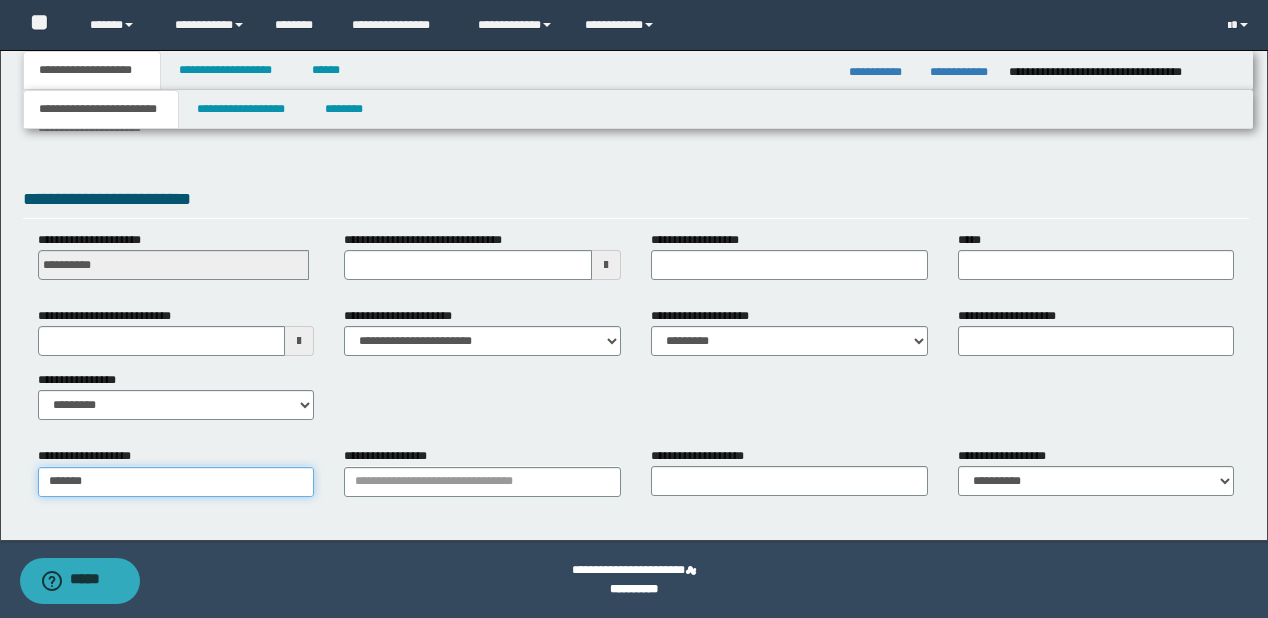 type on "********" 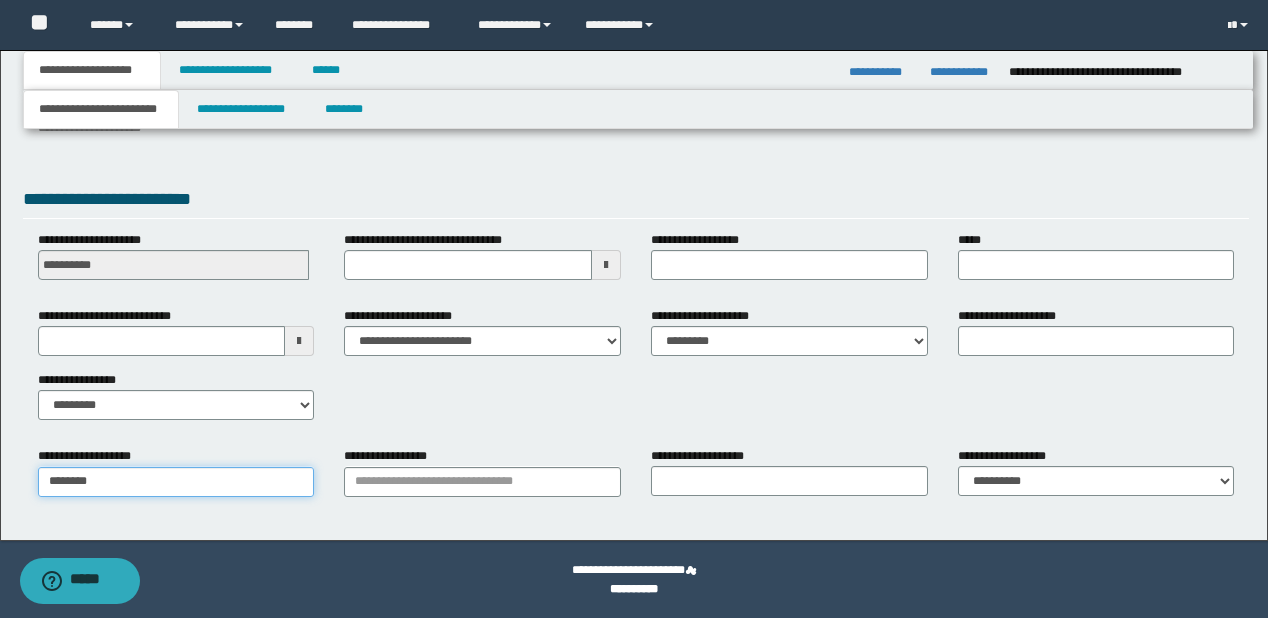 type on "********" 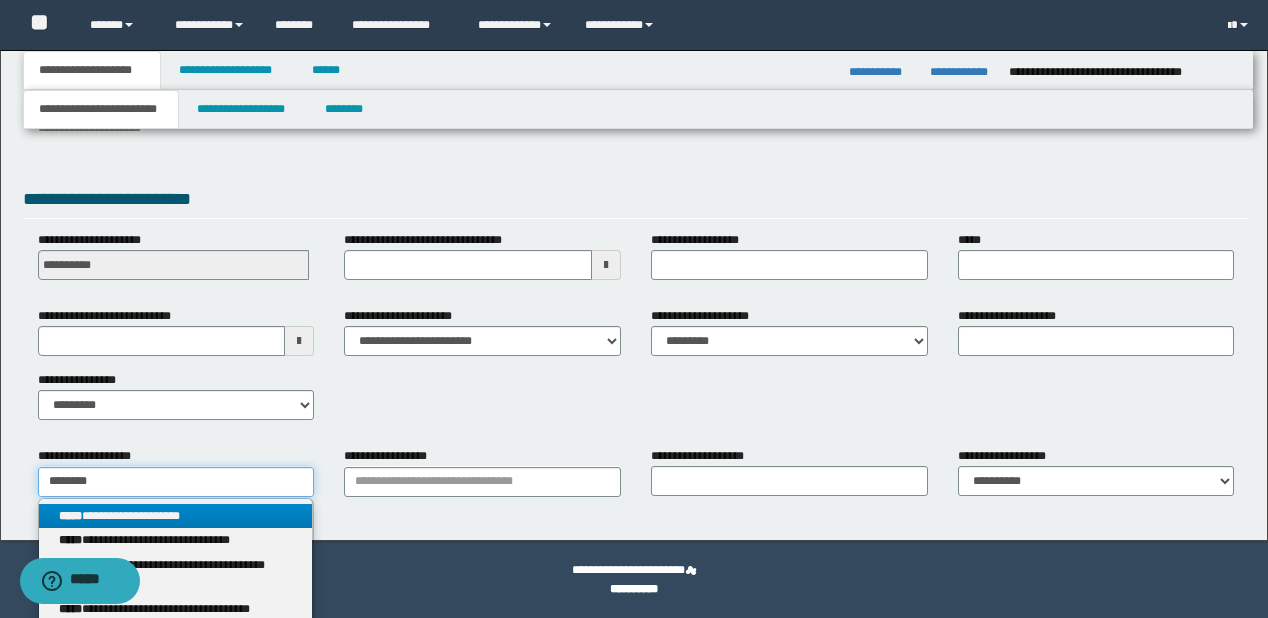 type on "********" 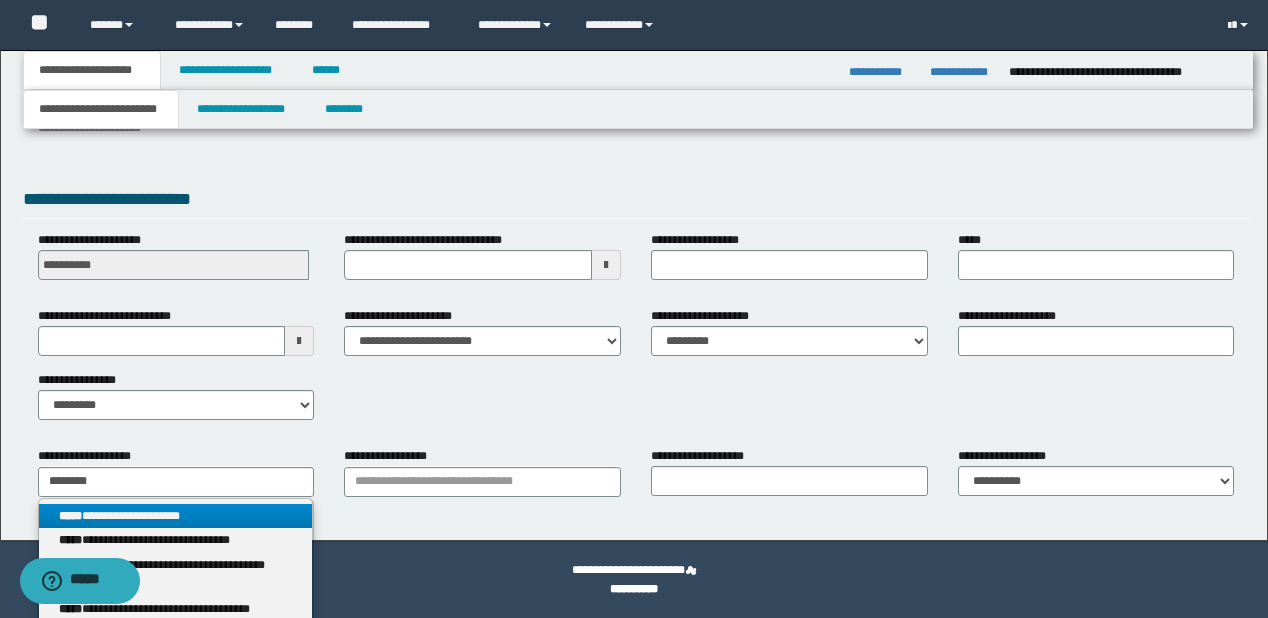 click on "**********" at bounding box center [176, 516] 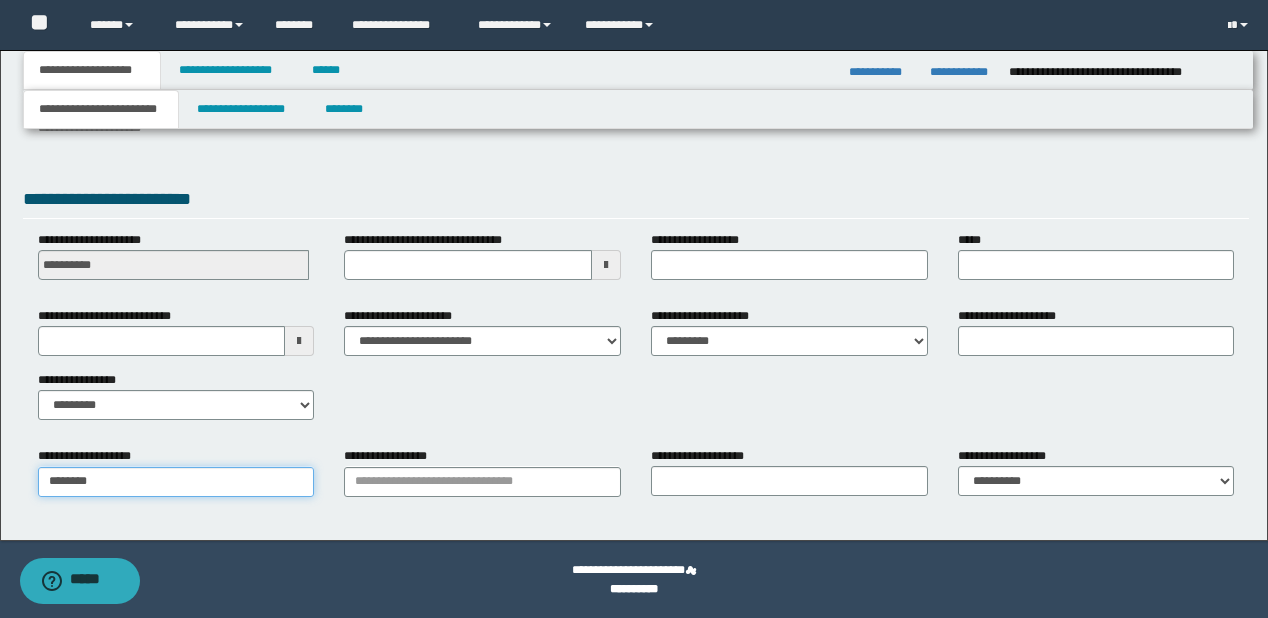 type on "********" 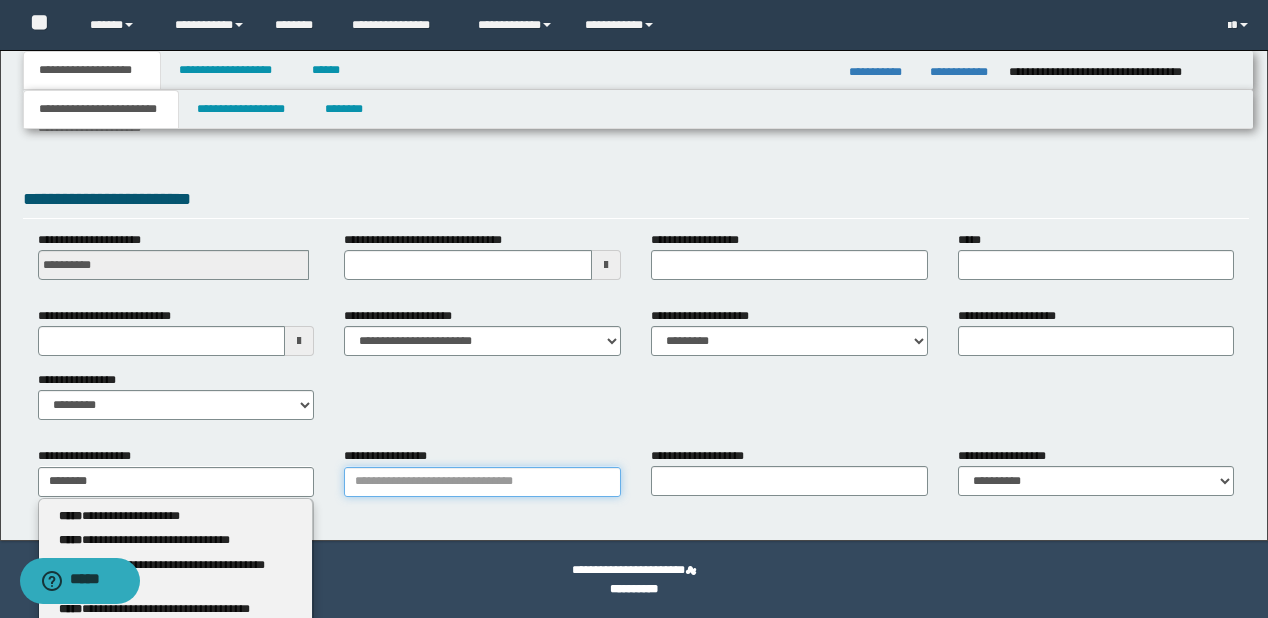 type 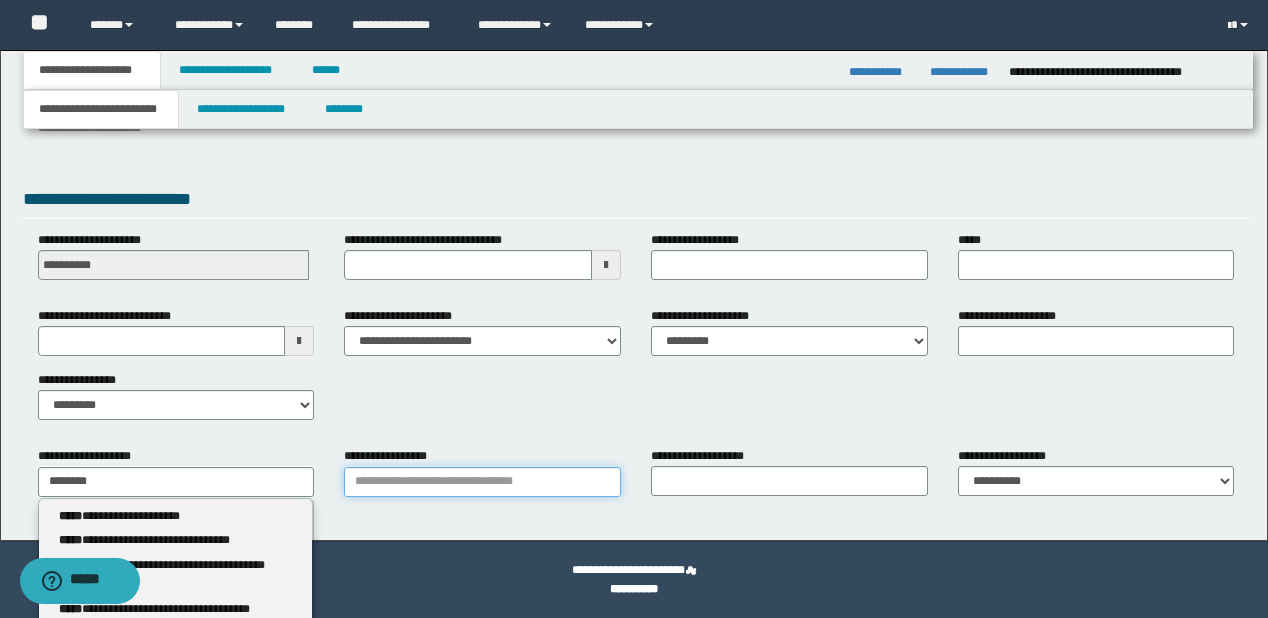 click on "**********" at bounding box center (482, 482) 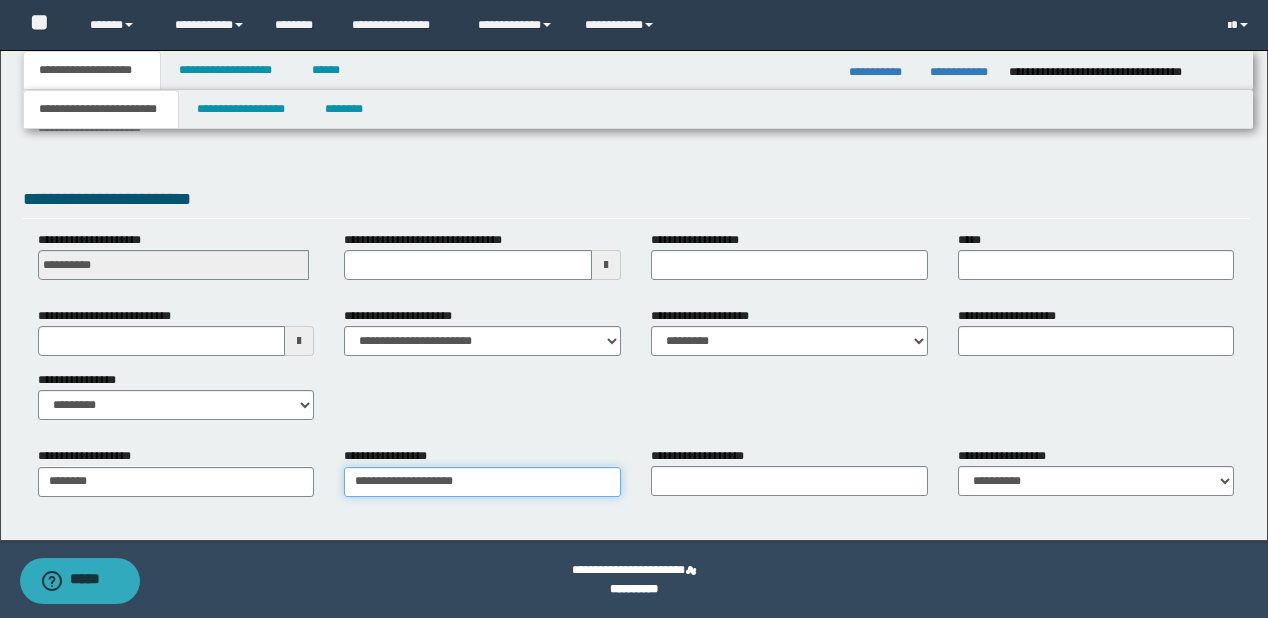 type on "**********" 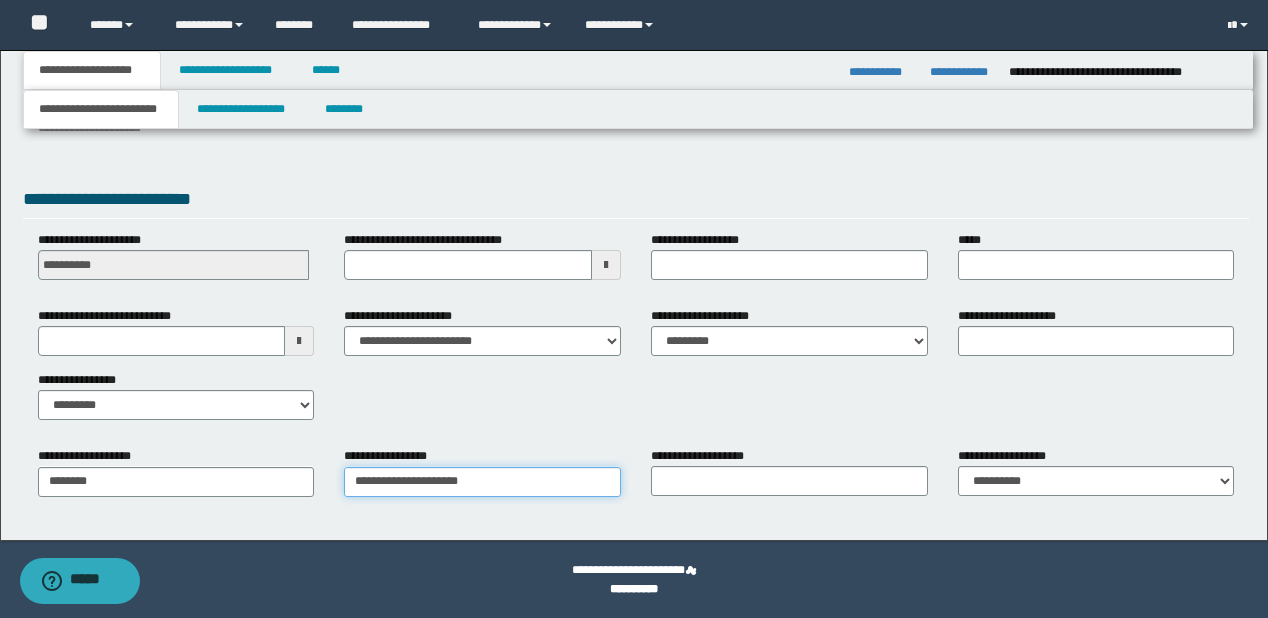 type on "**********" 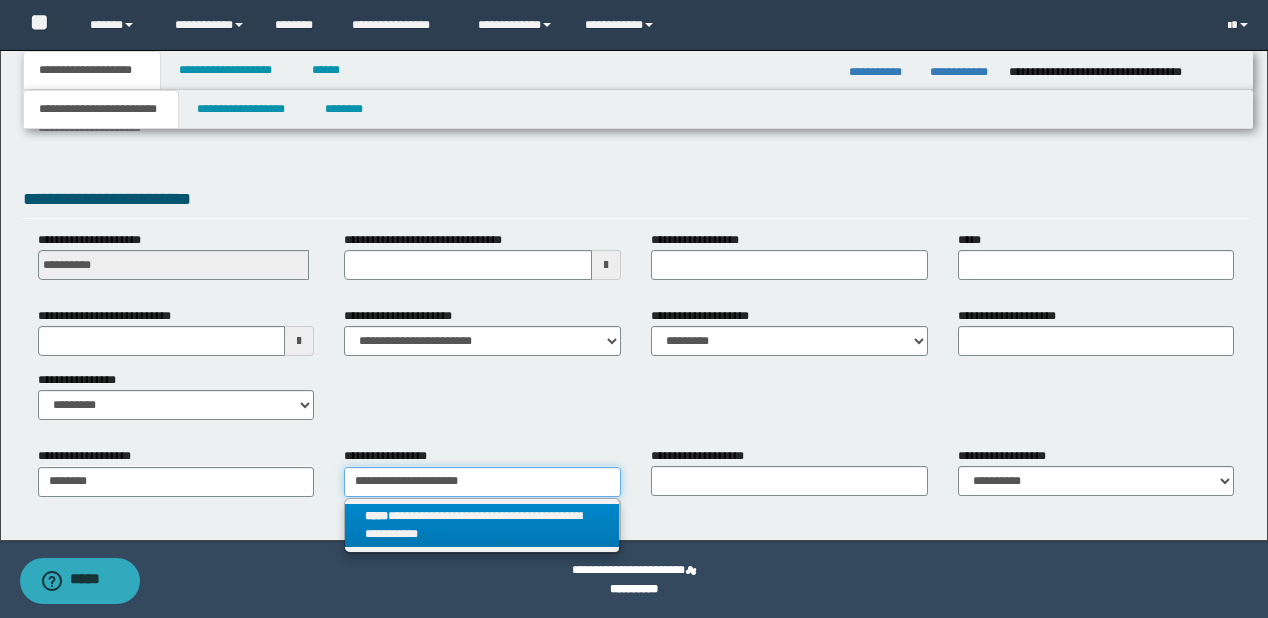 type on "**********" 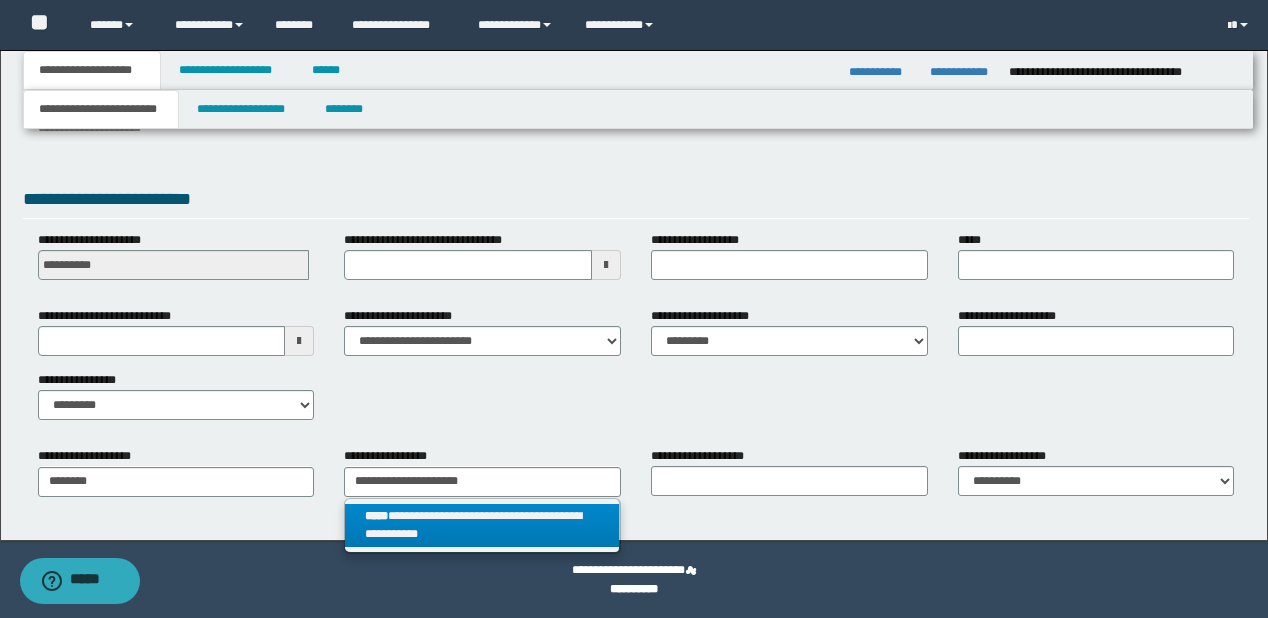 click on "**********" at bounding box center [482, 526] 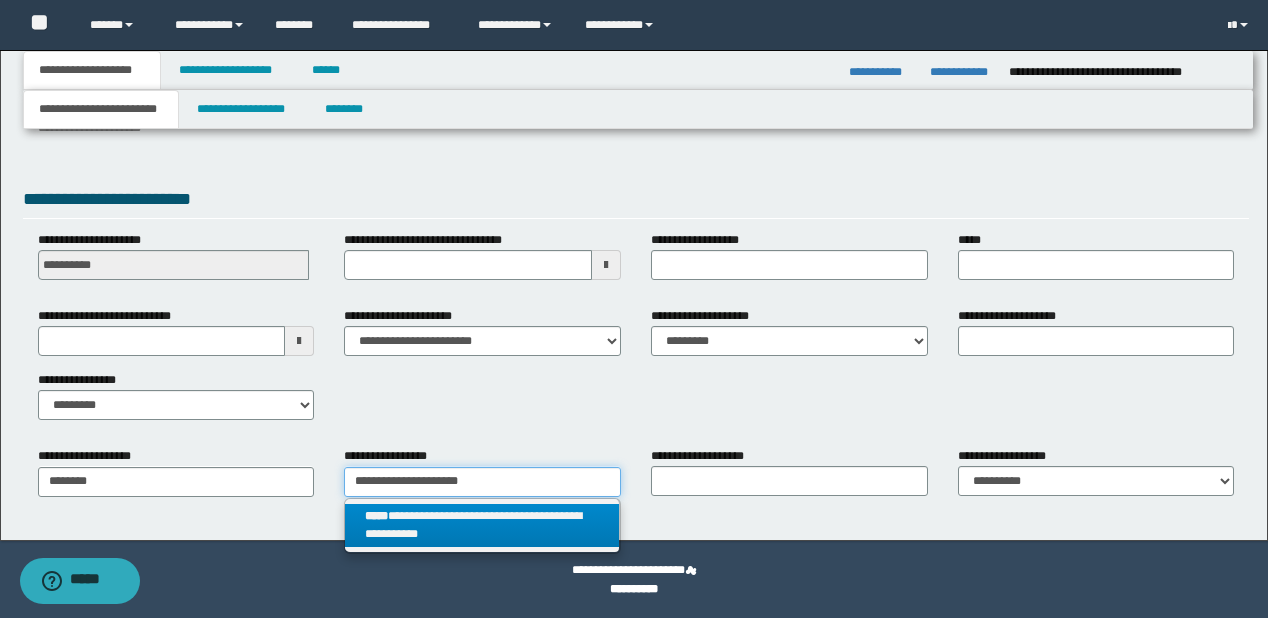 type 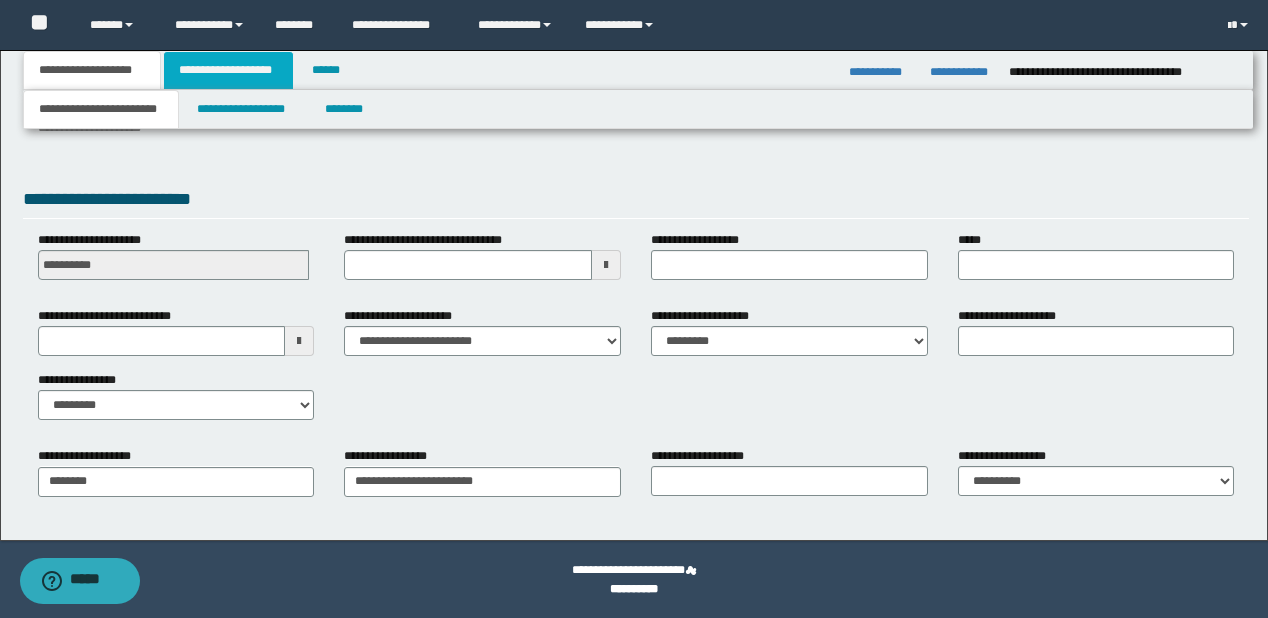 click on "**********" at bounding box center (228, 70) 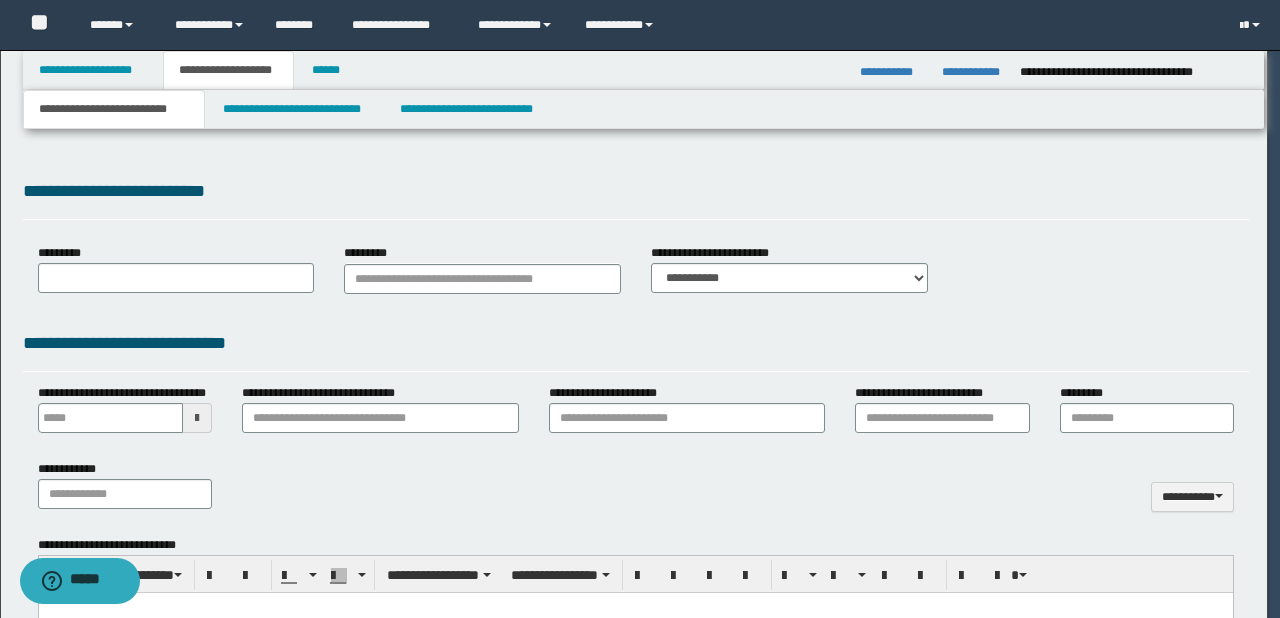 type 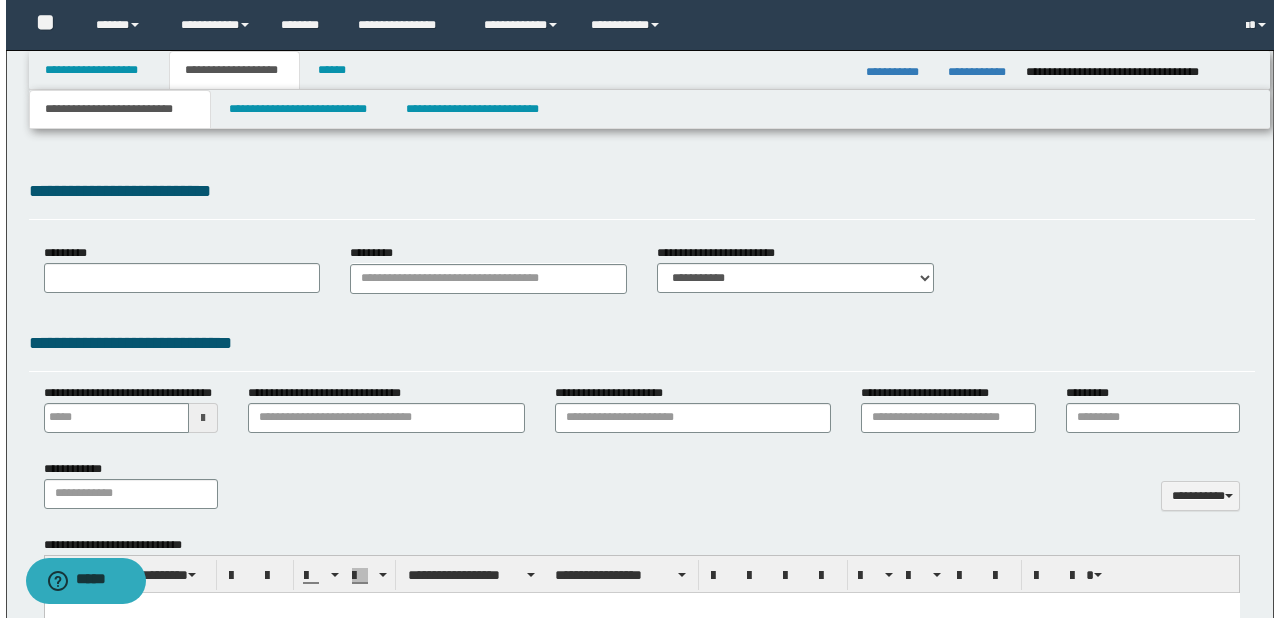 scroll, scrollTop: 0, scrollLeft: 0, axis: both 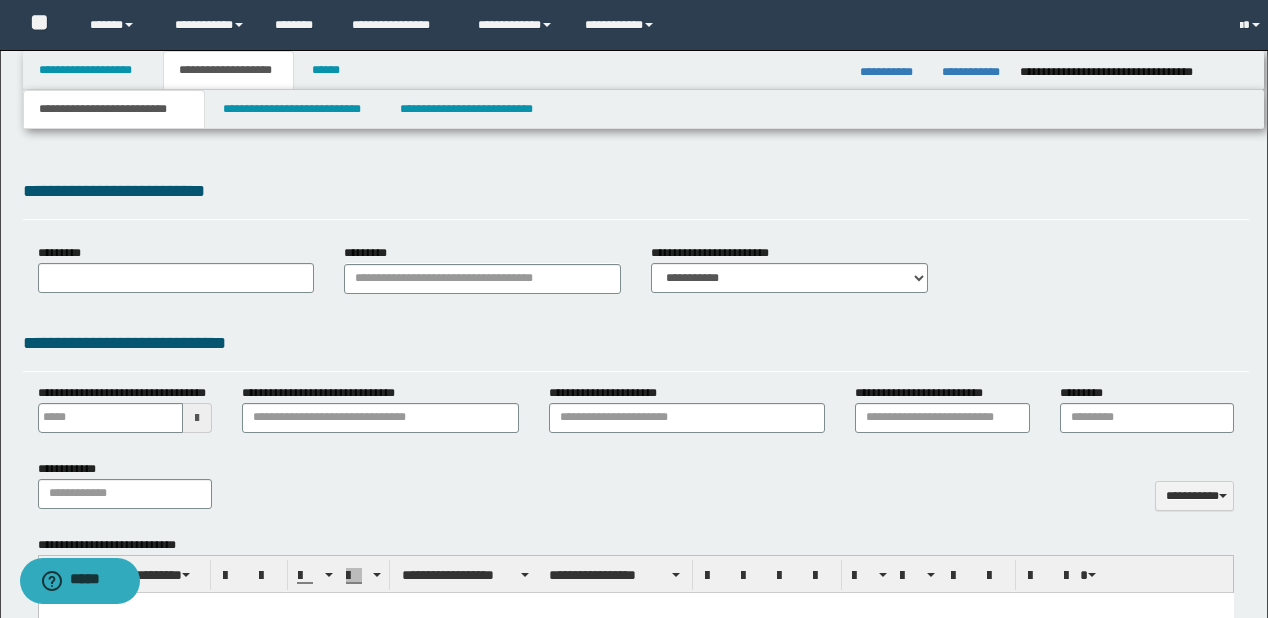 select on "*" 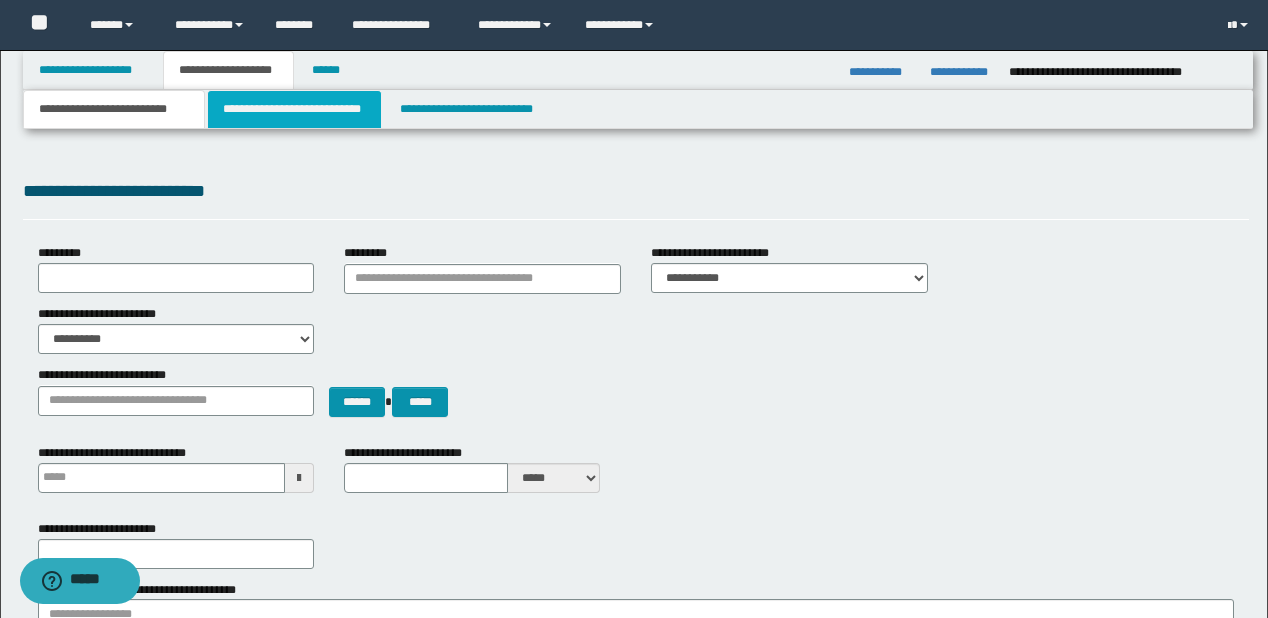 click on "**********" at bounding box center [294, 109] 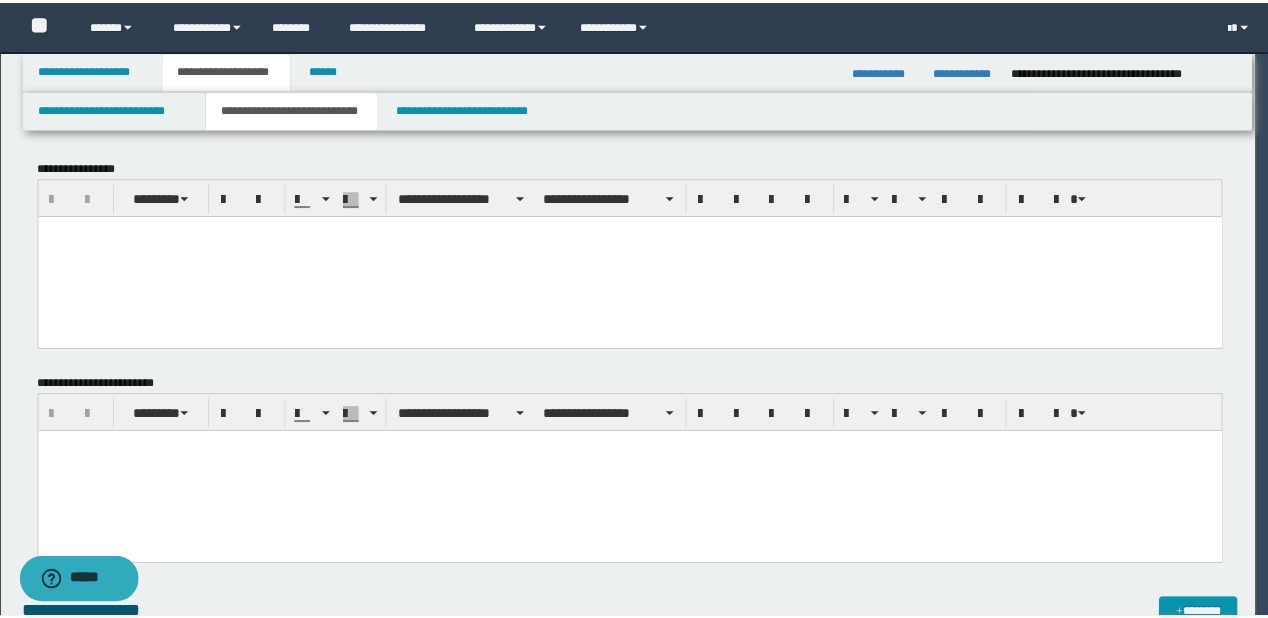 scroll, scrollTop: 0, scrollLeft: 0, axis: both 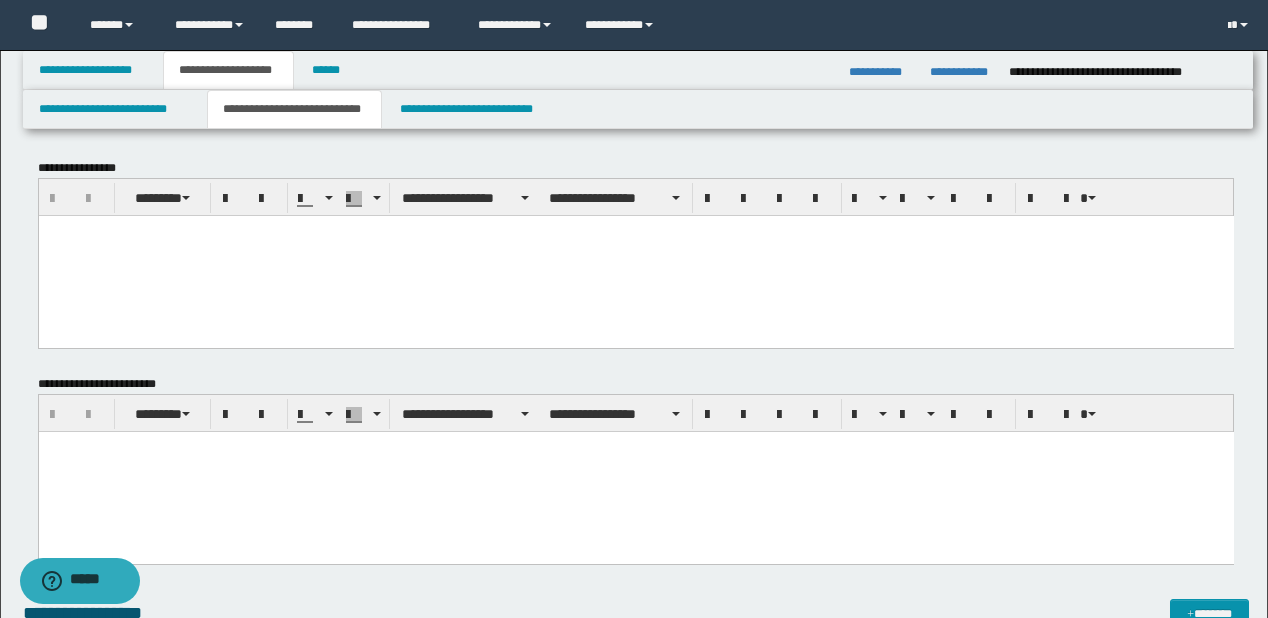 click at bounding box center [635, 255] 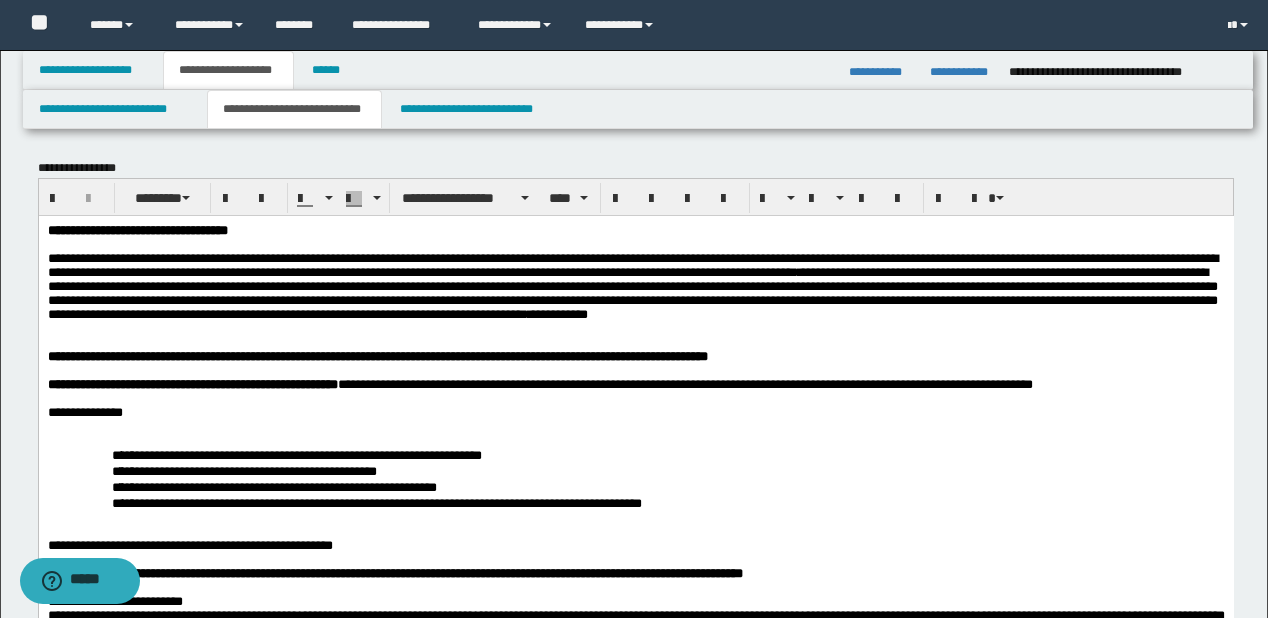 click on "**********" at bounding box center [137, 229] 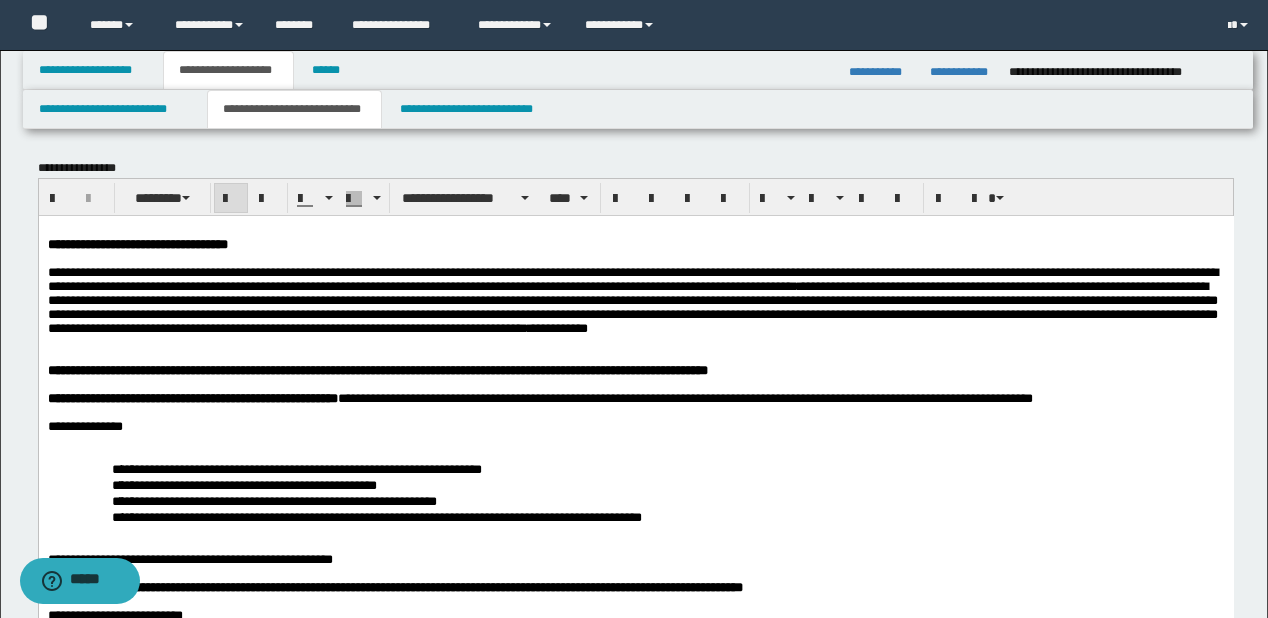 click on "**********" at bounding box center [635, 300] 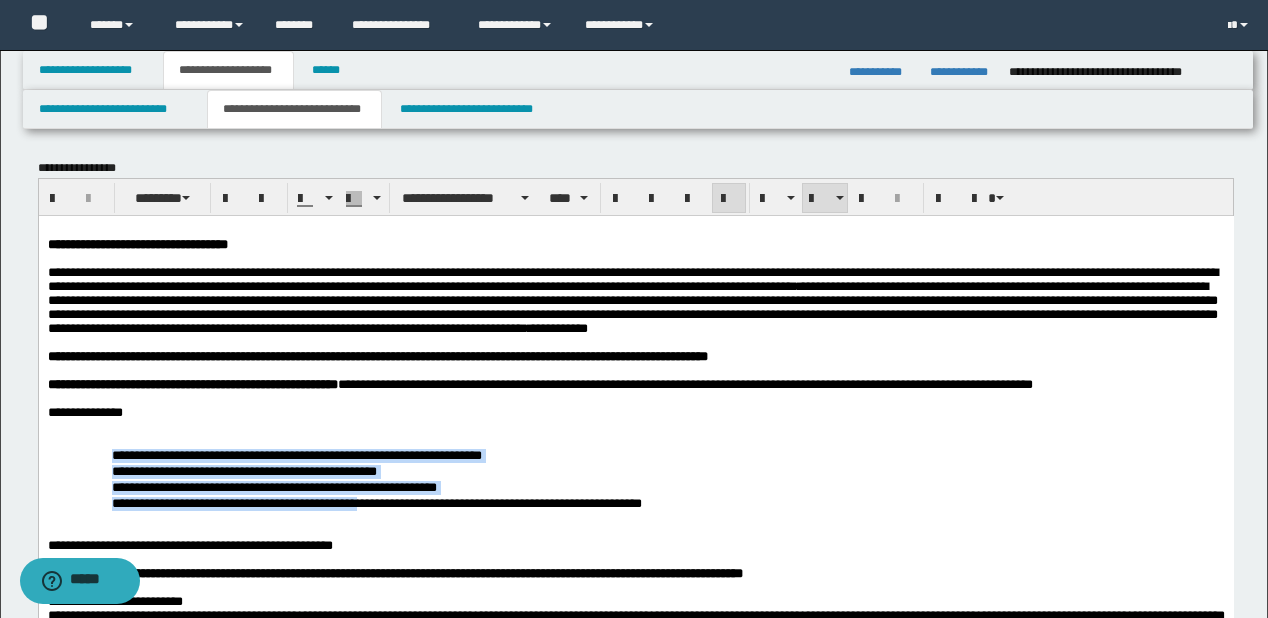 drag, startPoint x: 103, startPoint y: 476, endPoint x: 727, endPoint y: 310, distance: 645.7027 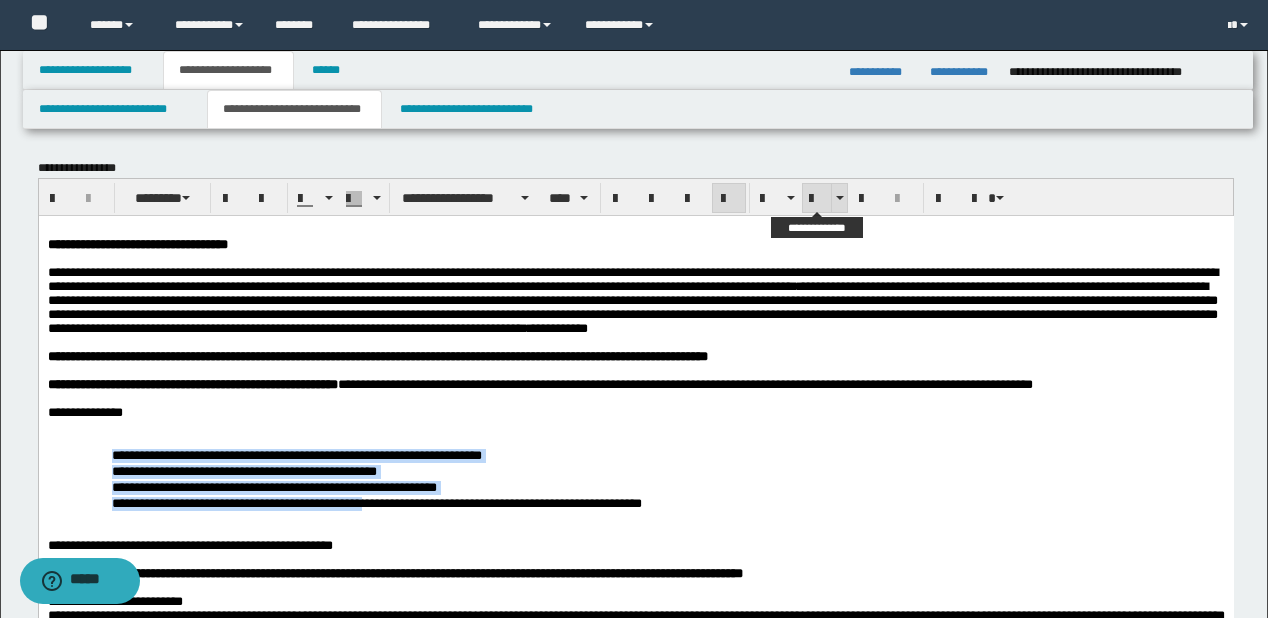 click at bounding box center (817, 199) 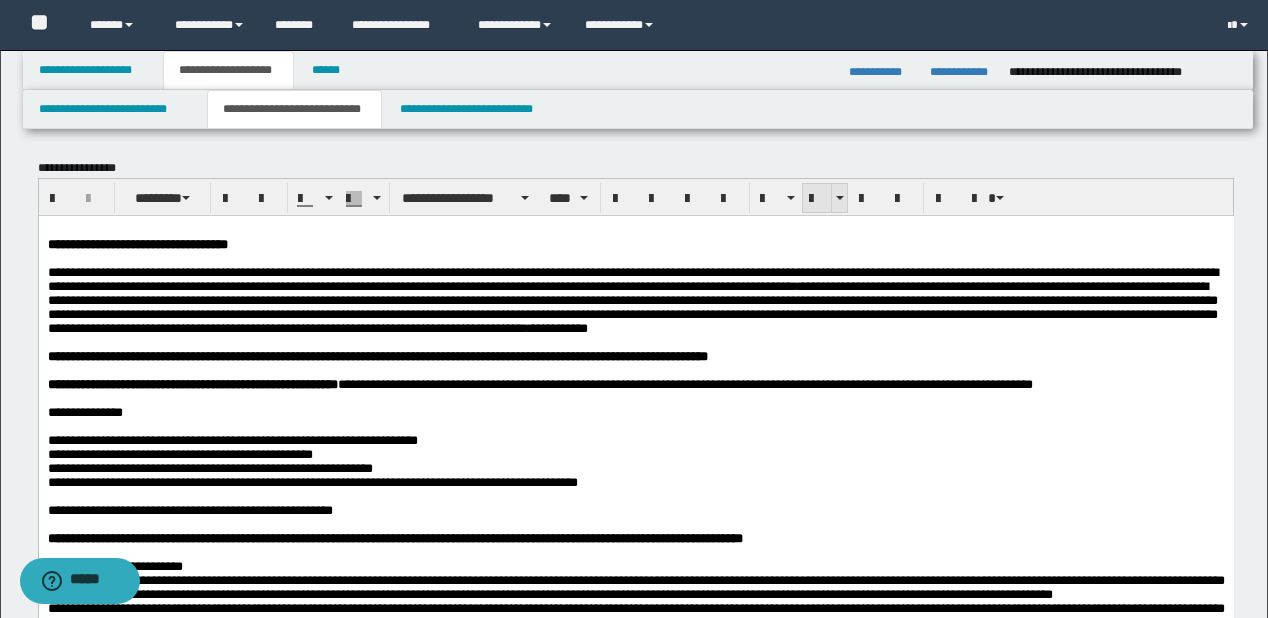click at bounding box center (817, 199) 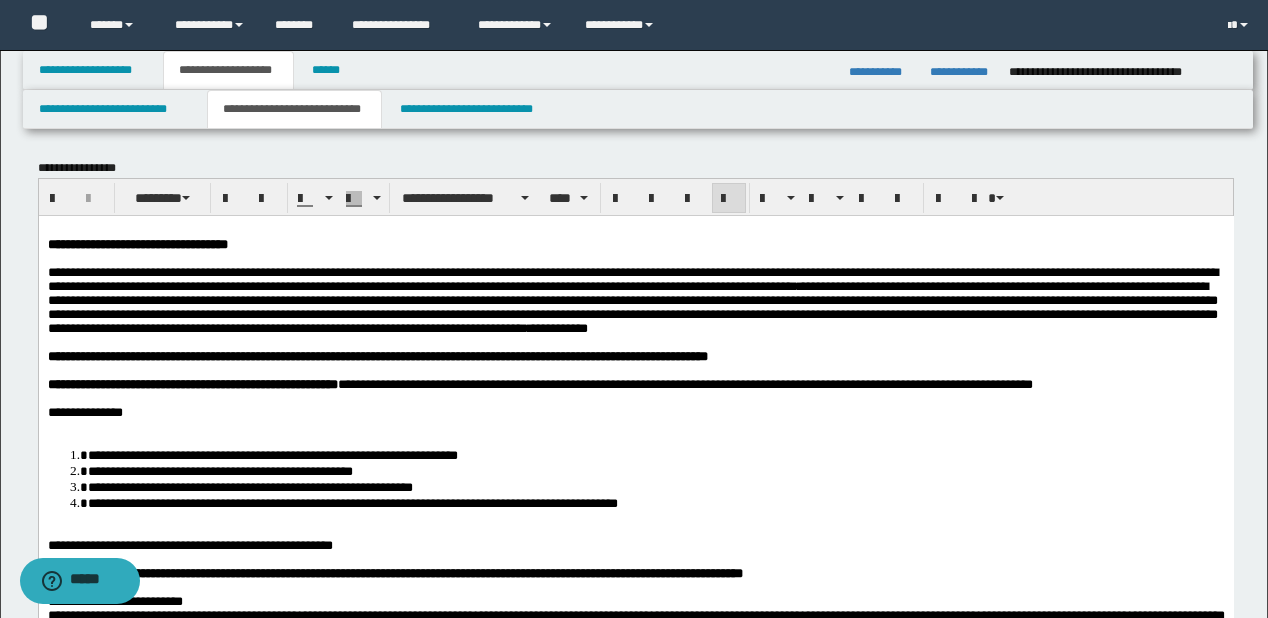 click on "**********" at bounding box center (635, 412) 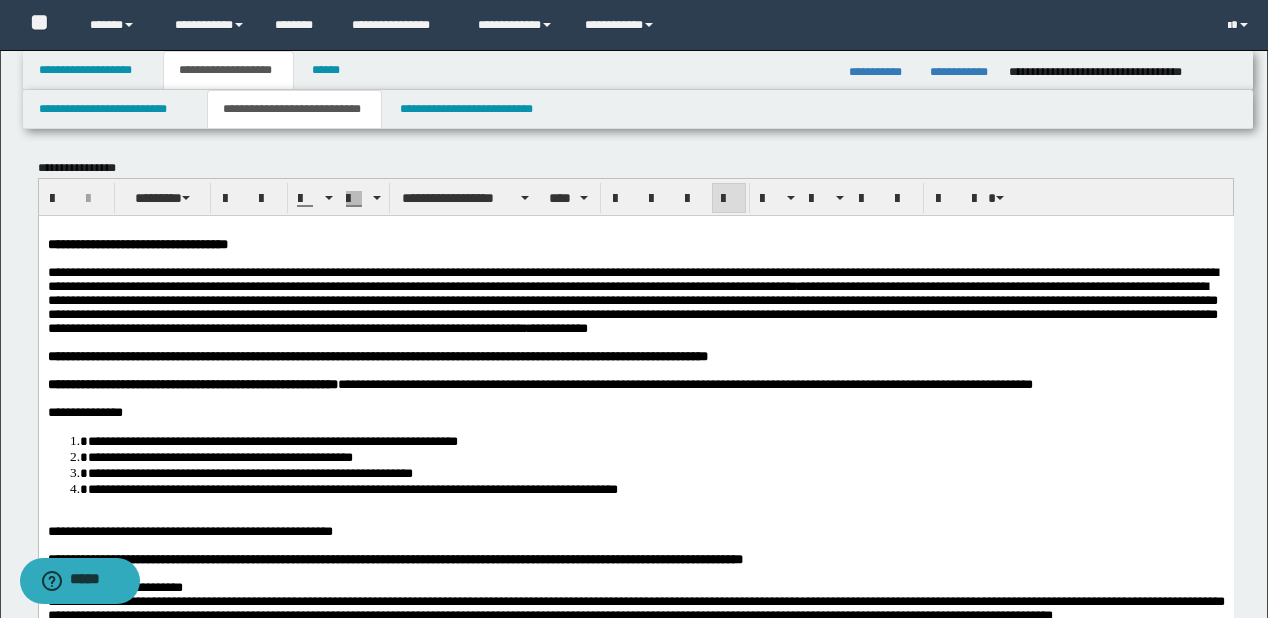 scroll, scrollTop: 160, scrollLeft: 0, axis: vertical 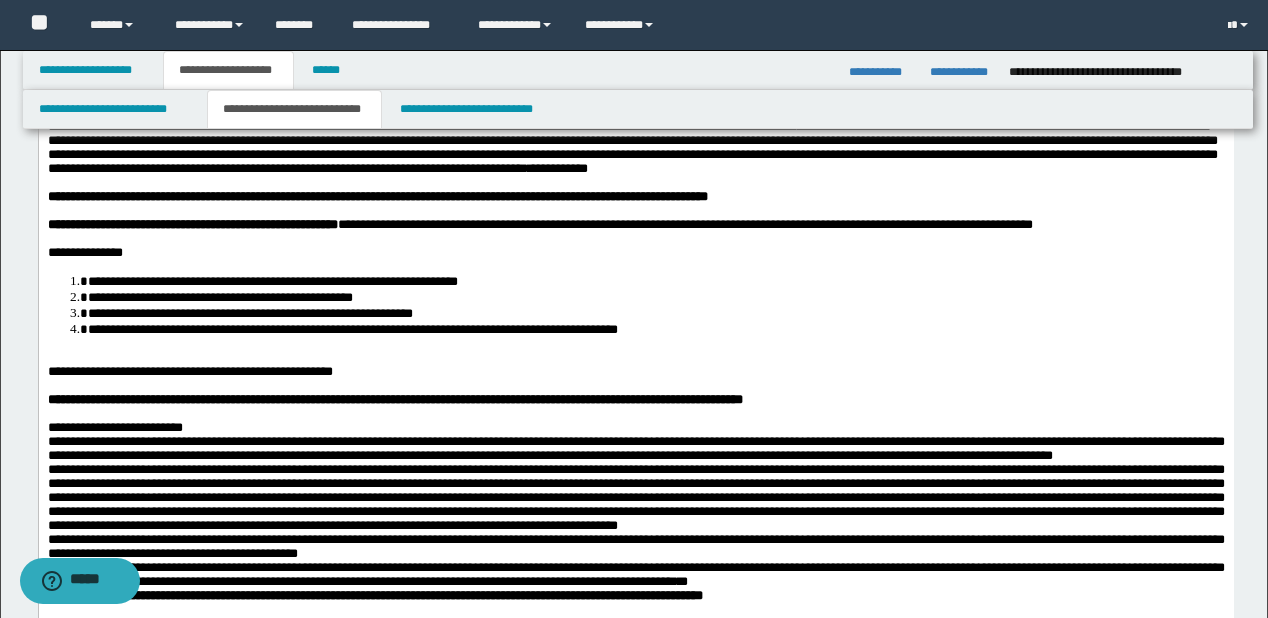 click on "**********" at bounding box center (655, 328) 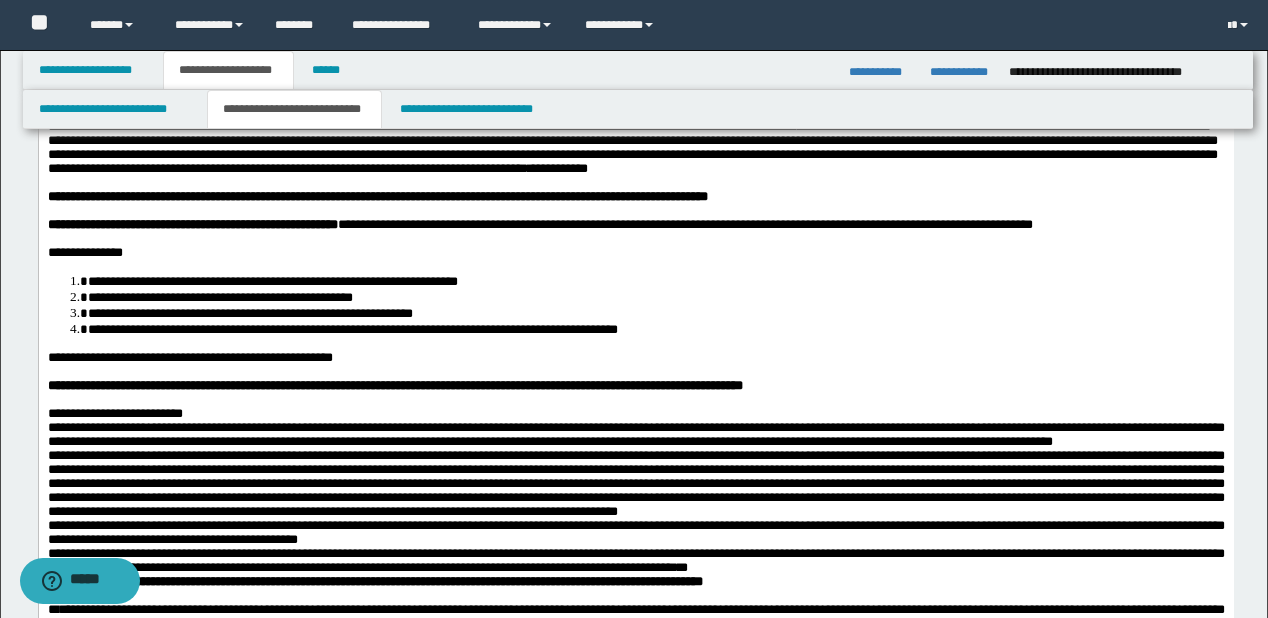 click on "**********" at bounding box center (635, 413) 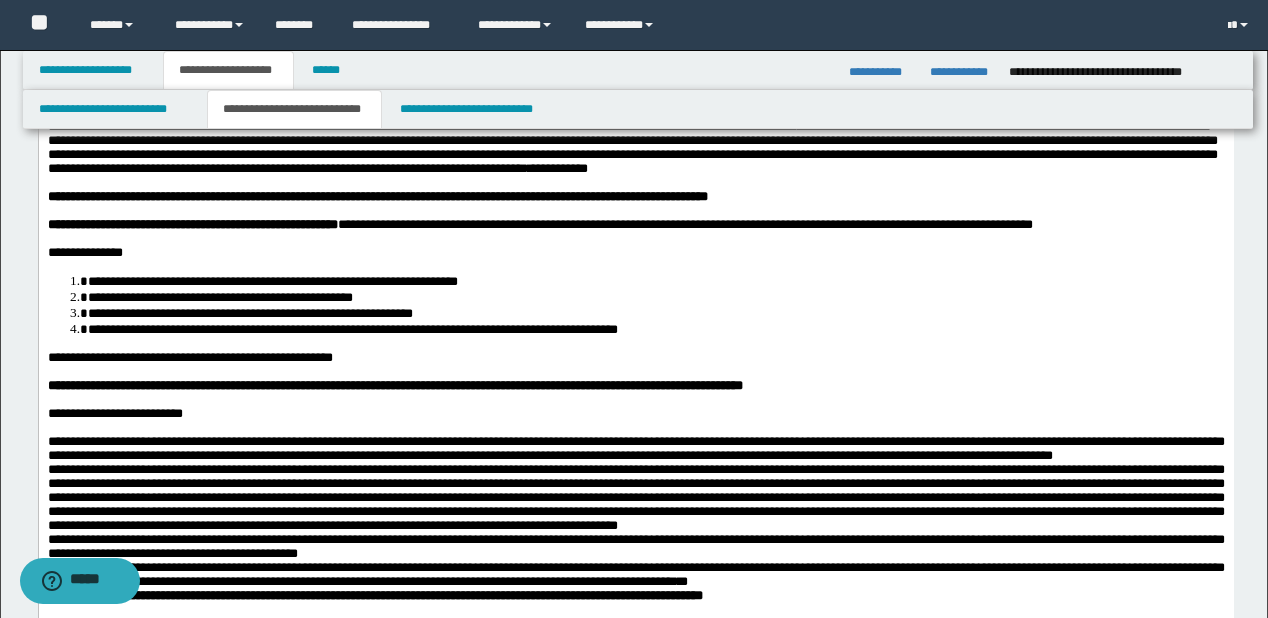 scroll, scrollTop: 320, scrollLeft: 0, axis: vertical 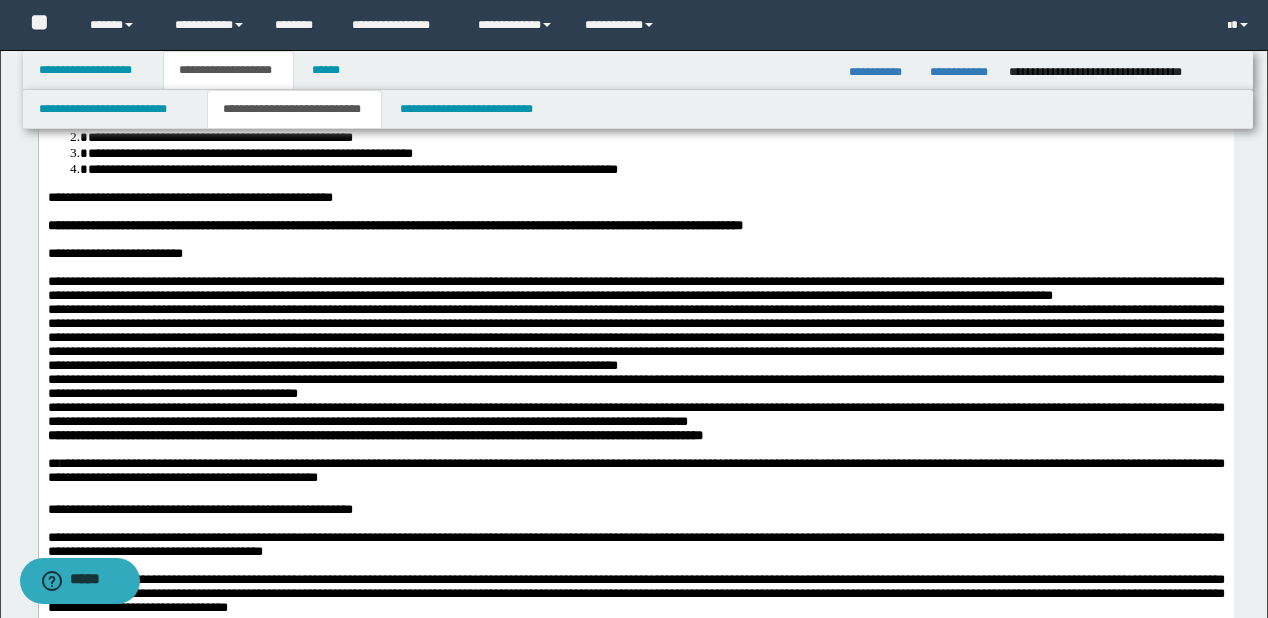 click on "**********" at bounding box center [635, 289] 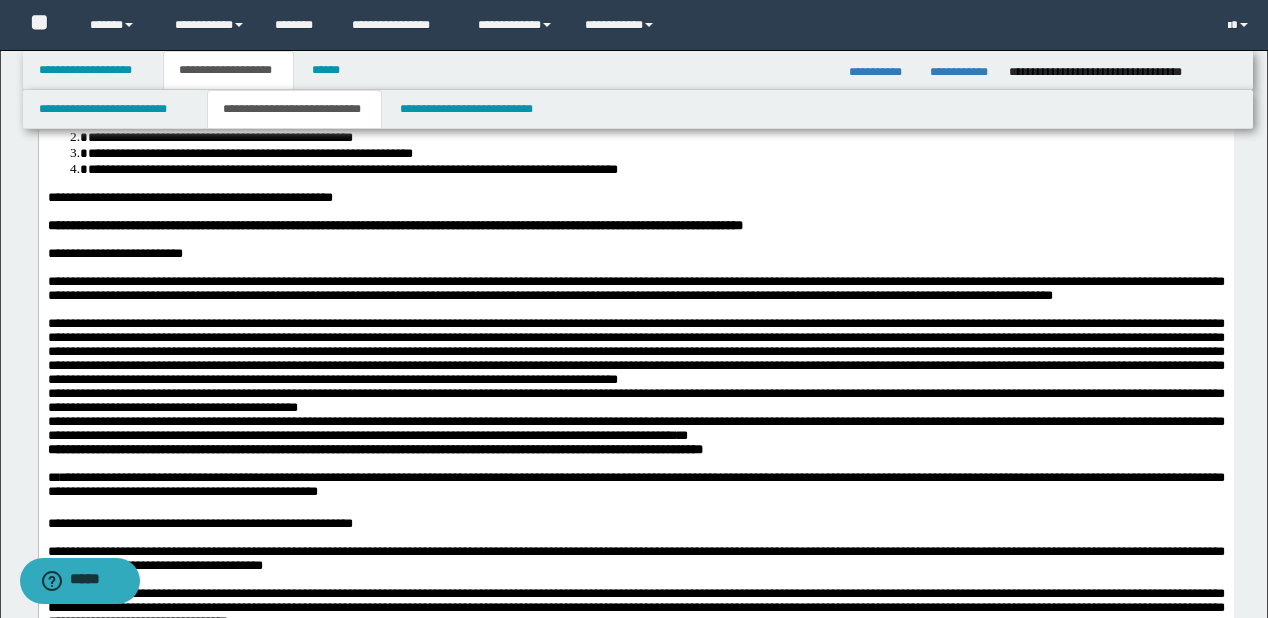 click at bounding box center (635, 352) 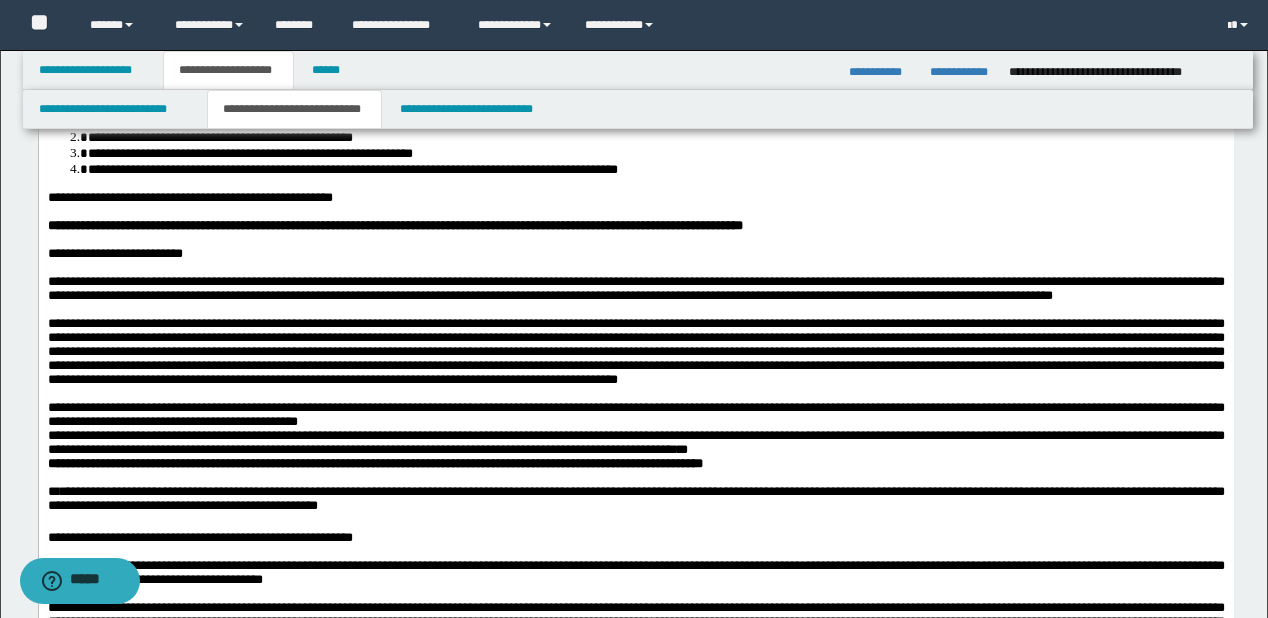 click on "**********" at bounding box center [635, 415] 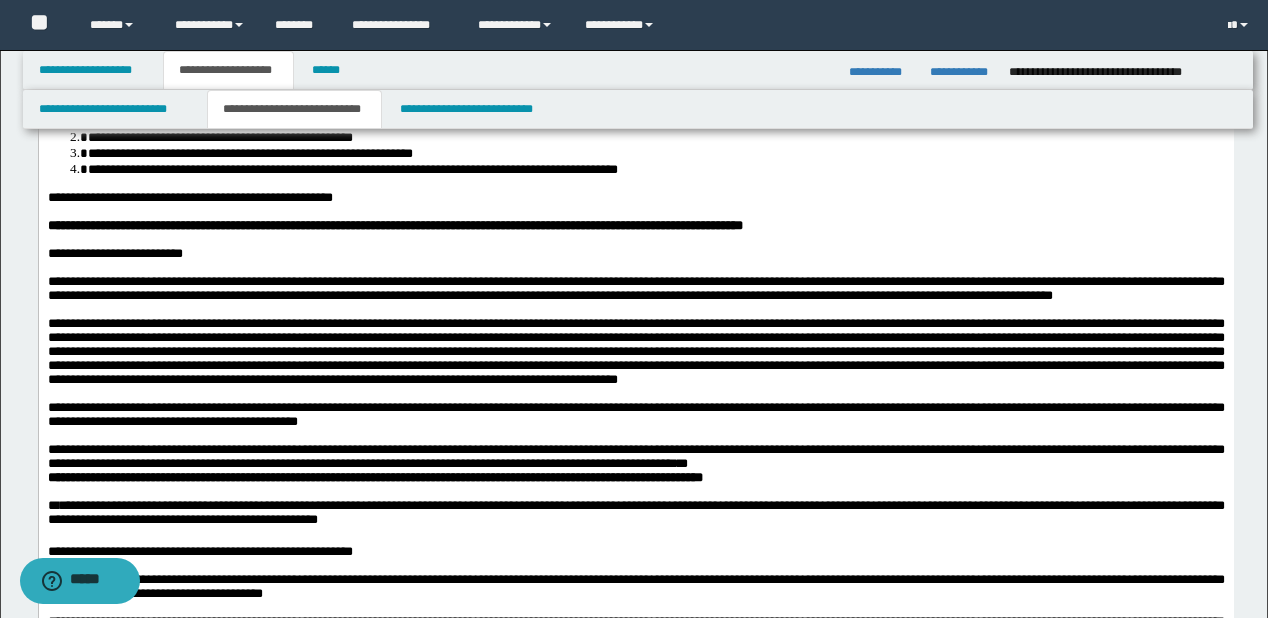 click on "**********" at bounding box center [635, 457] 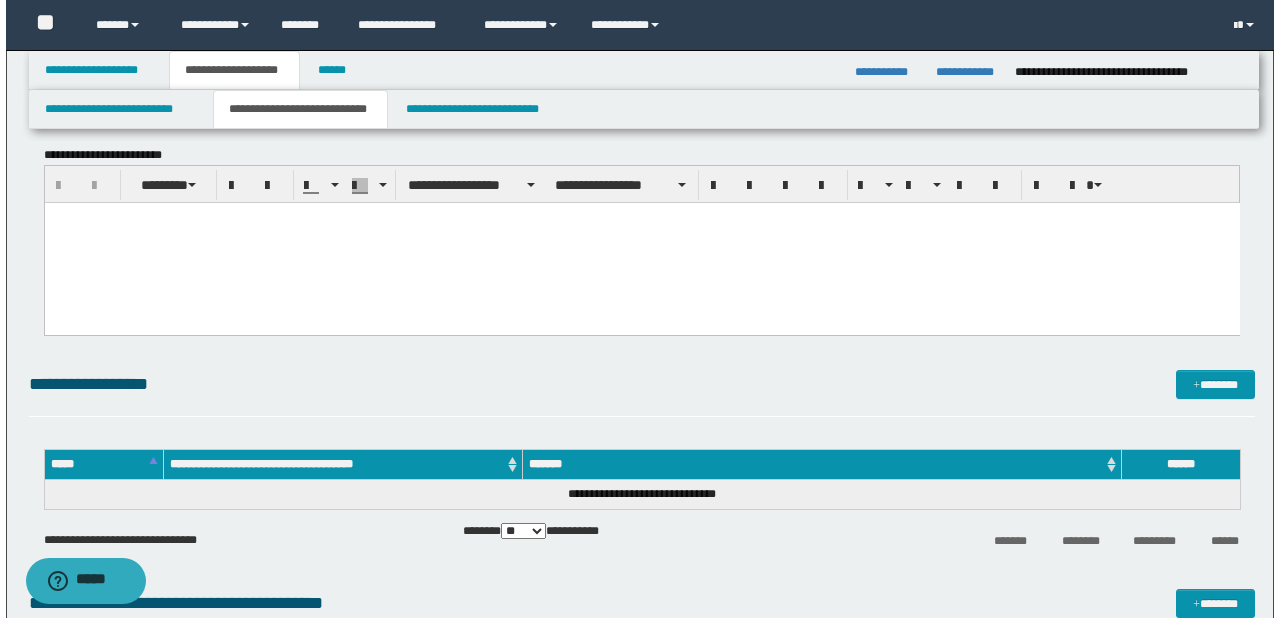 scroll, scrollTop: 1360, scrollLeft: 0, axis: vertical 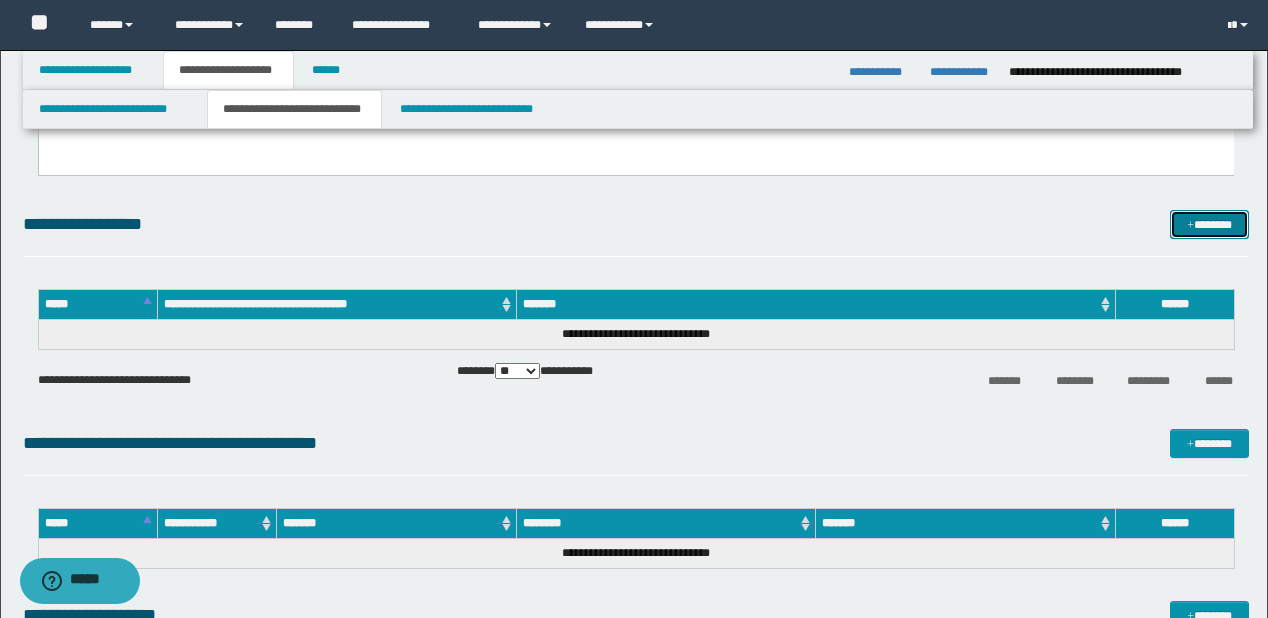 click at bounding box center [1190, 226] 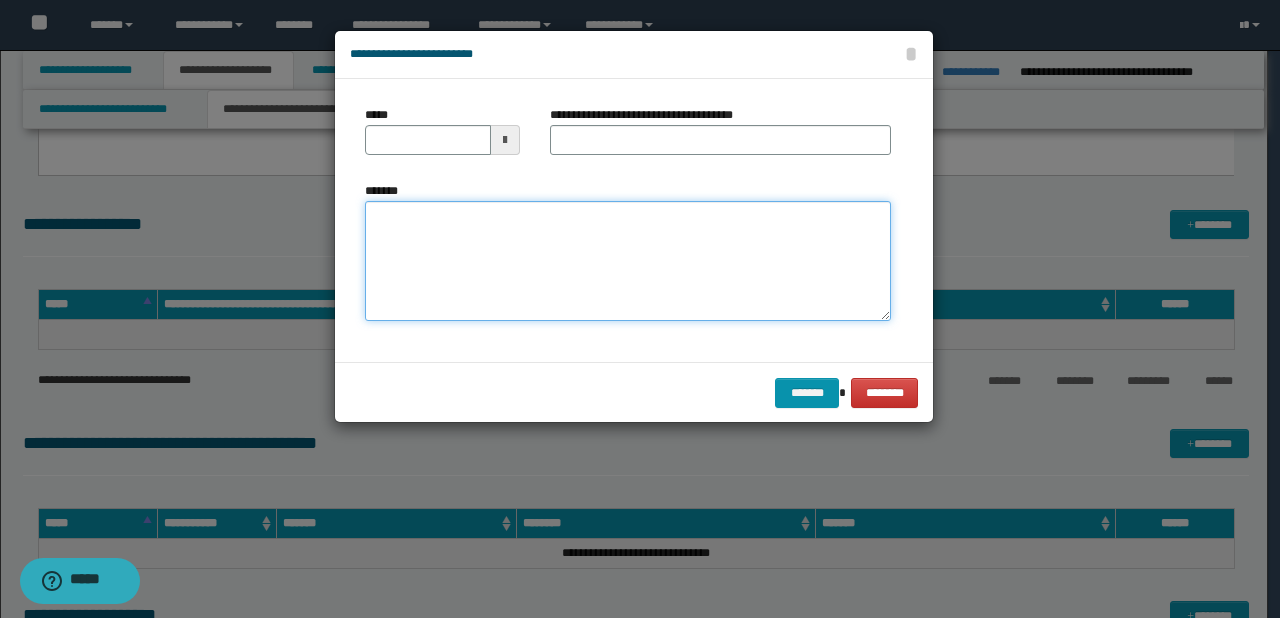 click on "*******" at bounding box center (628, 261) 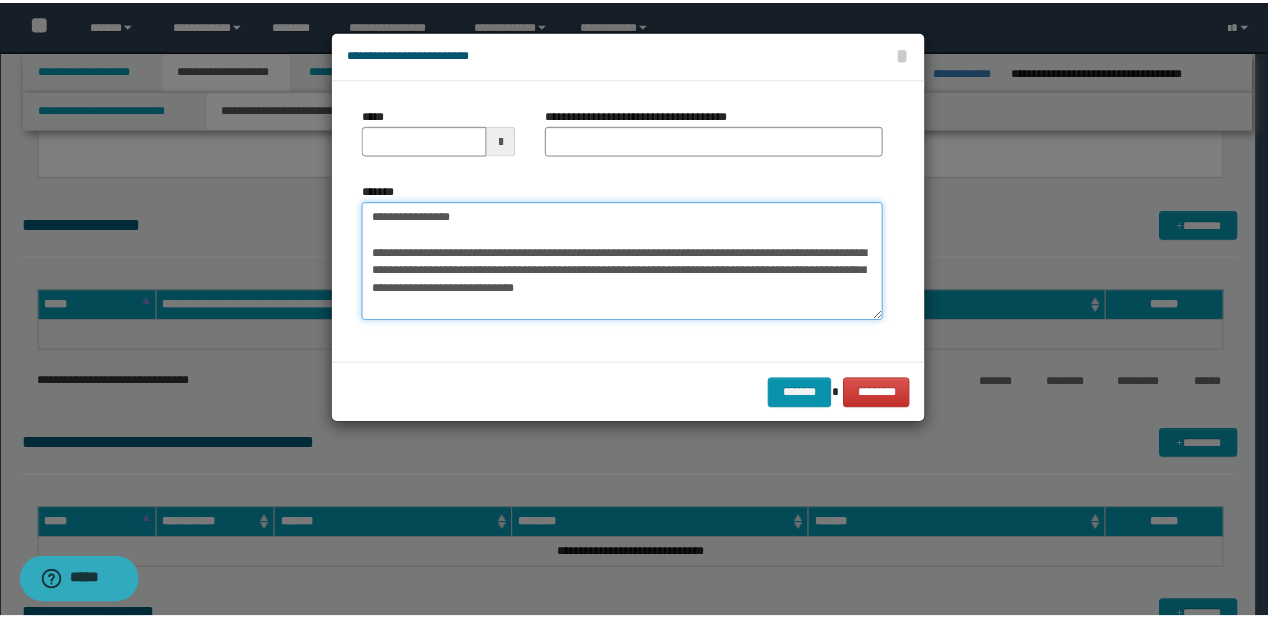 scroll, scrollTop: 0, scrollLeft: 0, axis: both 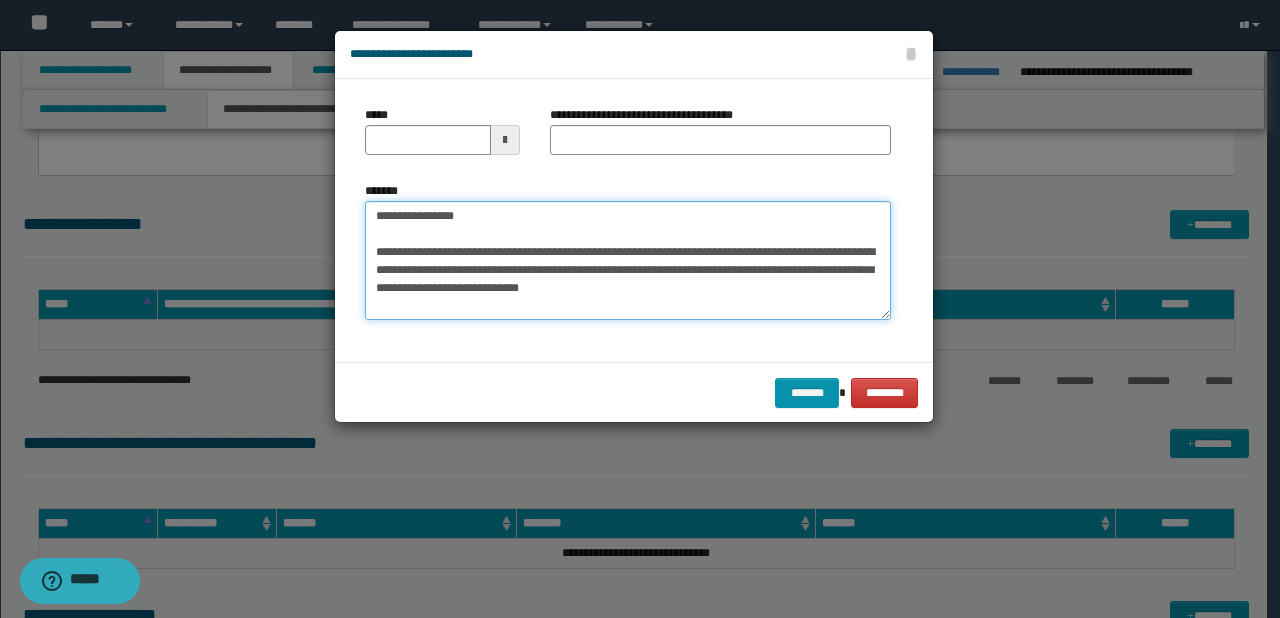 drag, startPoint x: 436, startPoint y: 212, endPoint x: 376, endPoint y: 216, distance: 60.133186 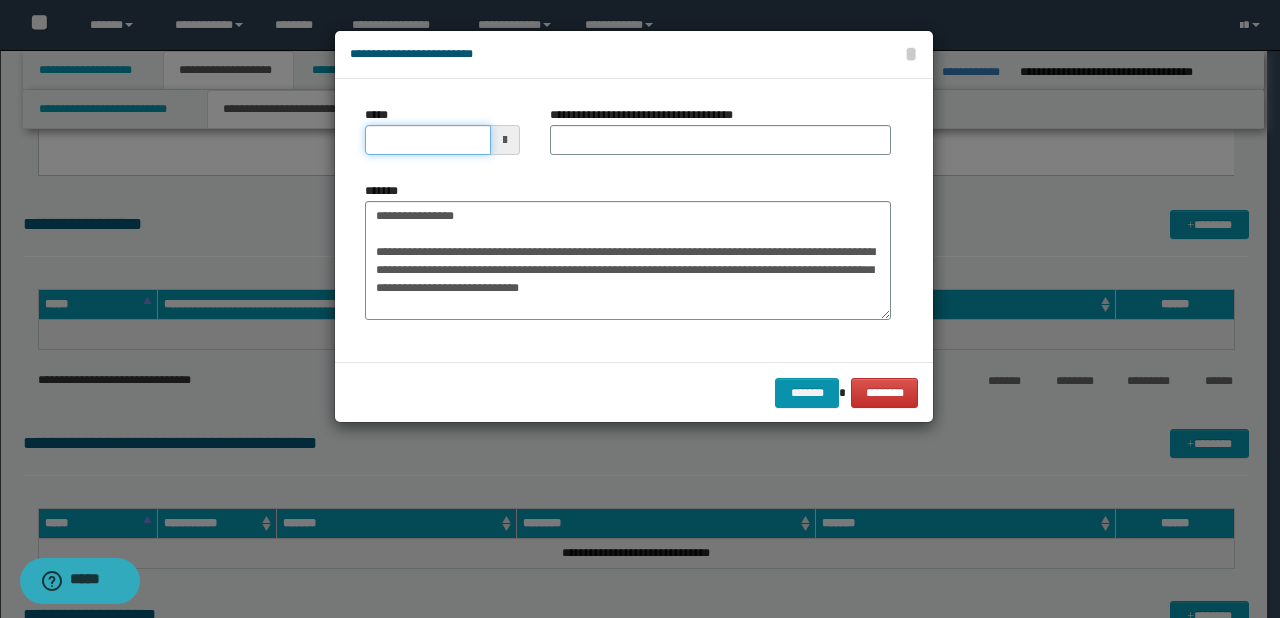 click on "*****" at bounding box center (428, 140) 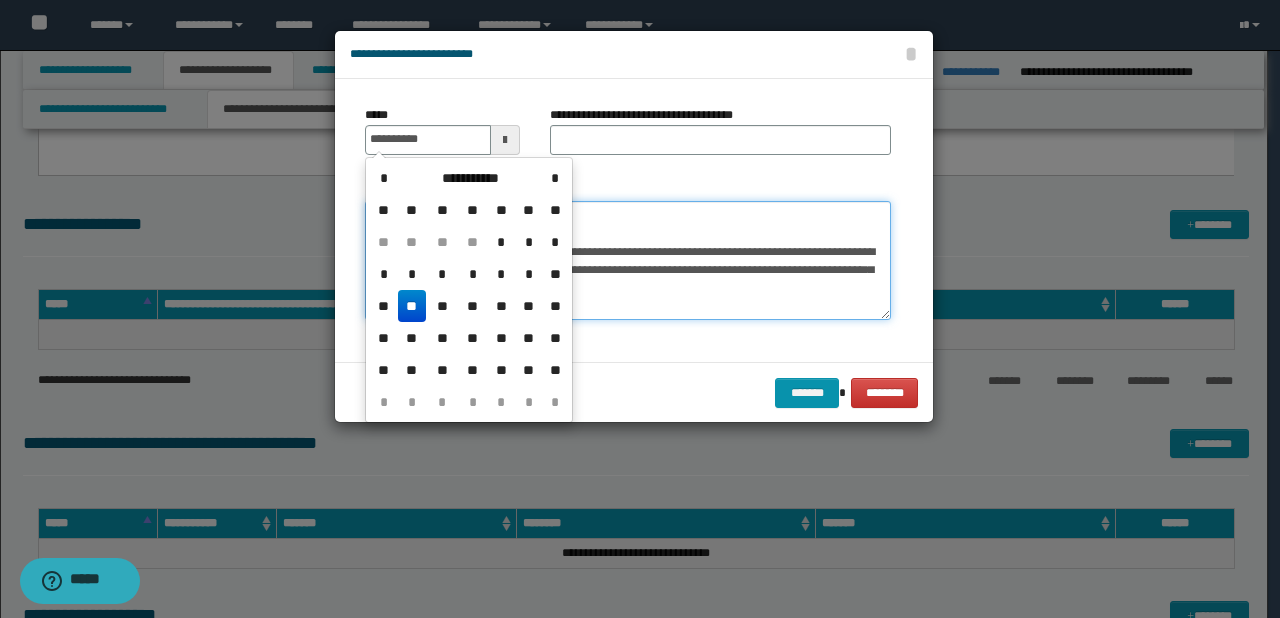 type on "**********" 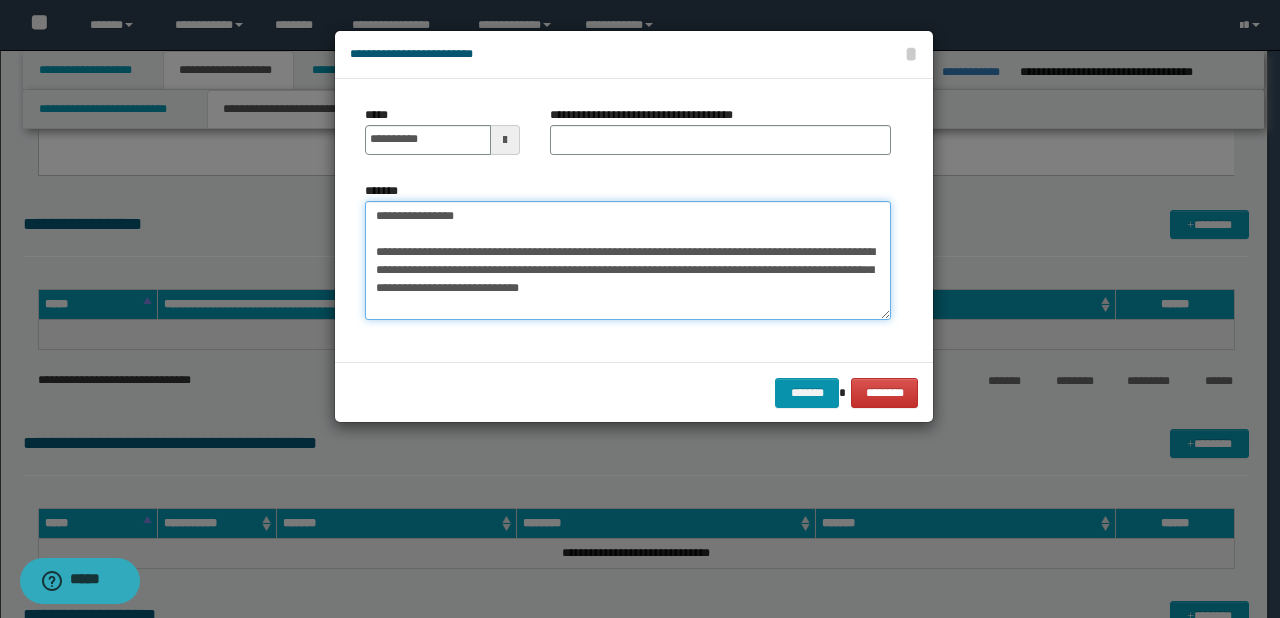 drag, startPoint x: 440, startPoint y: 215, endPoint x: 507, endPoint y: 214, distance: 67.00746 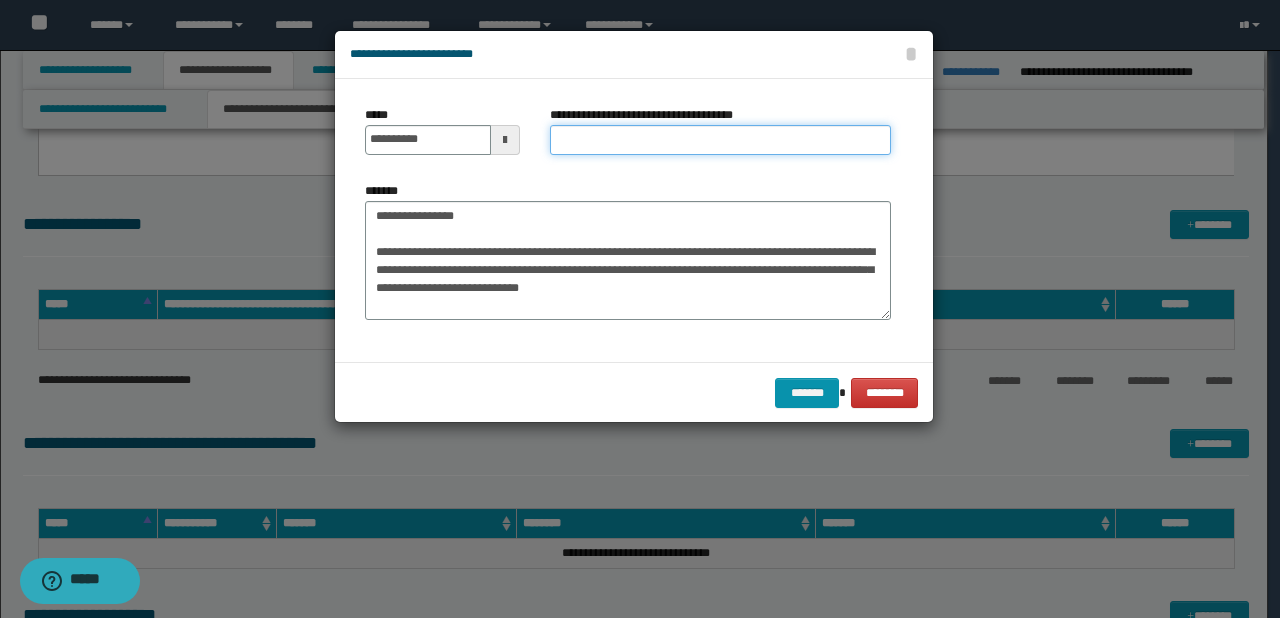 click on "**********" at bounding box center [720, 140] 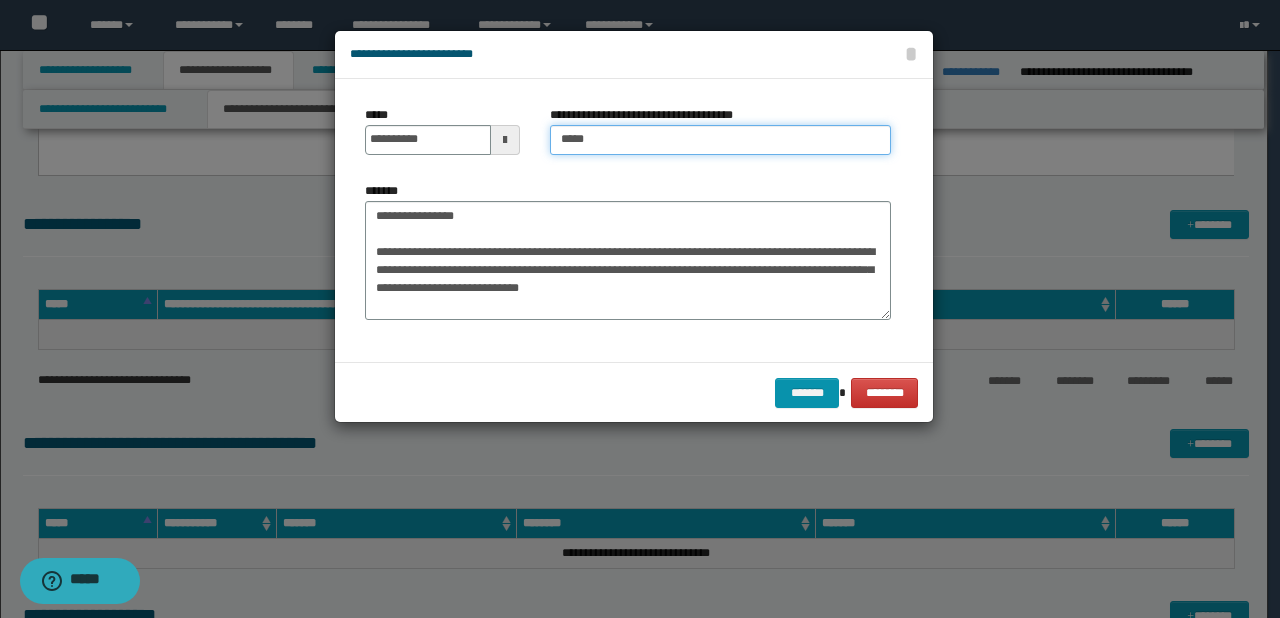type on "*****" 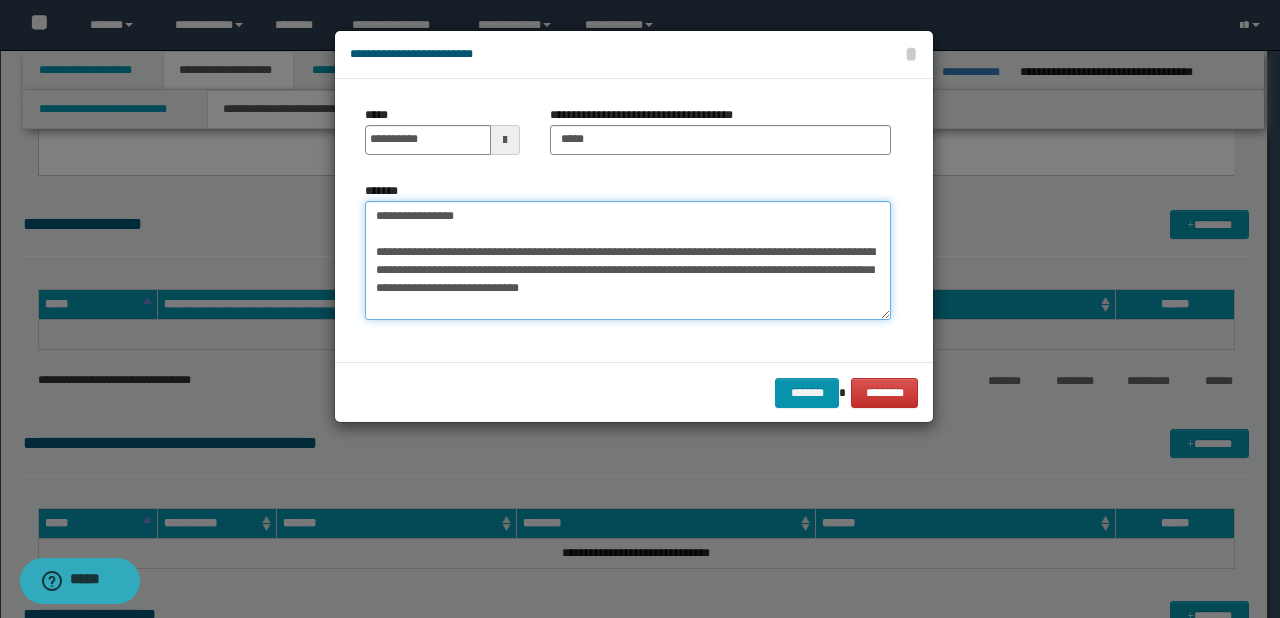 drag, startPoint x: 534, startPoint y: 220, endPoint x: 254, endPoint y: 215, distance: 280.04465 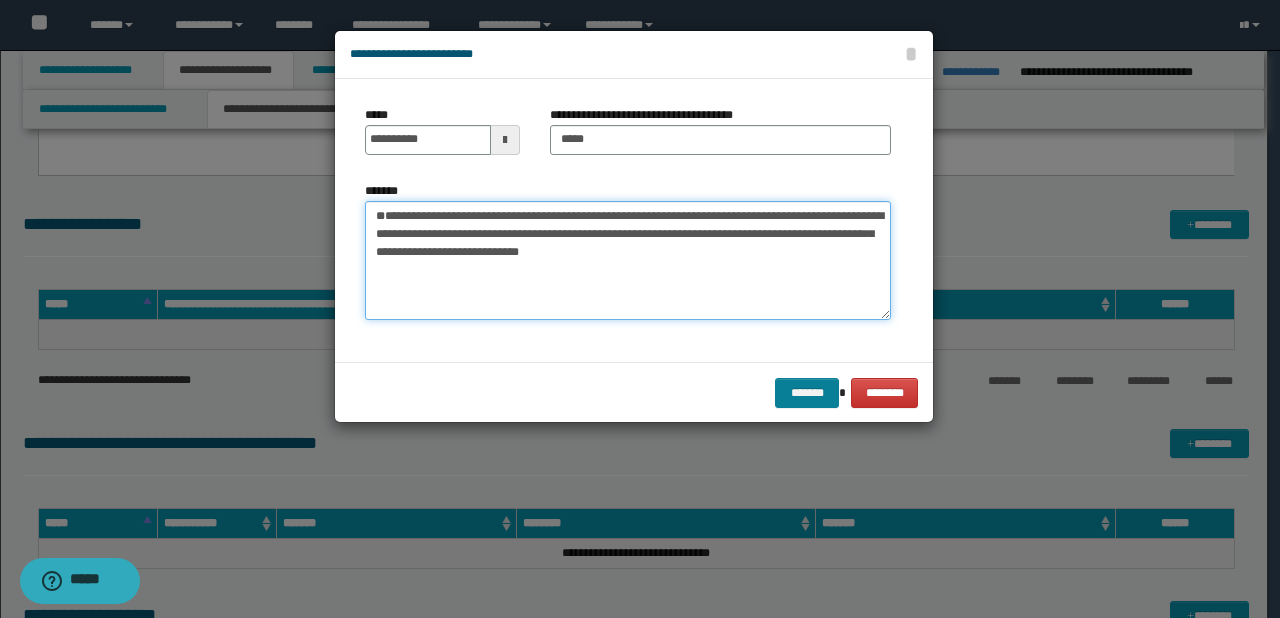 type on "**********" 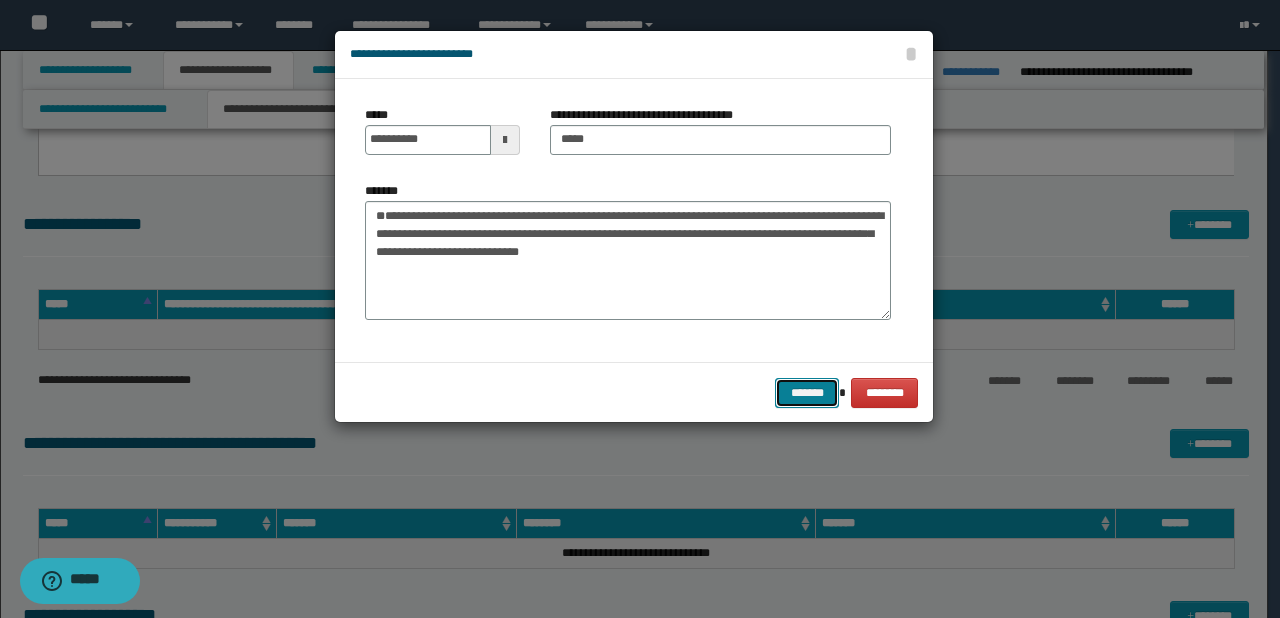click on "*******" at bounding box center (807, 393) 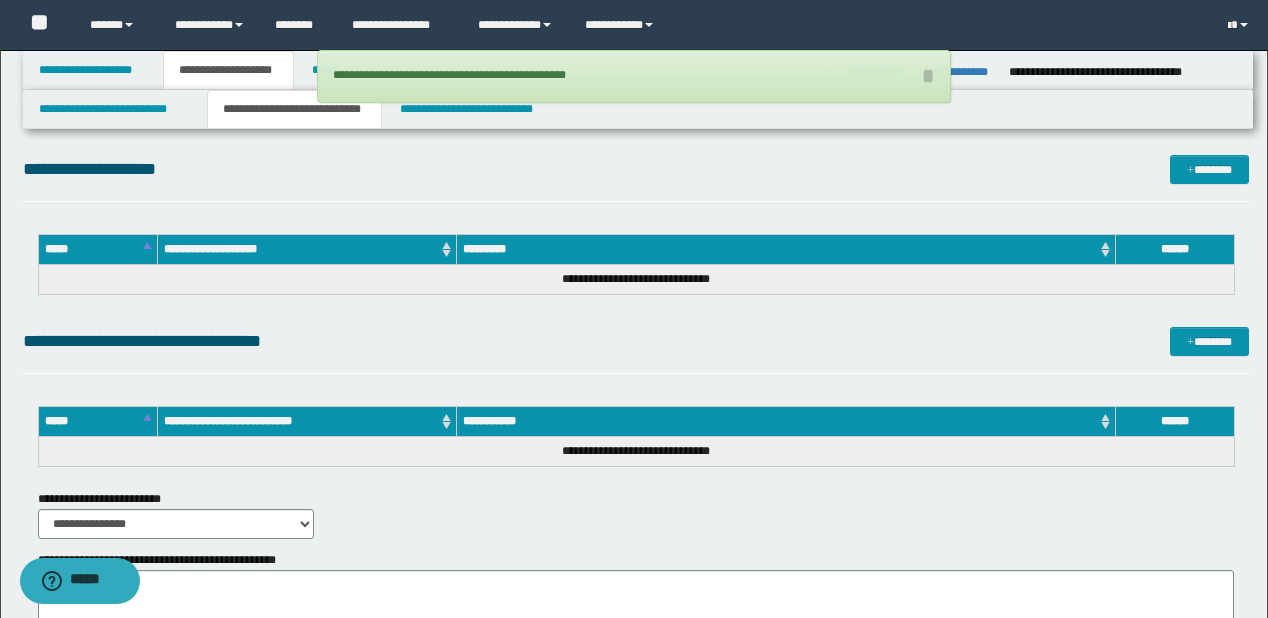 scroll, scrollTop: 2059, scrollLeft: 0, axis: vertical 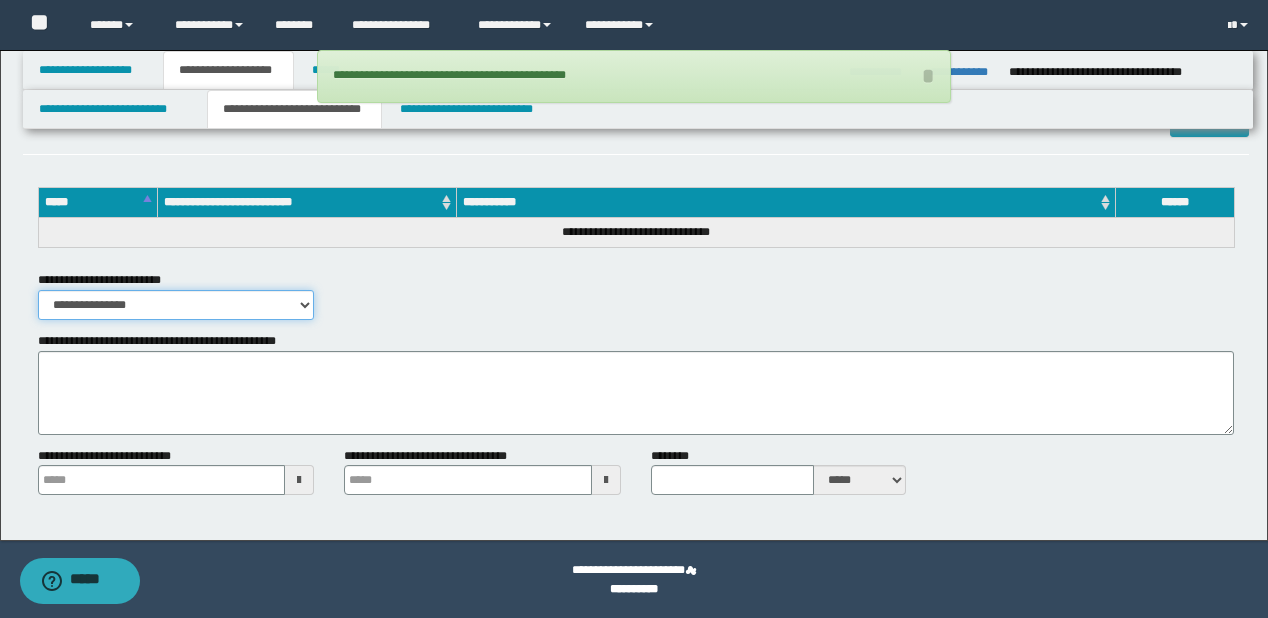click on "**********" at bounding box center (176, 305) 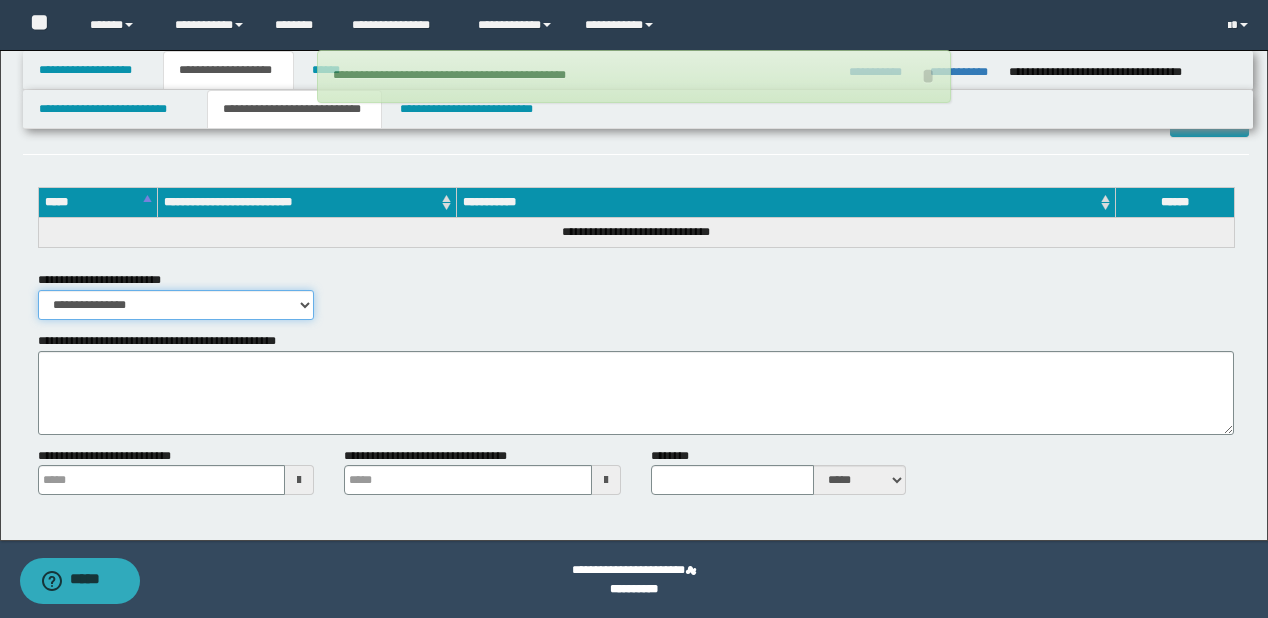 select on "*" 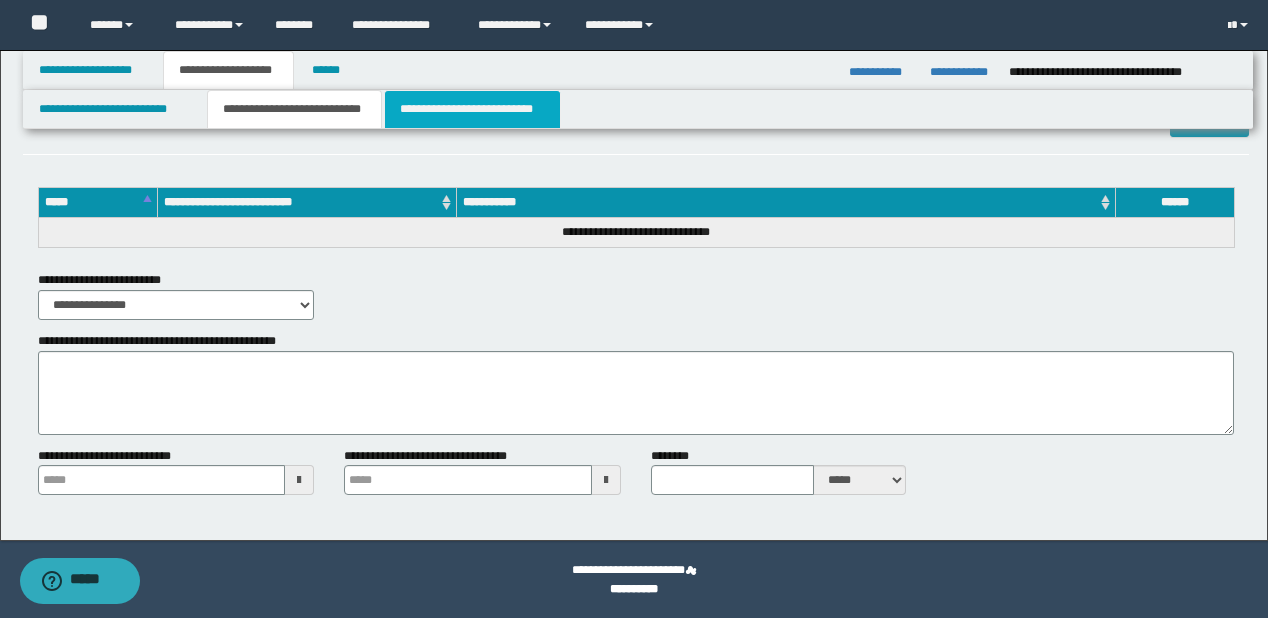 click on "**********" at bounding box center (472, 109) 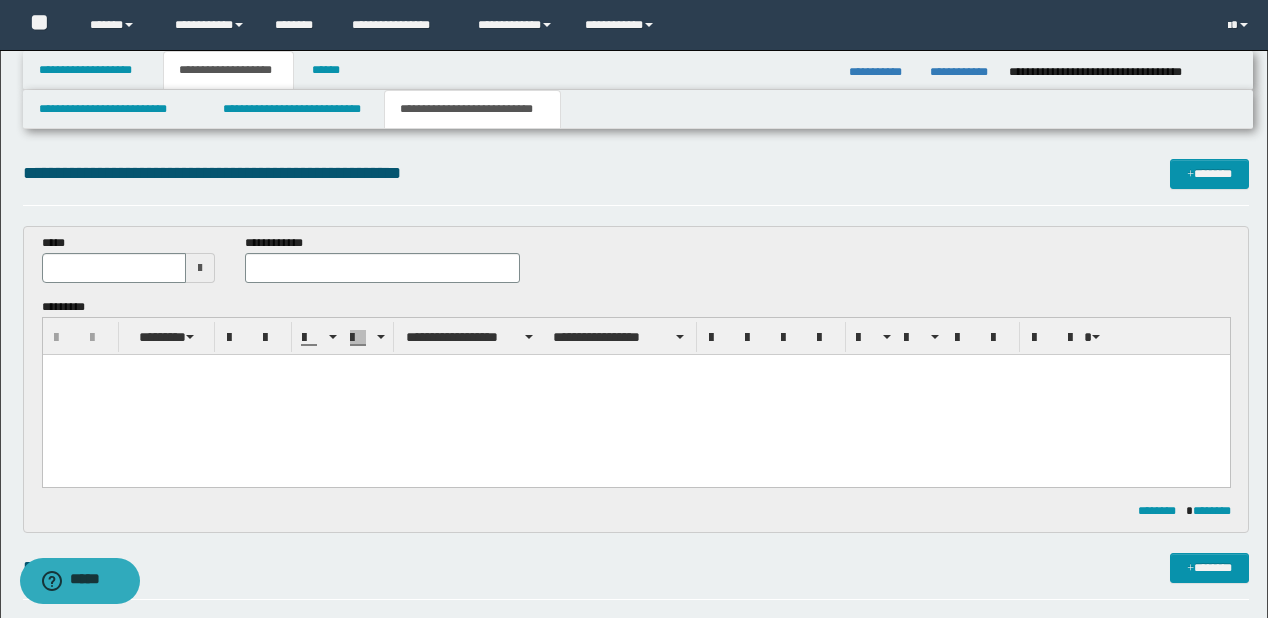 scroll, scrollTop: 0, scrollLeft: 0, axis: both 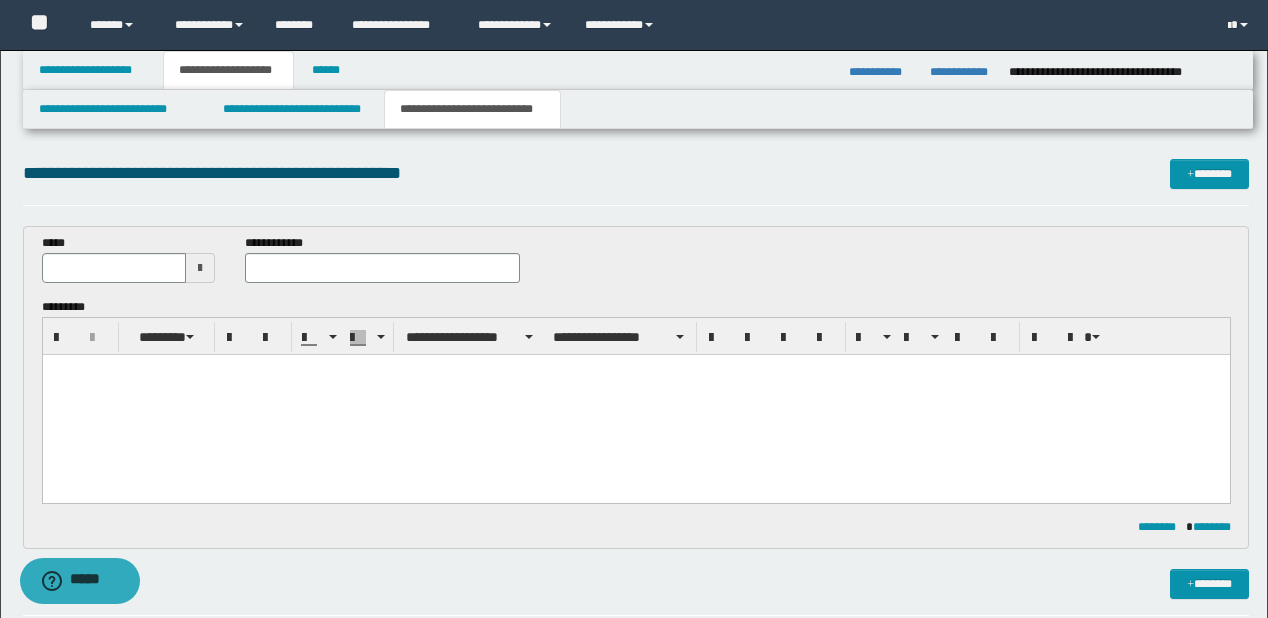 paste 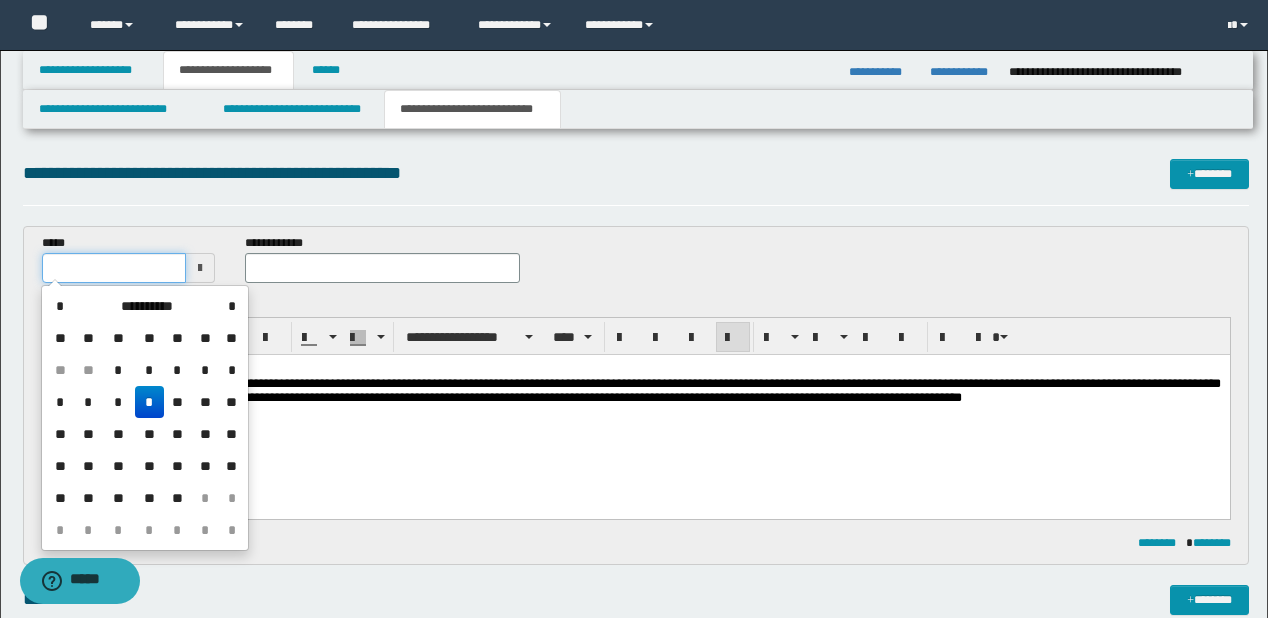 click at bounding box center [114, 268] 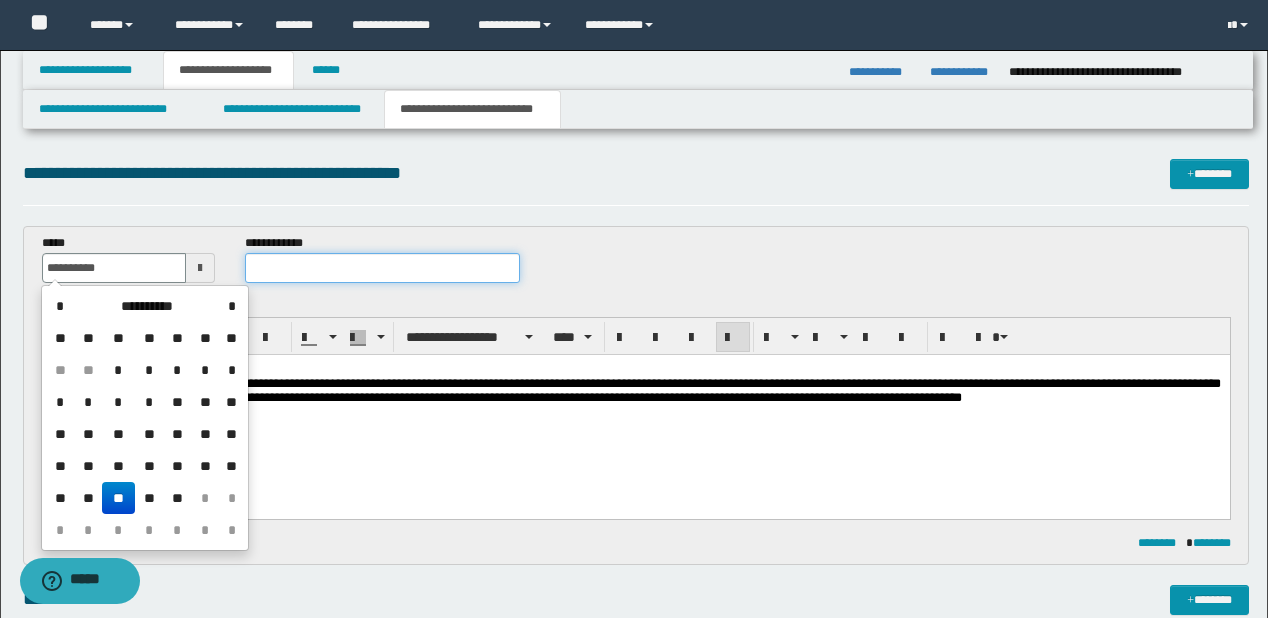 type on "**********" 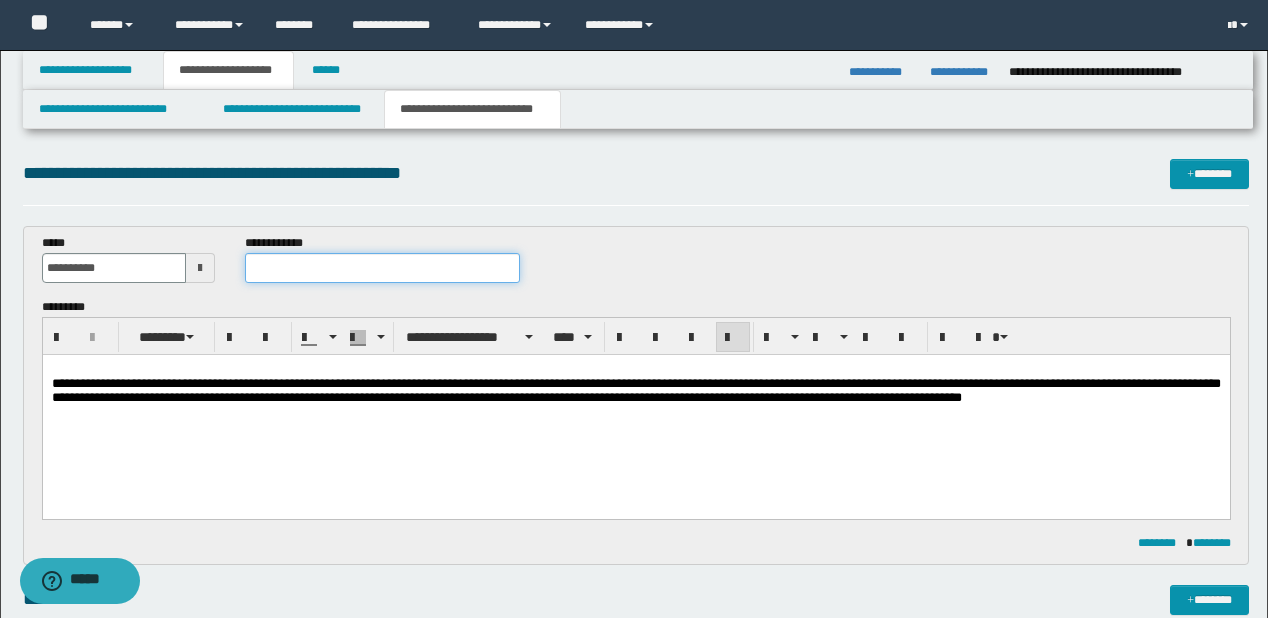click at bounding box center (382, 268) 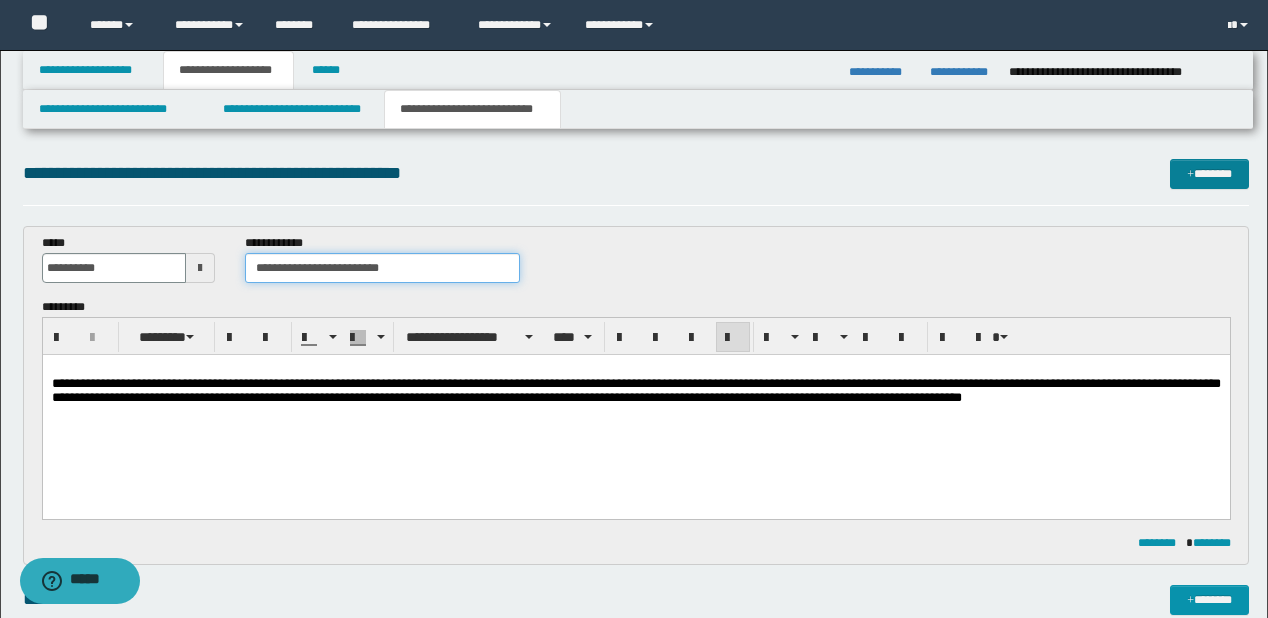 type on "**********" 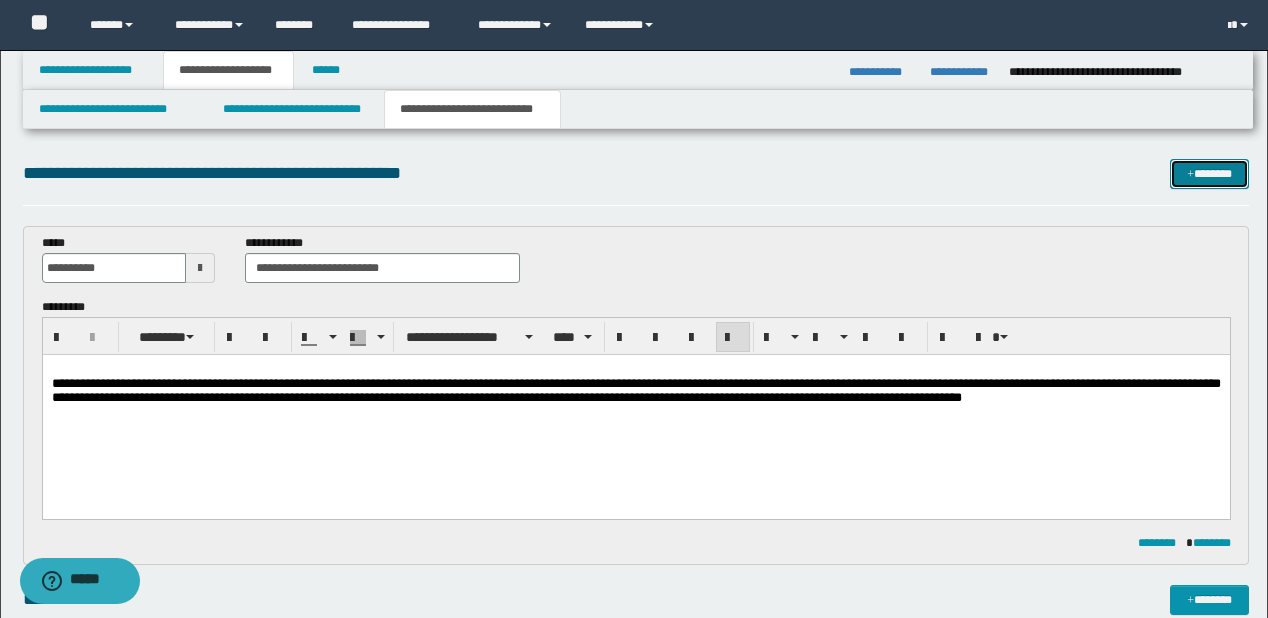click on "*******" at bounding box center [1209, 174] 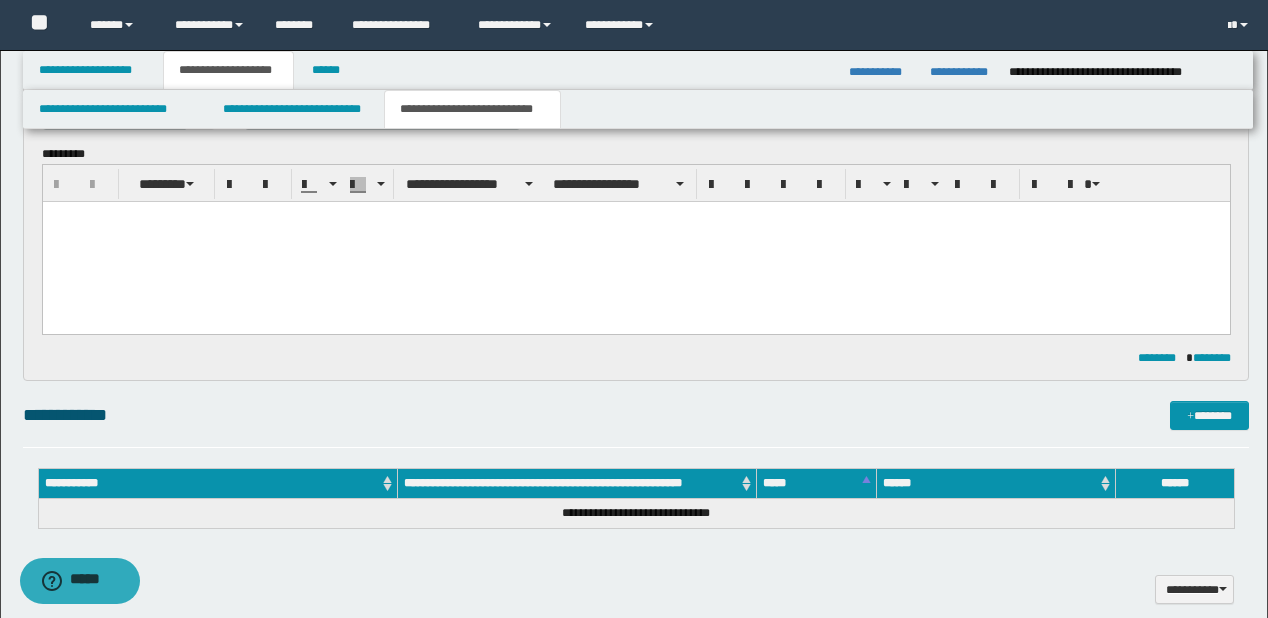 scroll, scrollTop: 432, scrollLeft: 0, axis: vertical 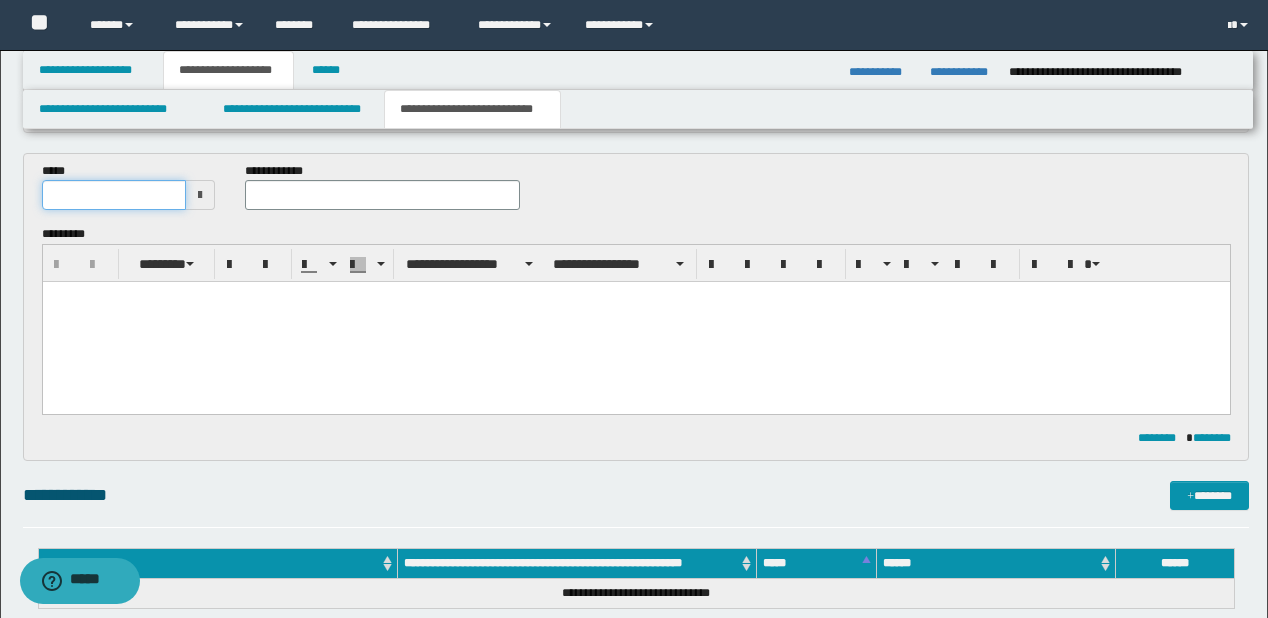 click at bounding box center (114, 195) 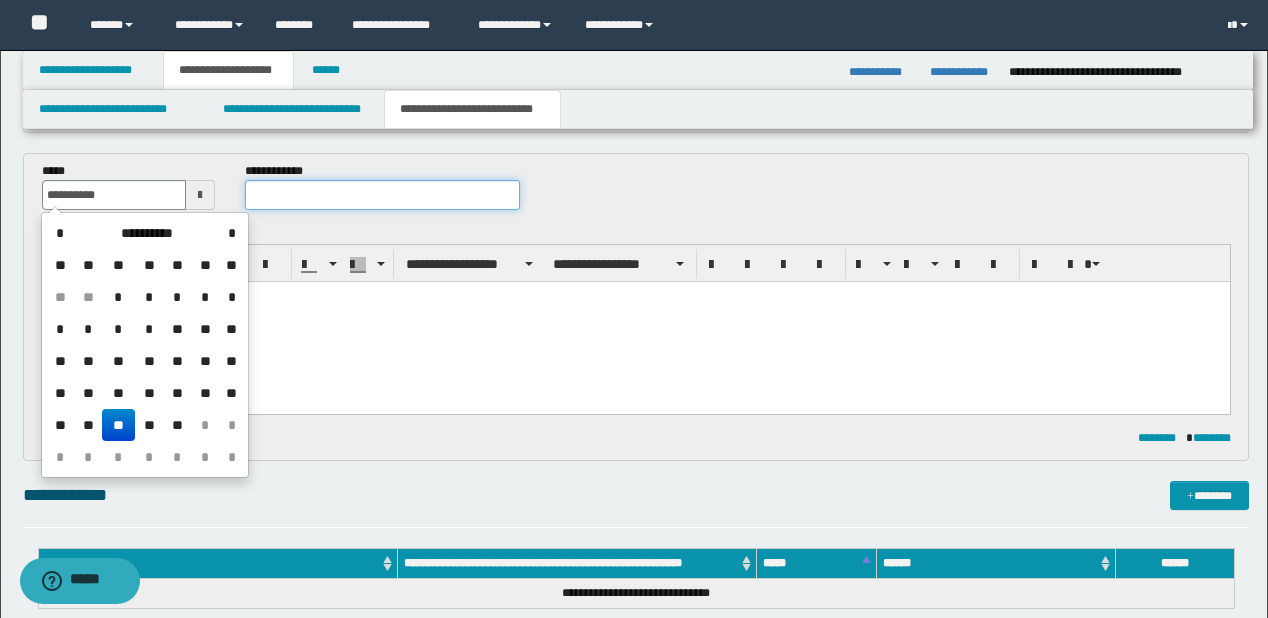type on "**********" 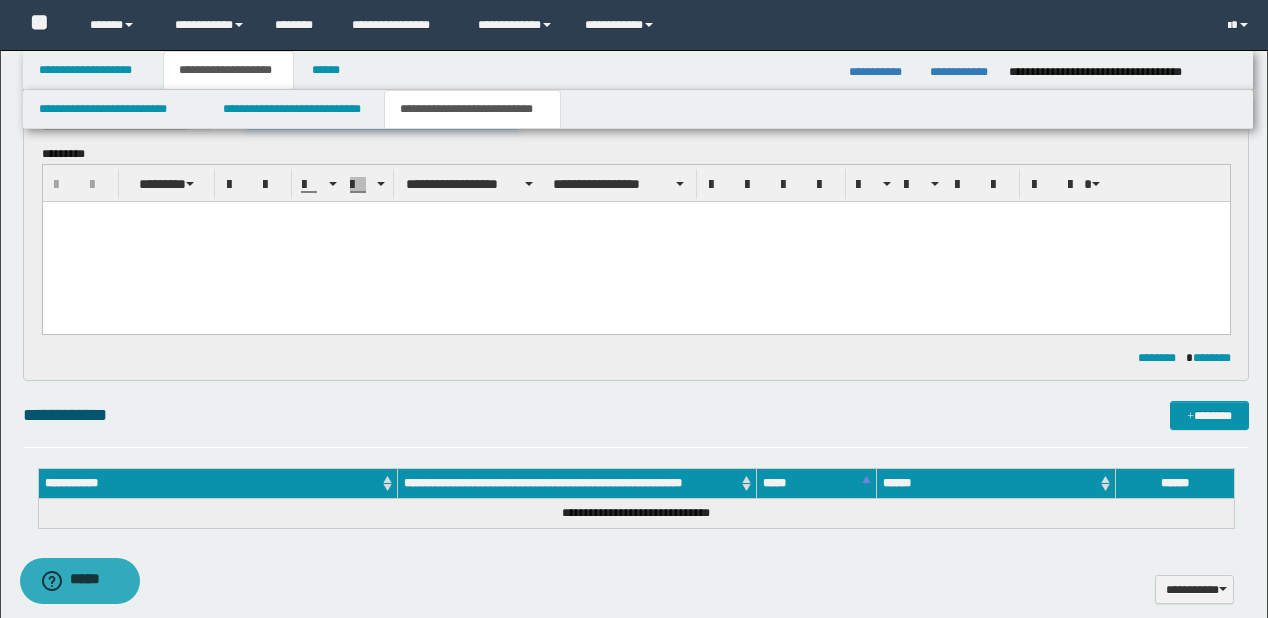 scroll, scrollTop: 672, scrollLeft: 0, axis: vertical 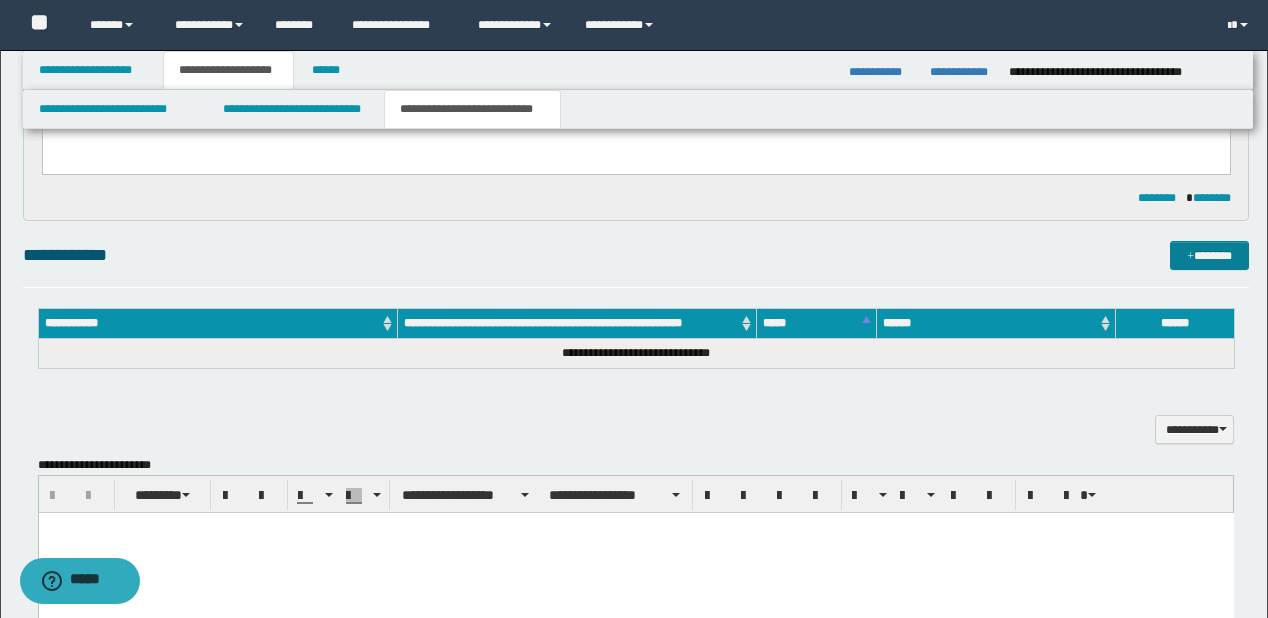 type on "**********" 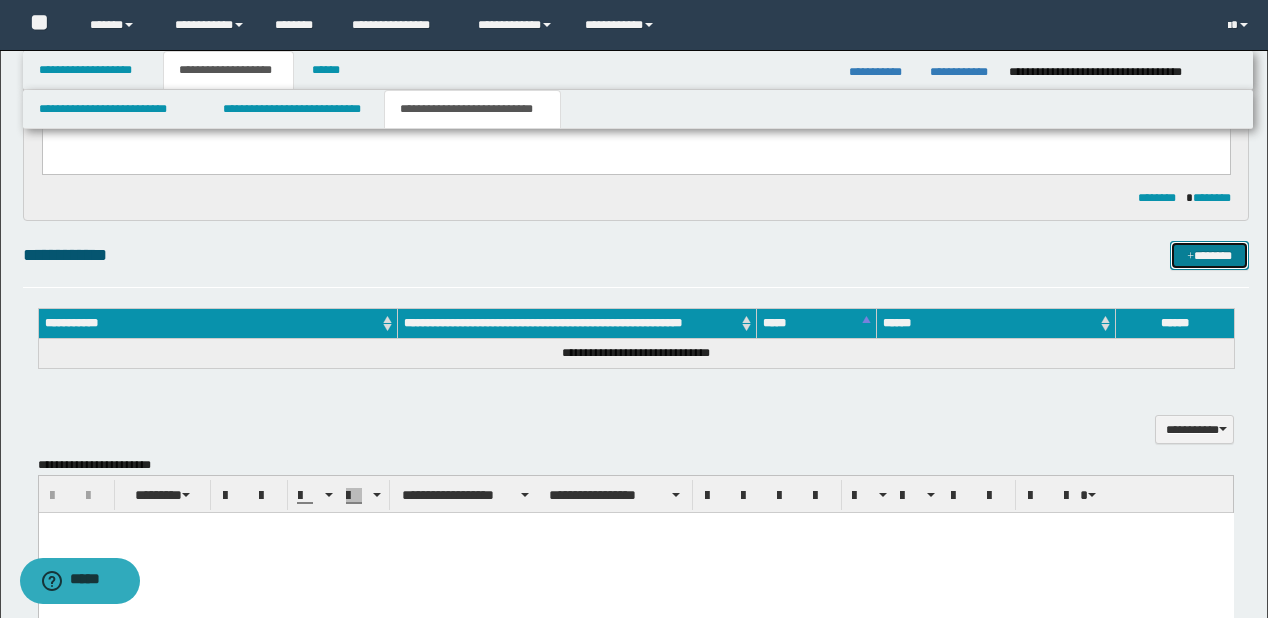 click on "*******" at bounding box center [1209, 256] 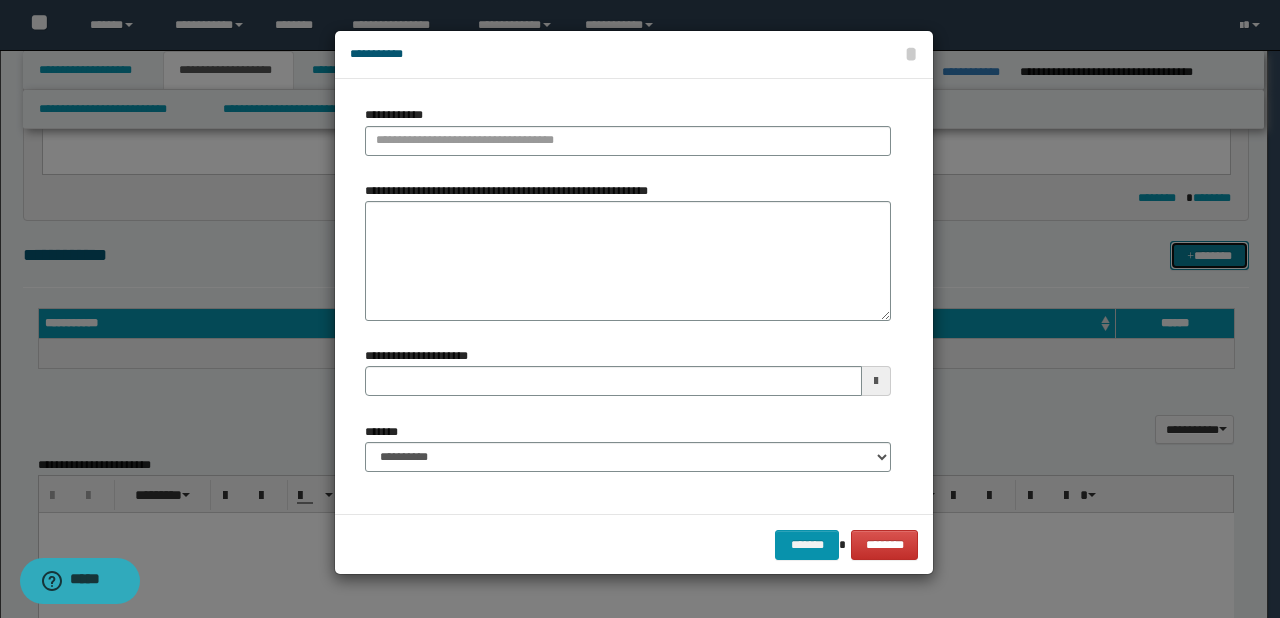 type 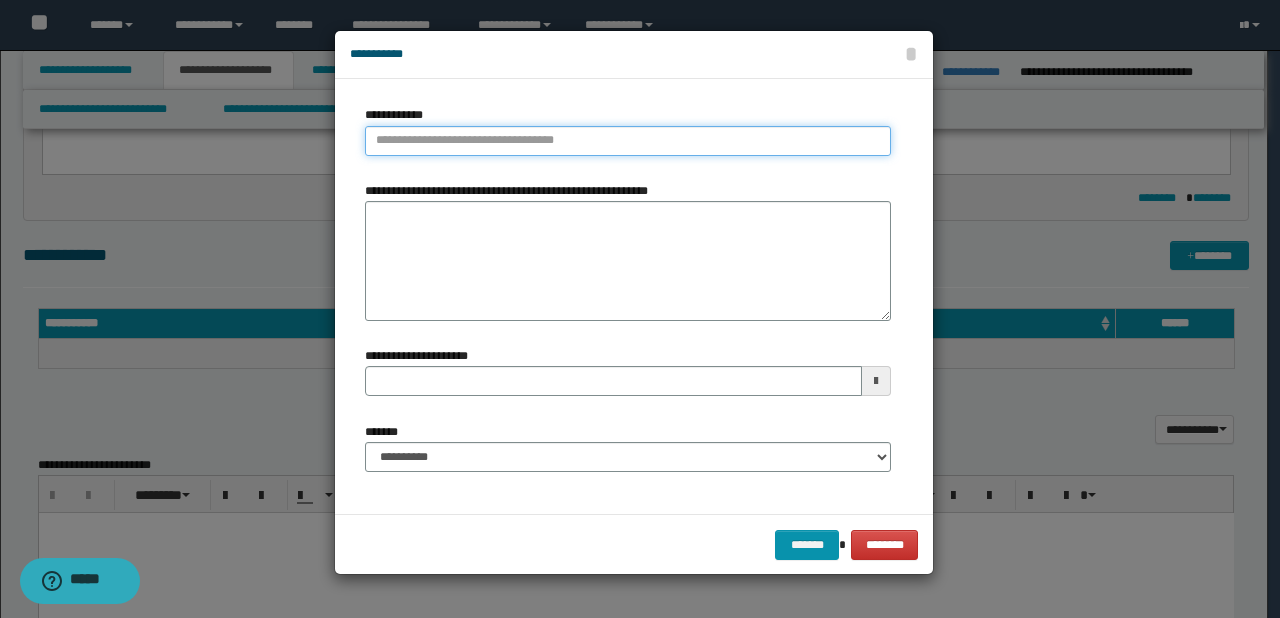 click on "**********" at bounding box center [628, 141] 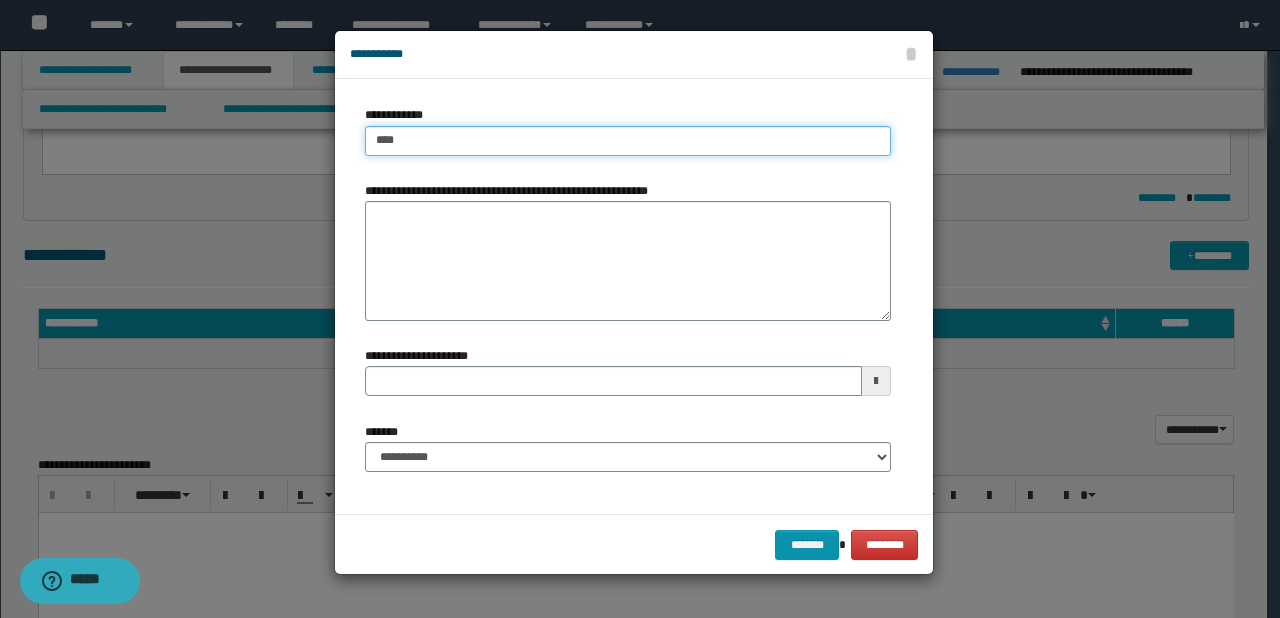 type on "****" 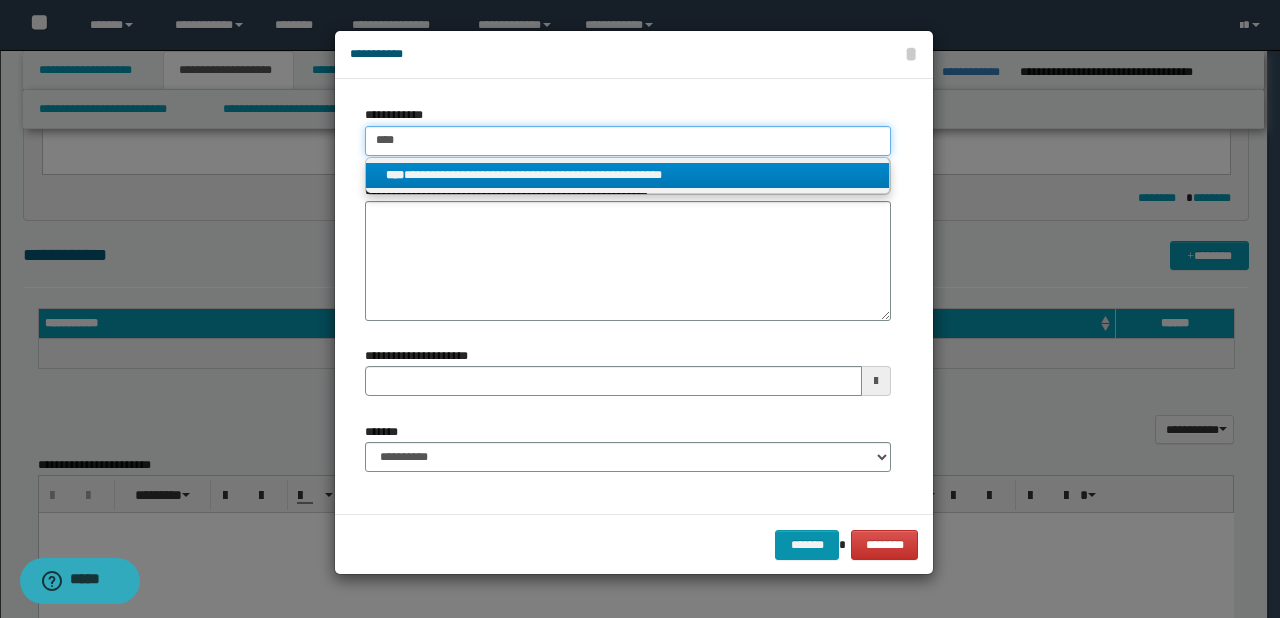 type on "****" 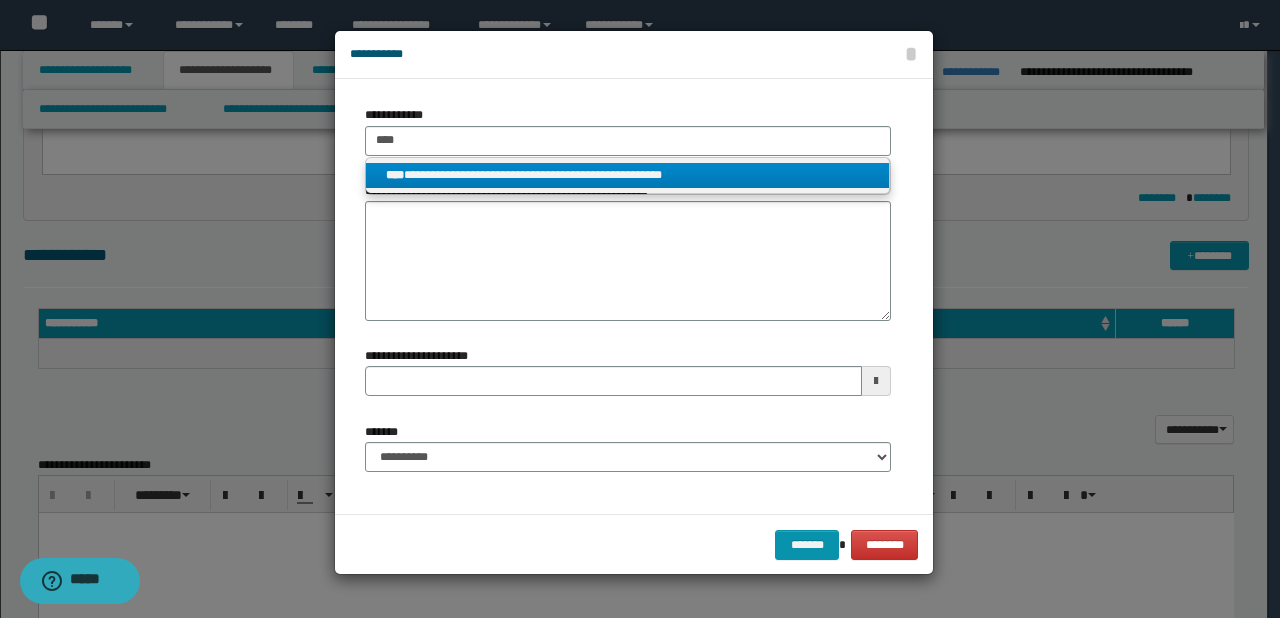 click on "**********" at bounding box center [628, 175] 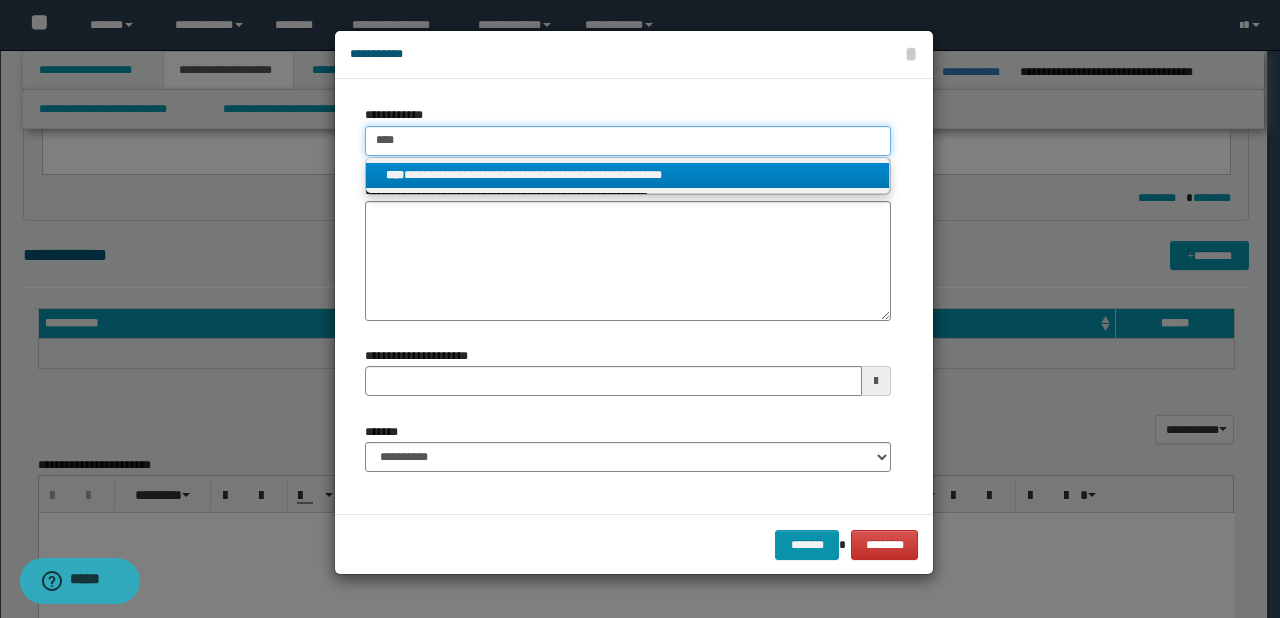 type 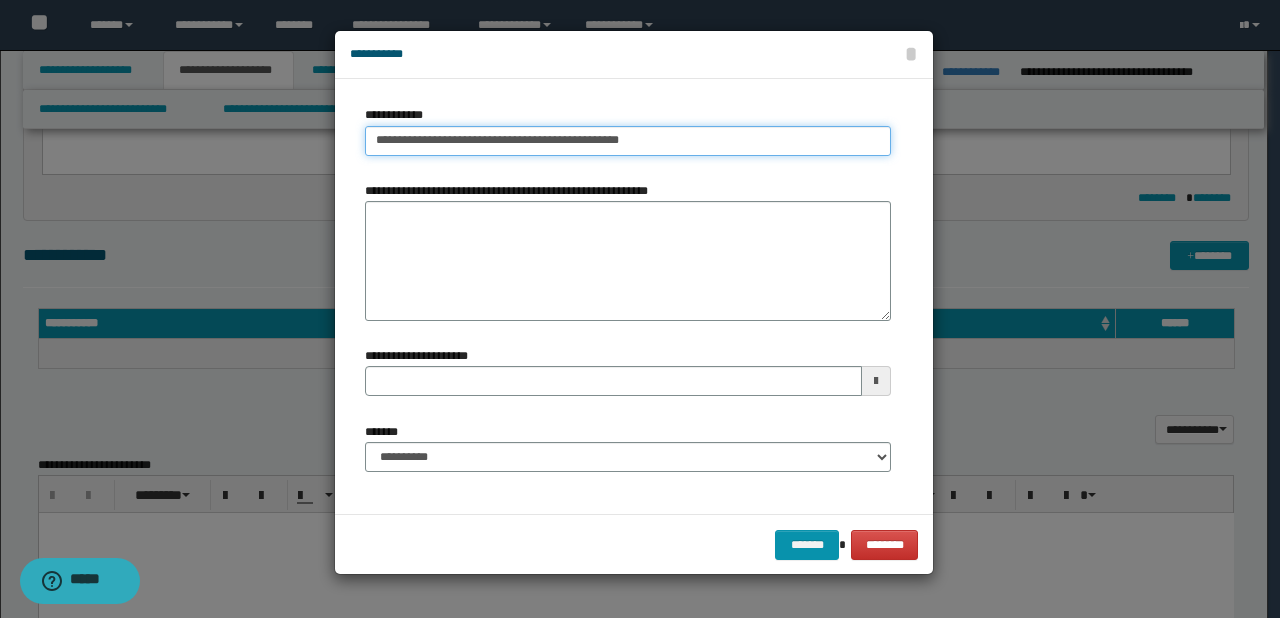 type on "**********" 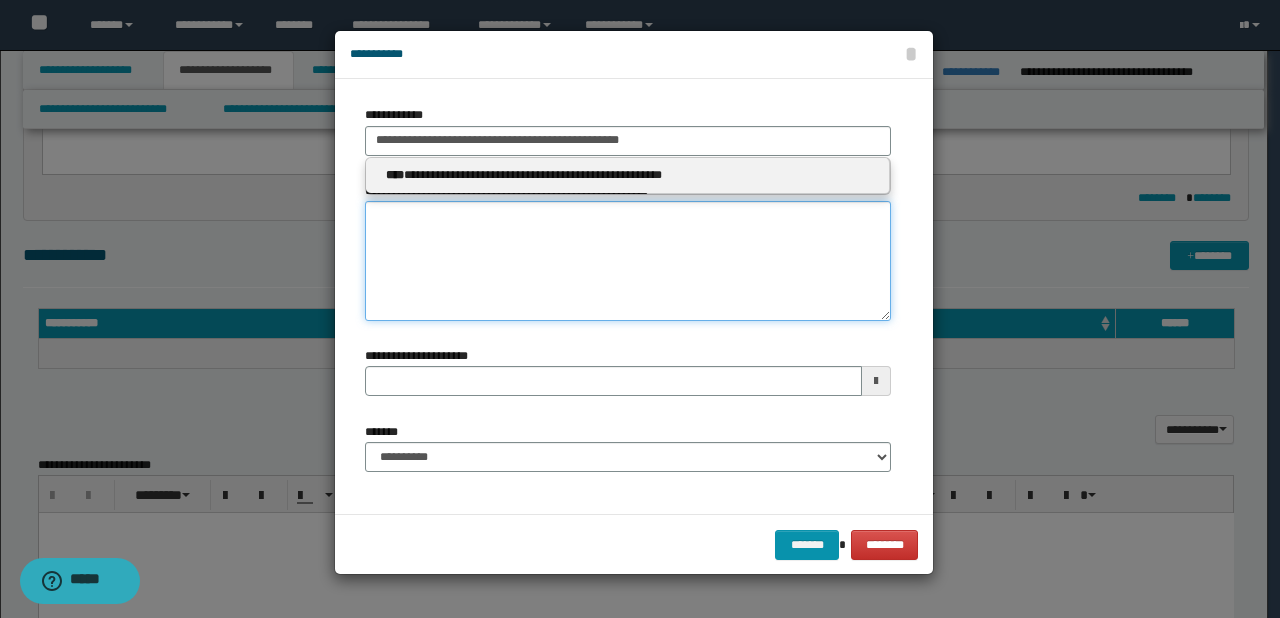 type 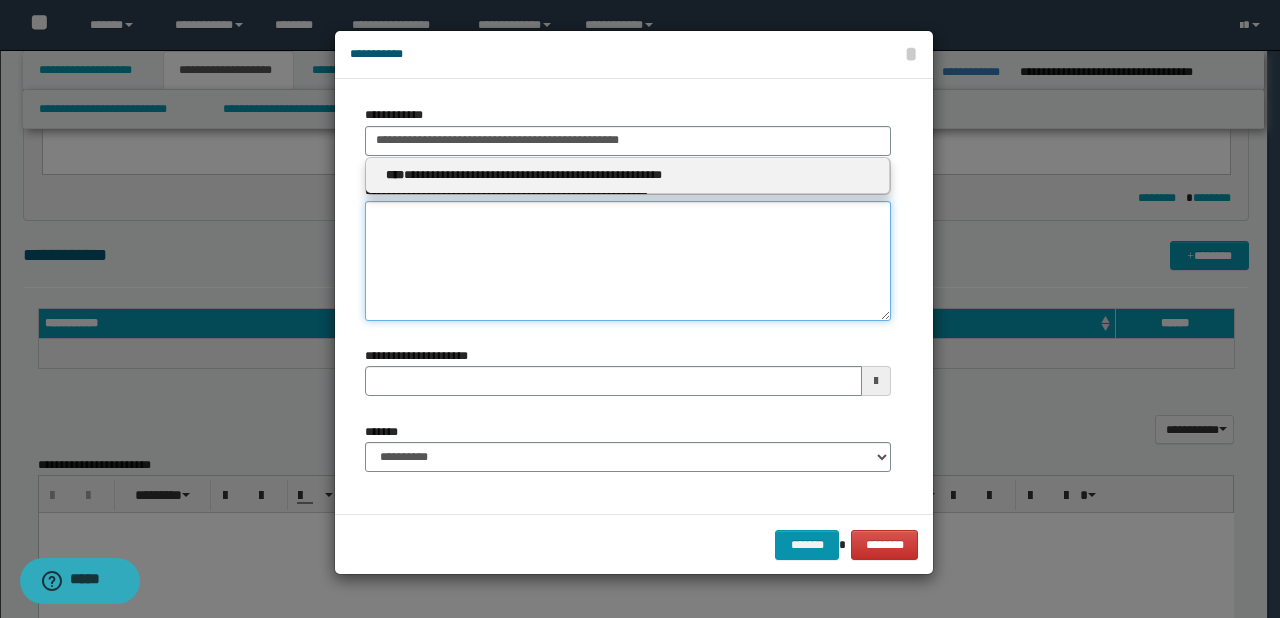 click on "**********" at bounding box center (628, 261) 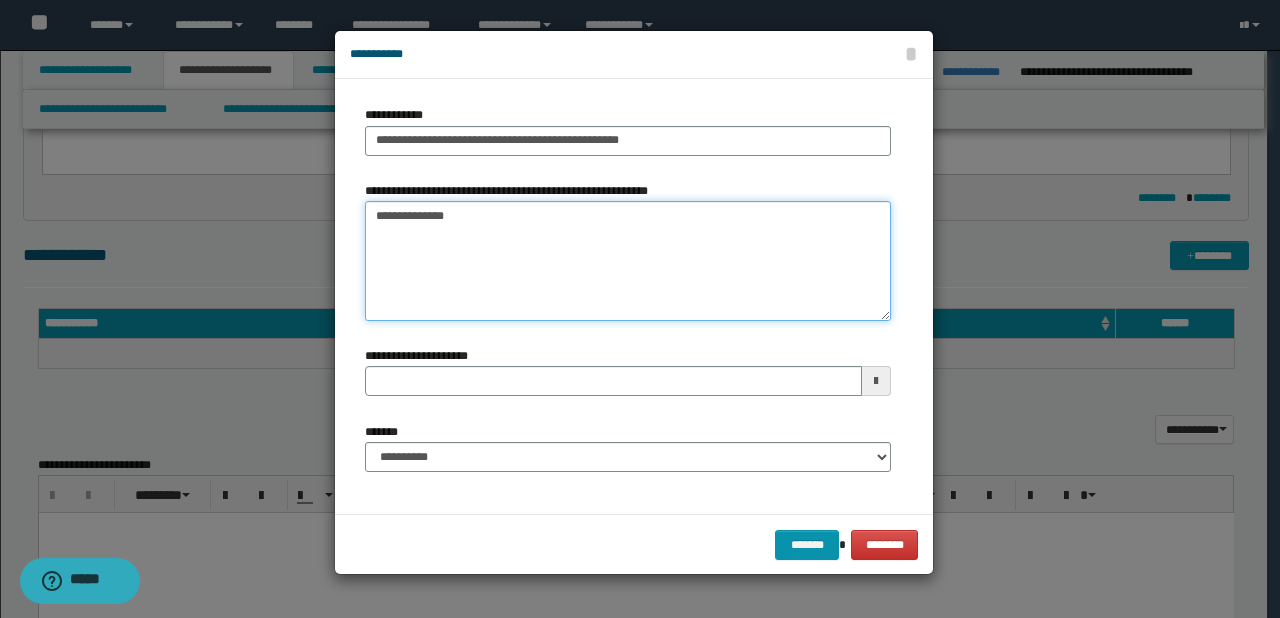 type on "**********" 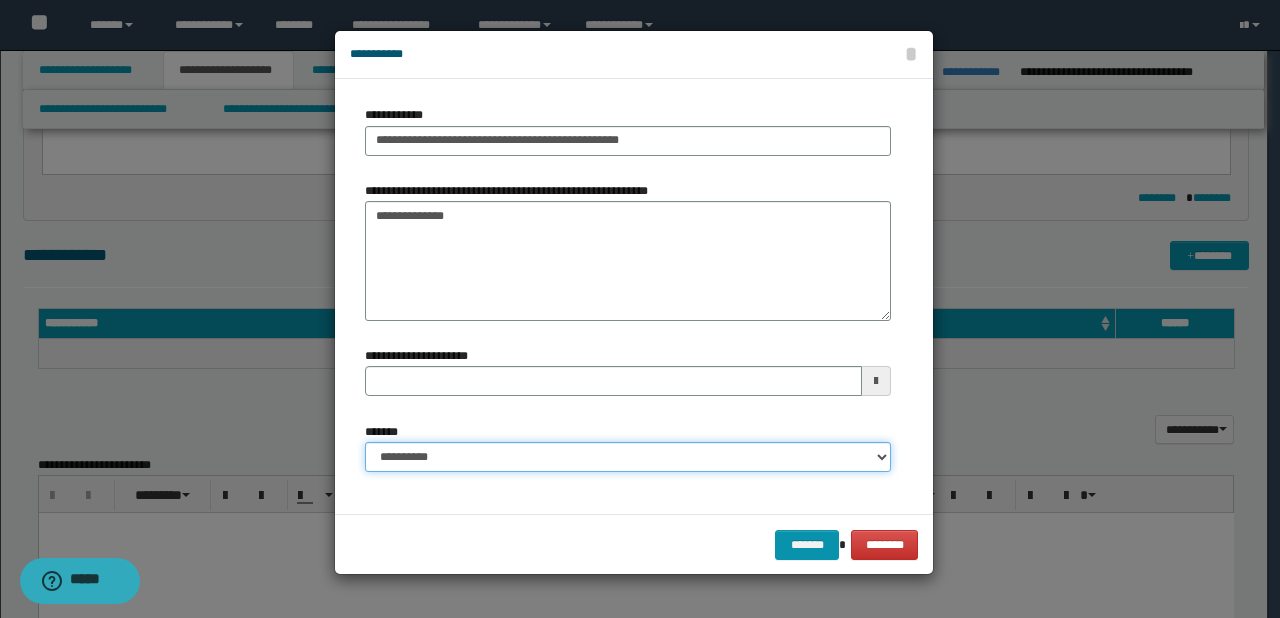 click on "**********" at bounding box center (628, 457) 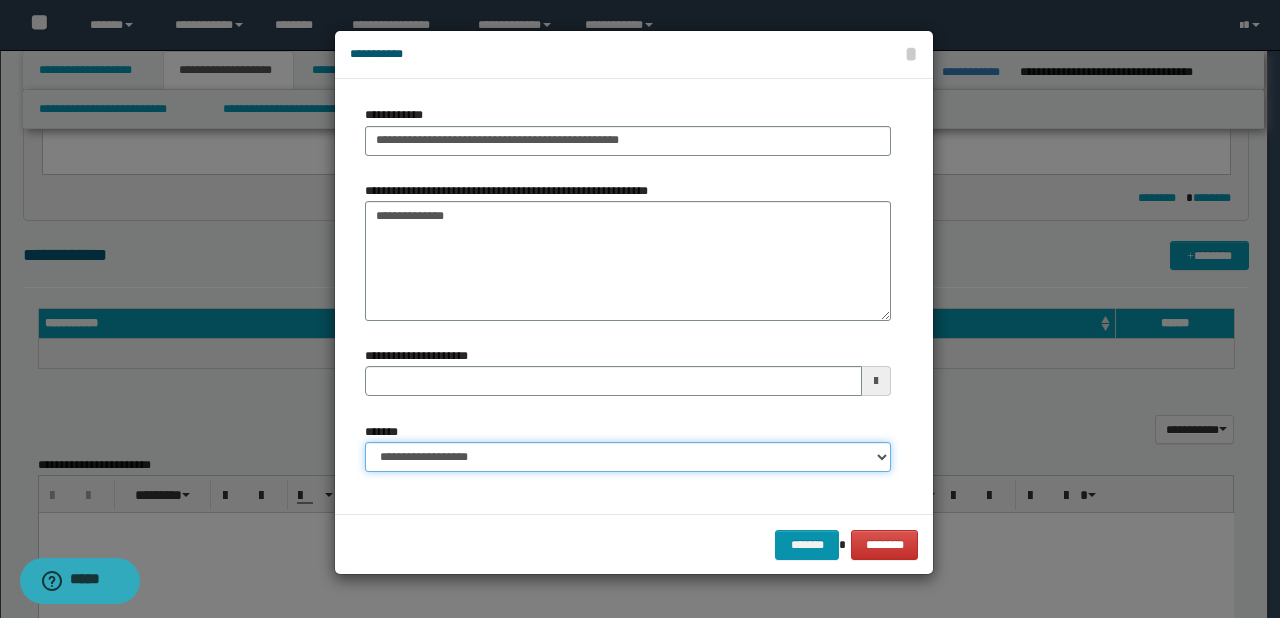 click on "**********" at bounding box center (628, 457) 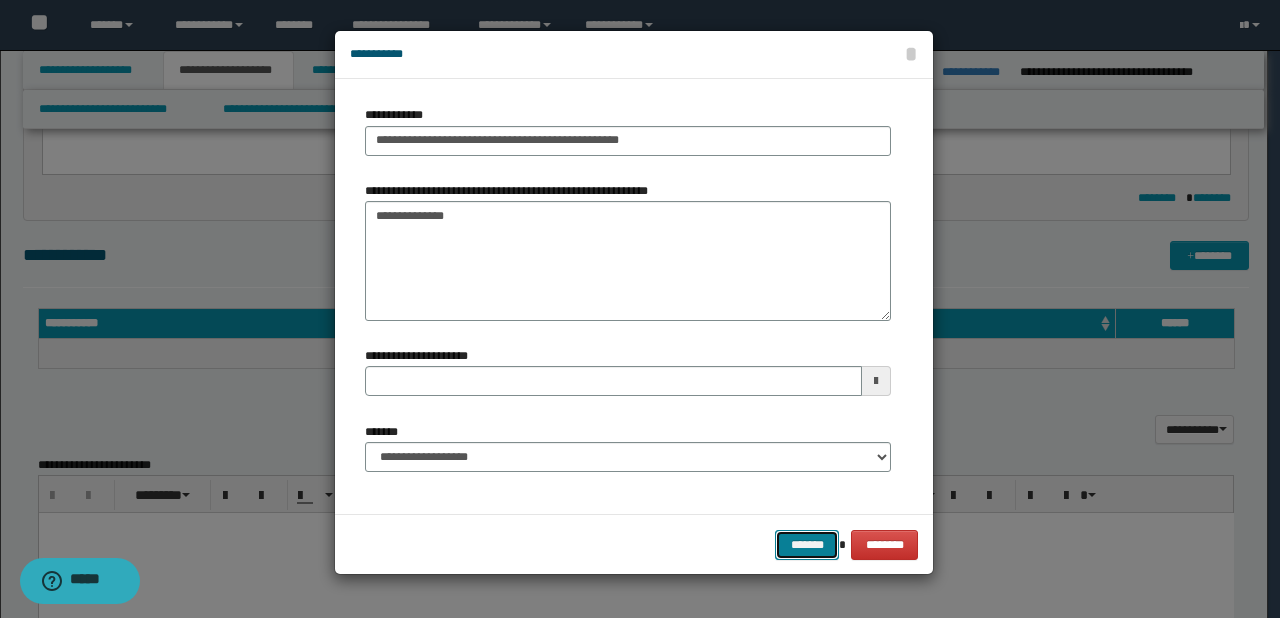 click on "*******" at bounding box center (807, 545) 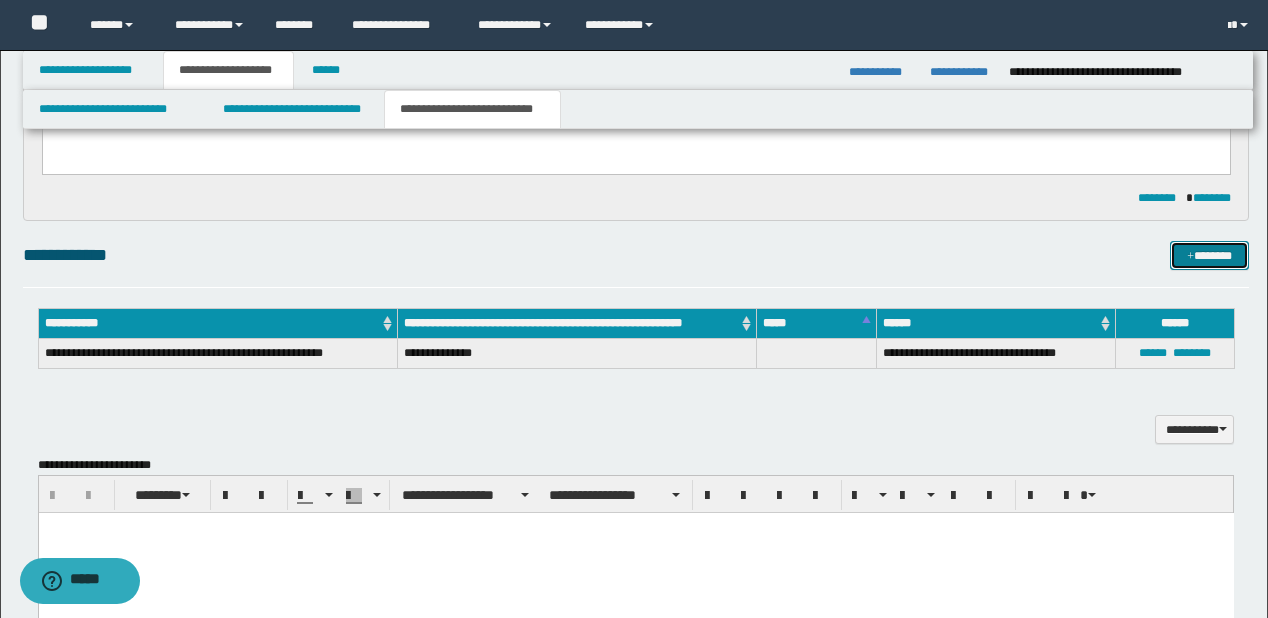 click on "*******" at bounding box center [1209, 256] 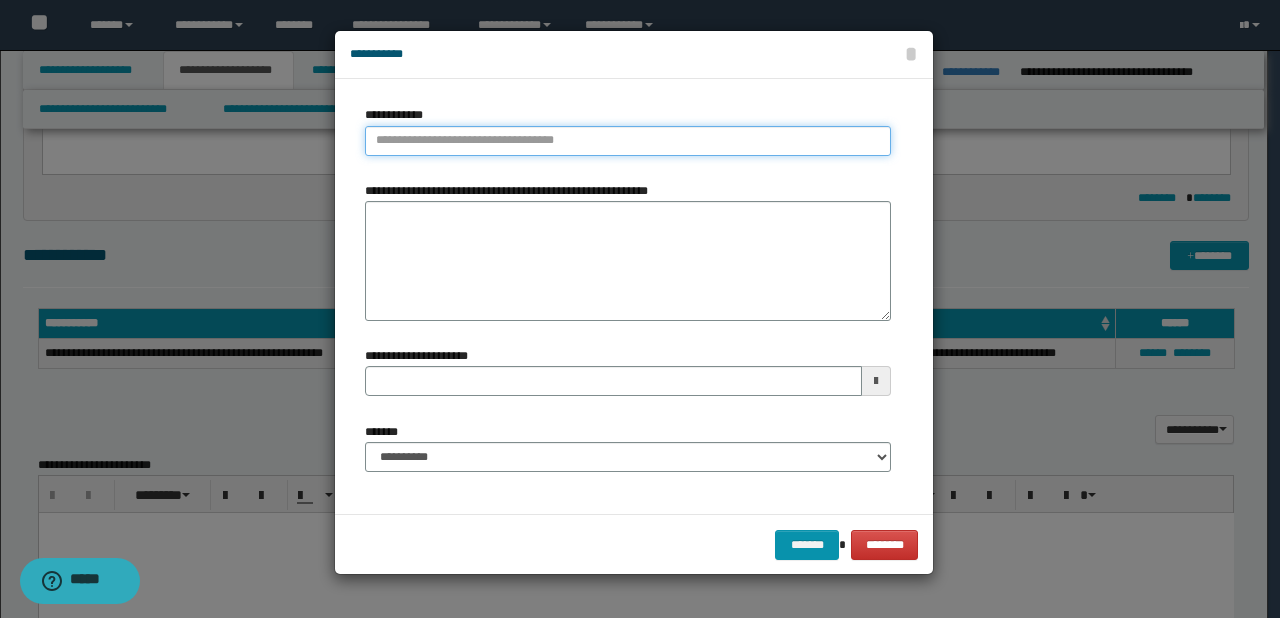 type on "**********" 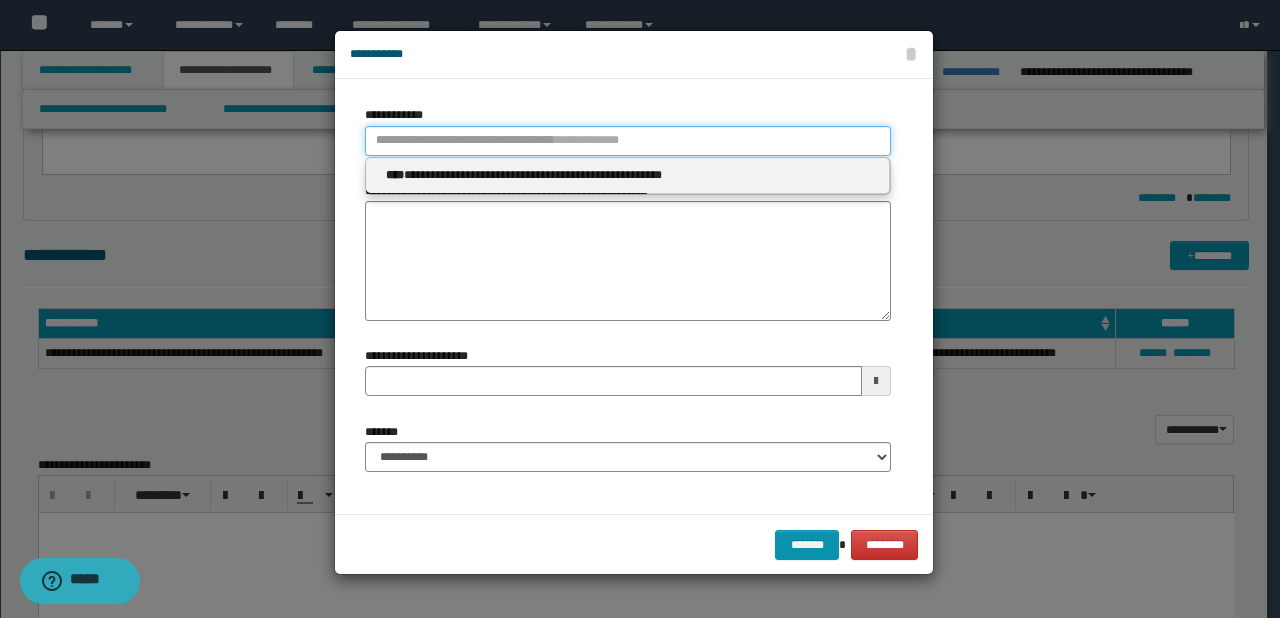 click on "**********" at bounding box center (628, 141) 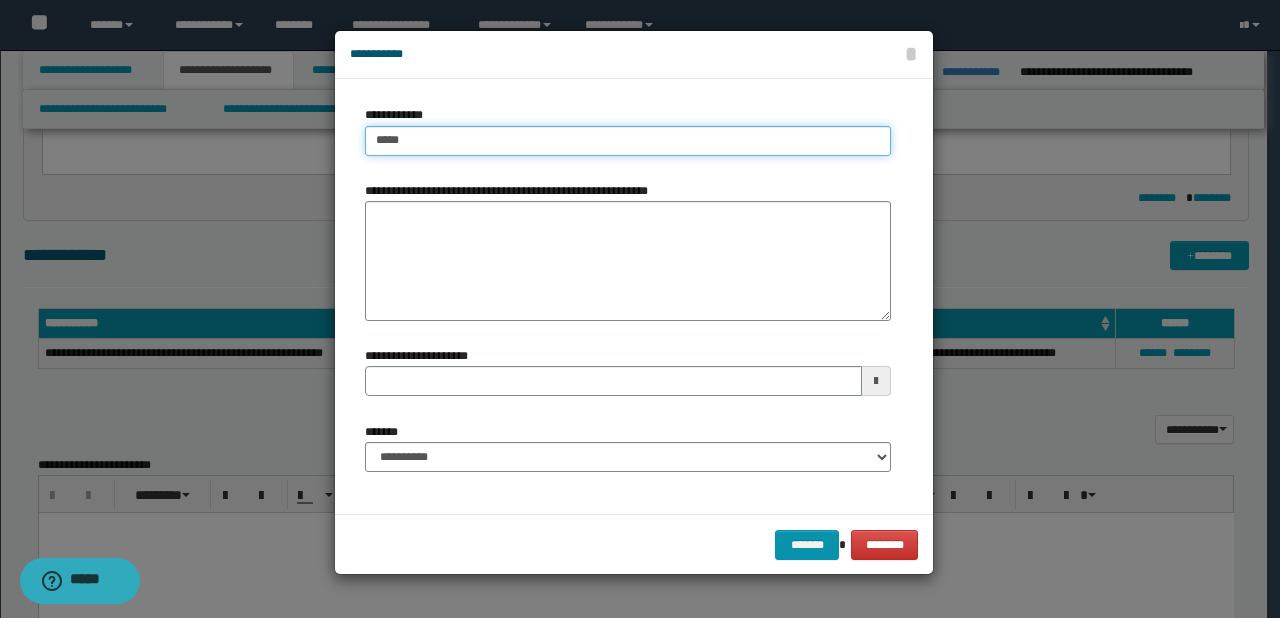 type on "****" 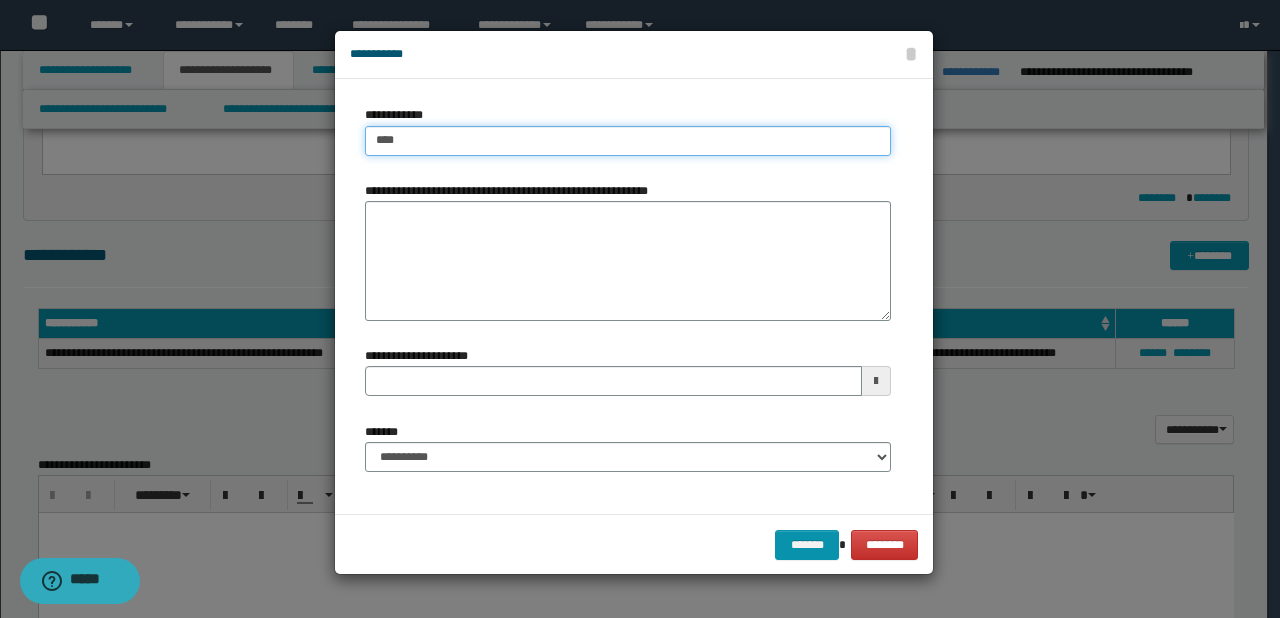 type on "****" 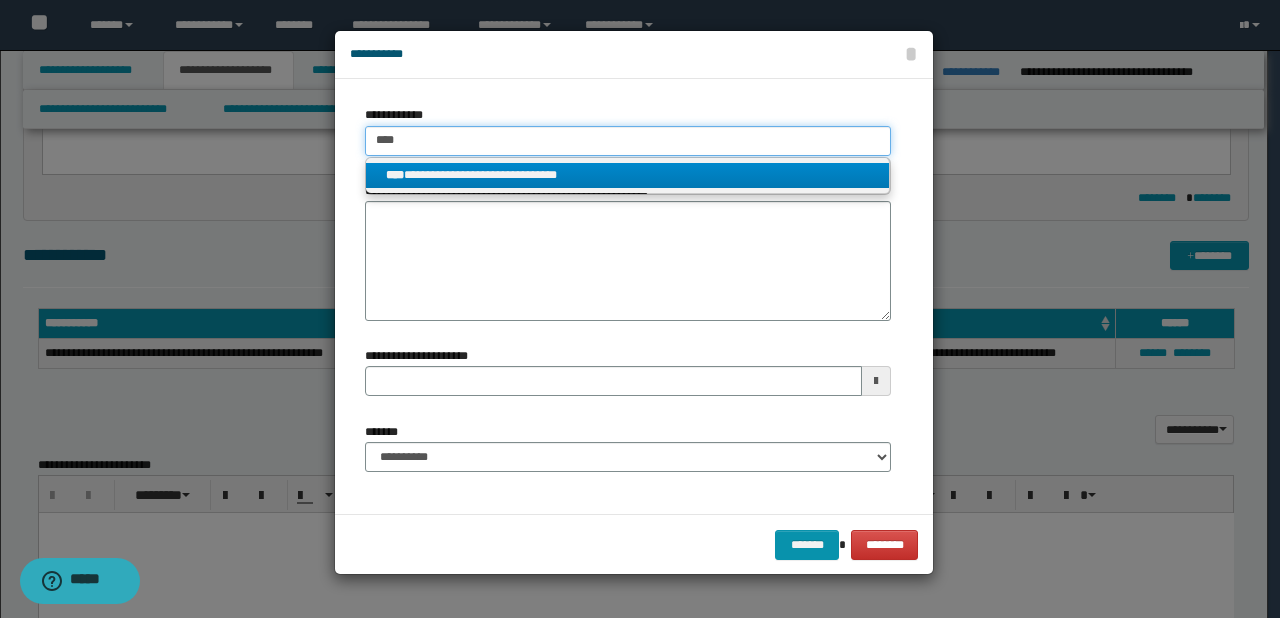 type on "****" 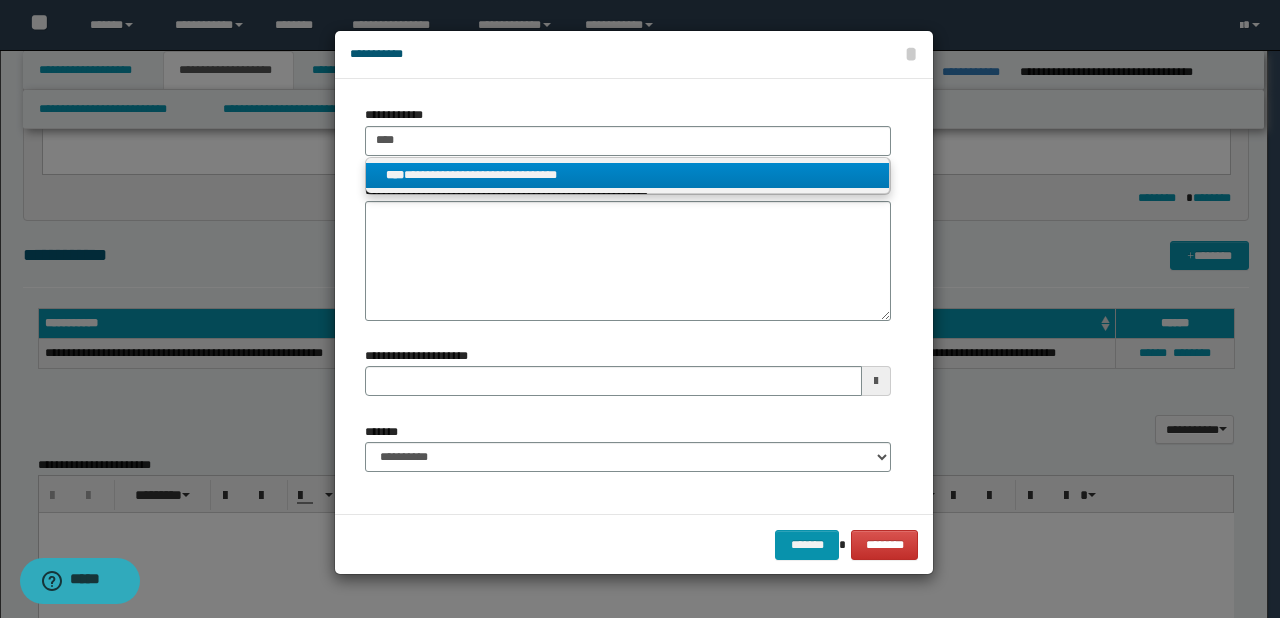 click on "**********" at bounding box center [628, 175] 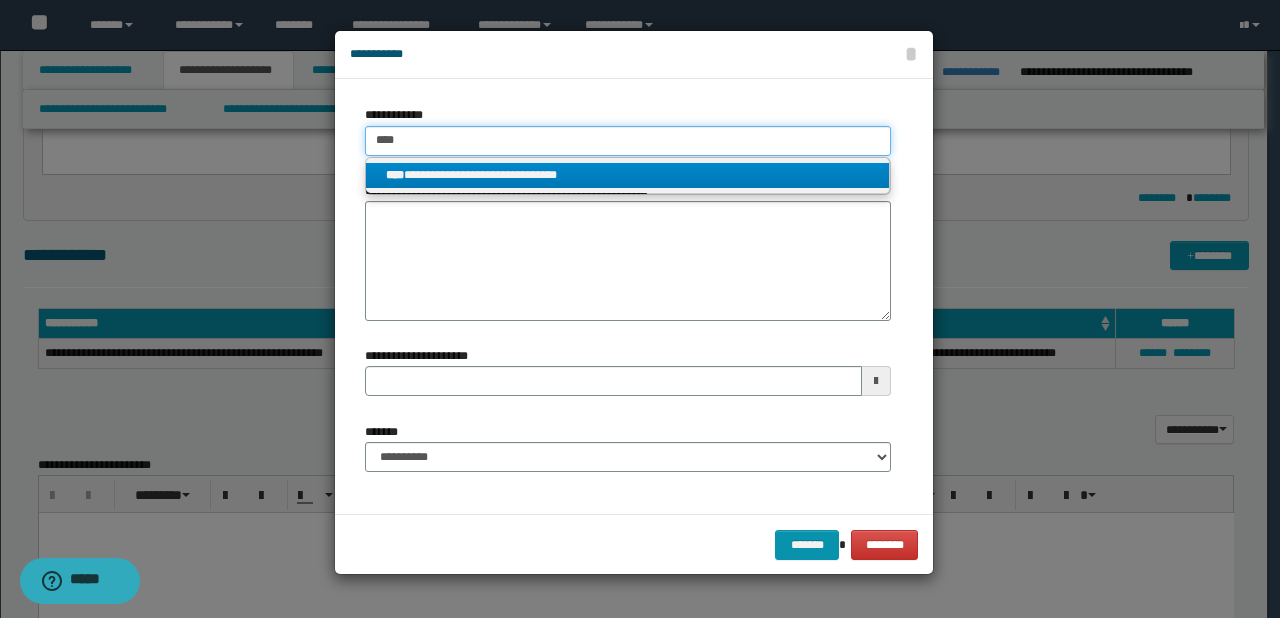 type 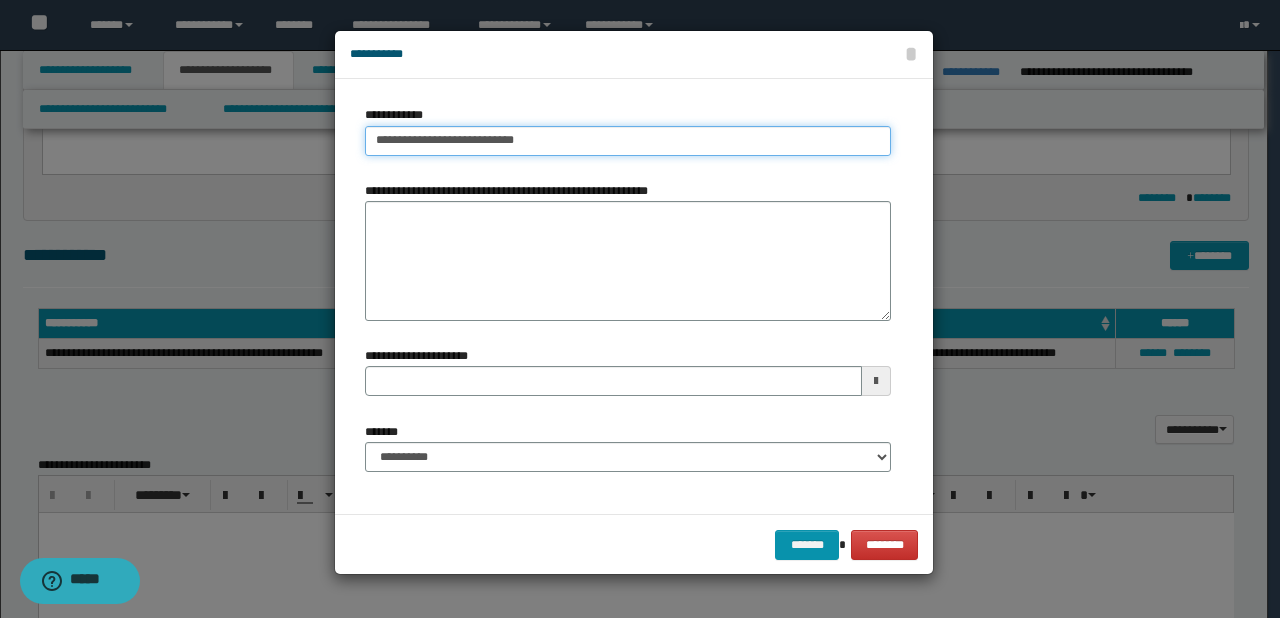 type on "**********" 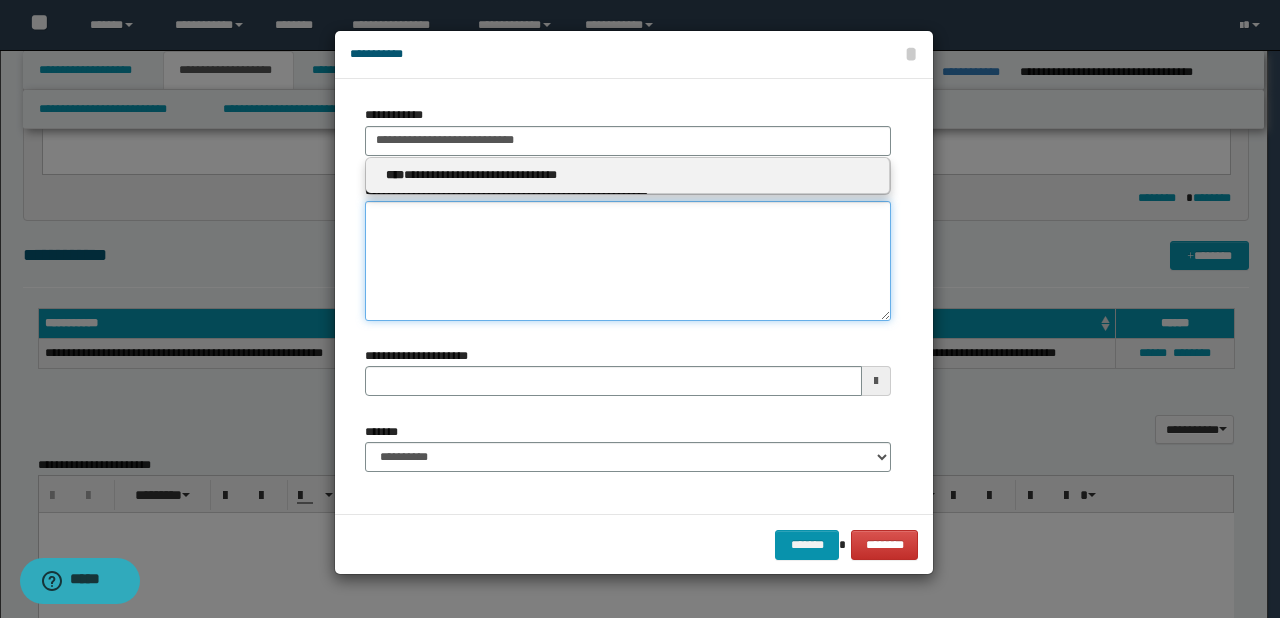 type 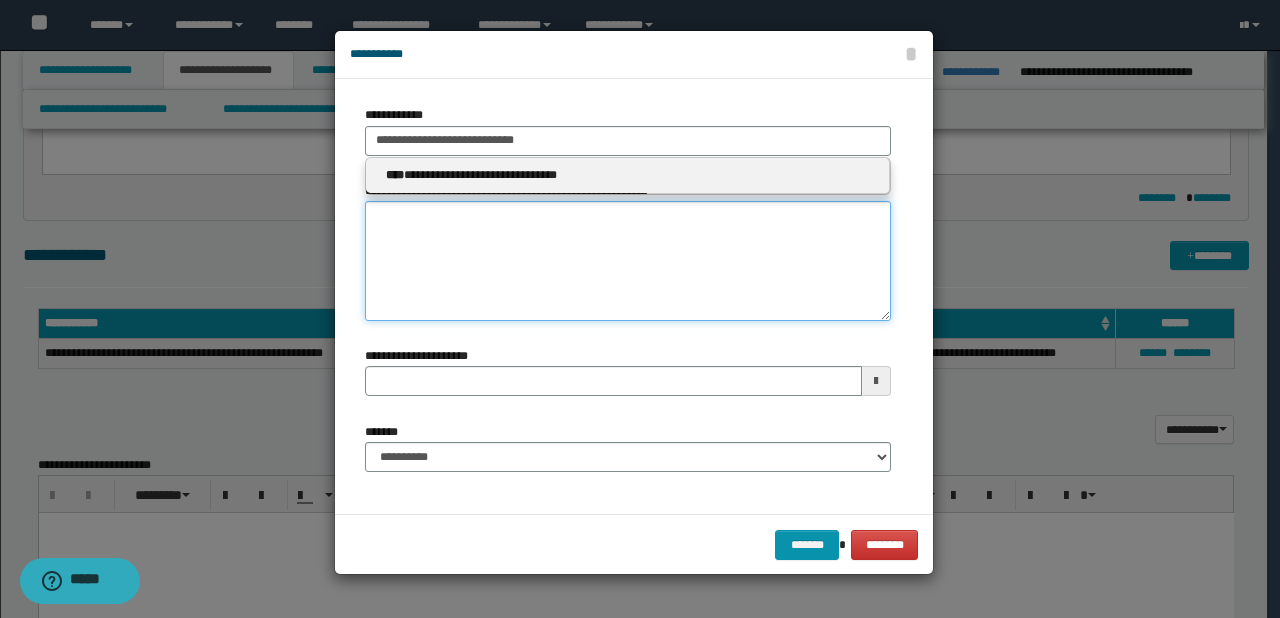 click on "**********" at bounding box center (628, 261) 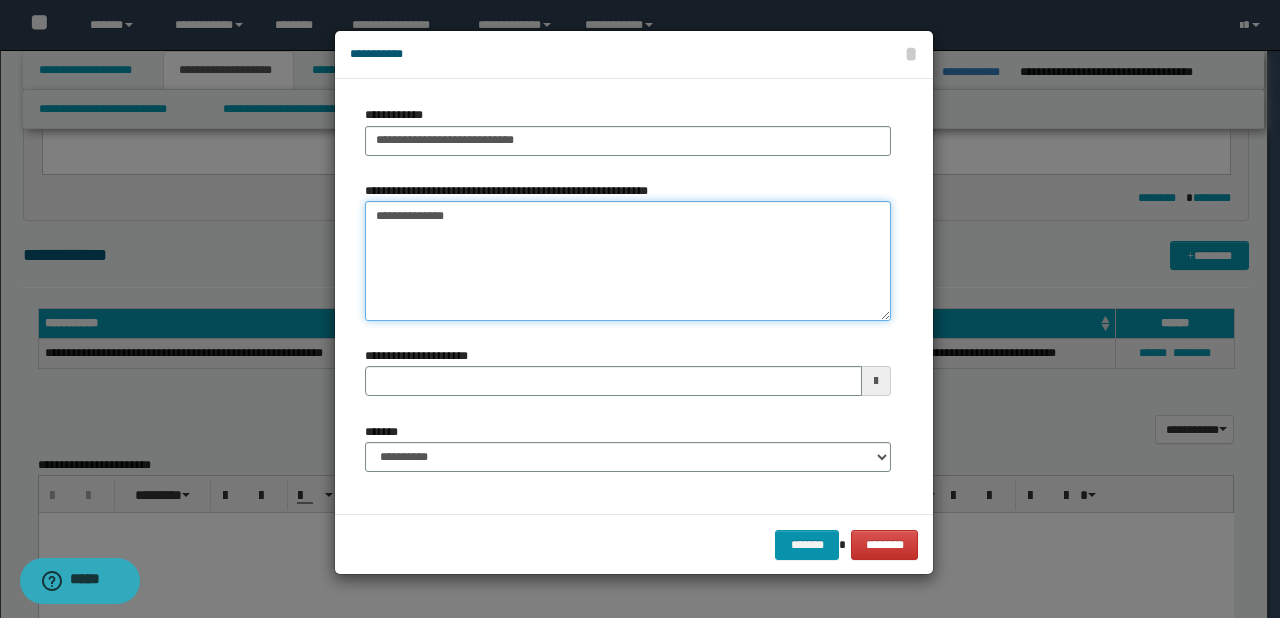 type on "**********" 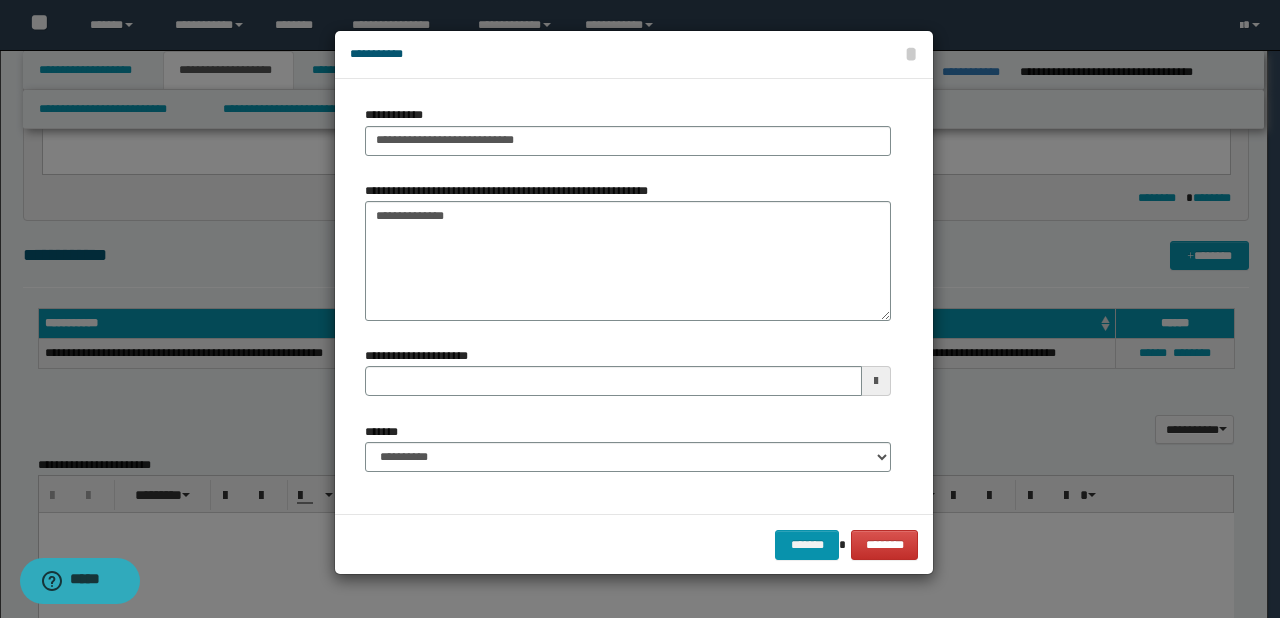 type 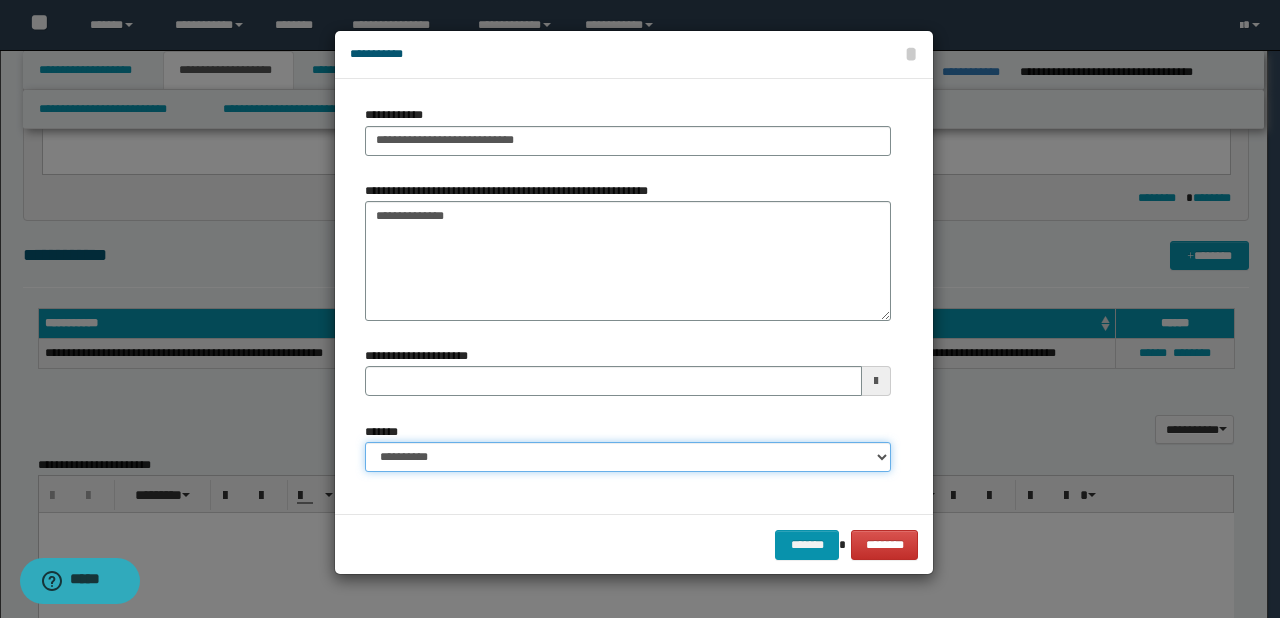 click on "**********" at bounding box center (628, 457) 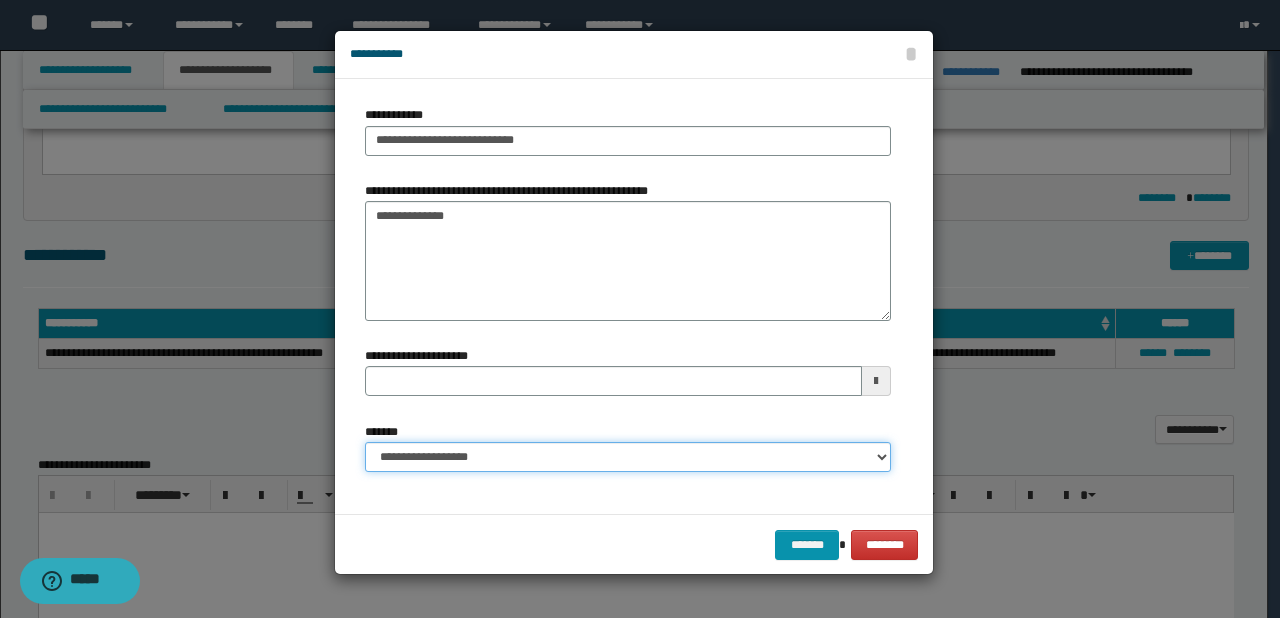 click on "**********" at bounding box center (628, 457) 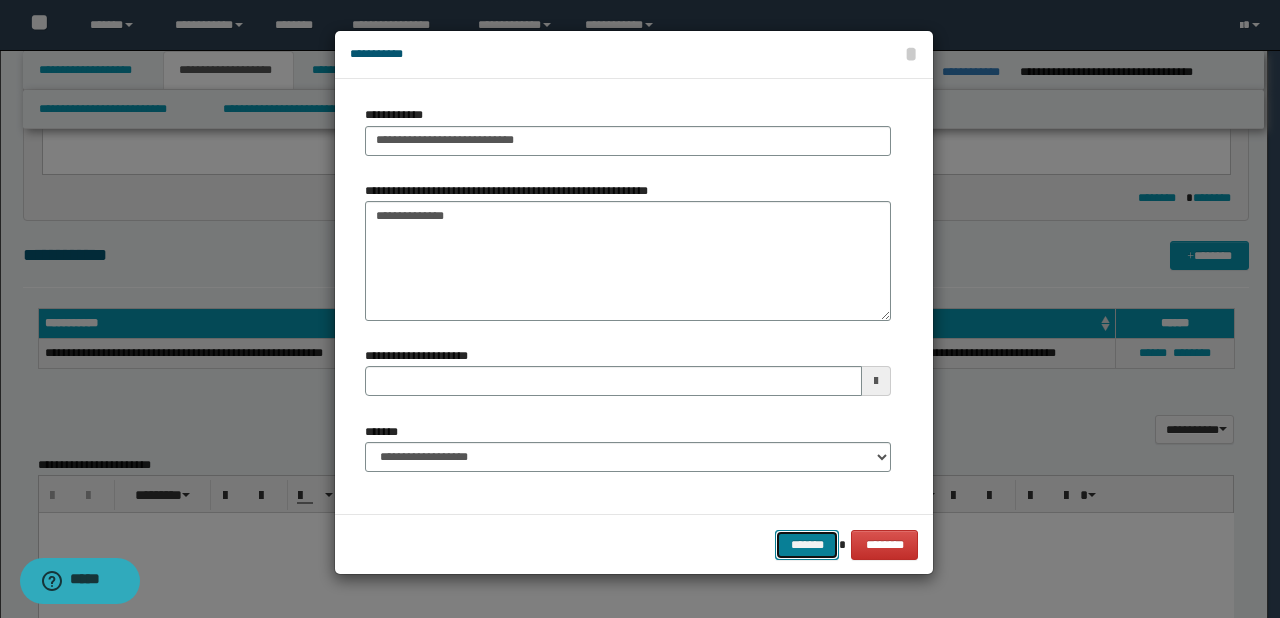 click on "*******" at bounding box center (807, 545) 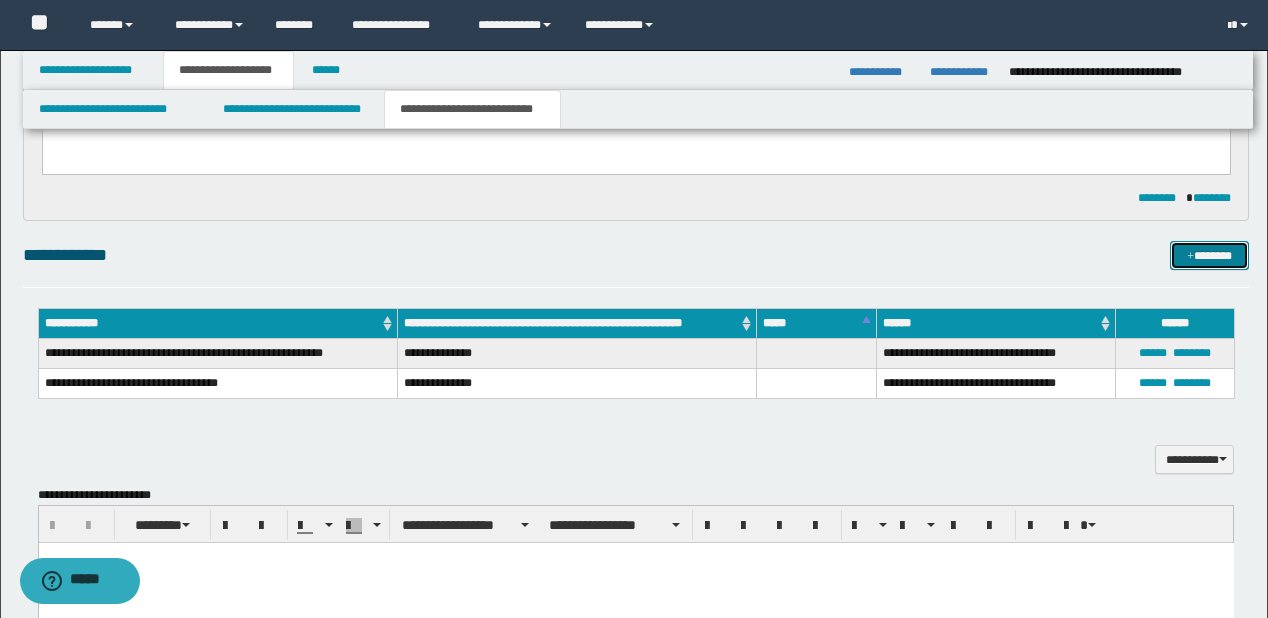 click on "*******" at bounding box center (1209, 256) 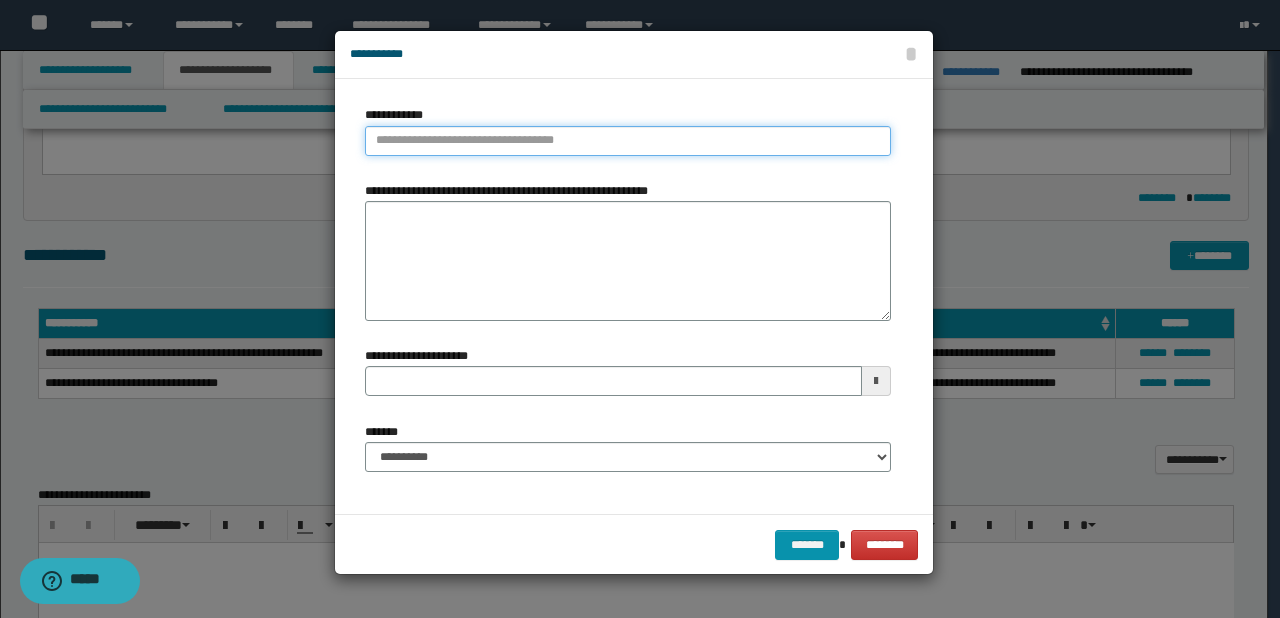 type on "**********" 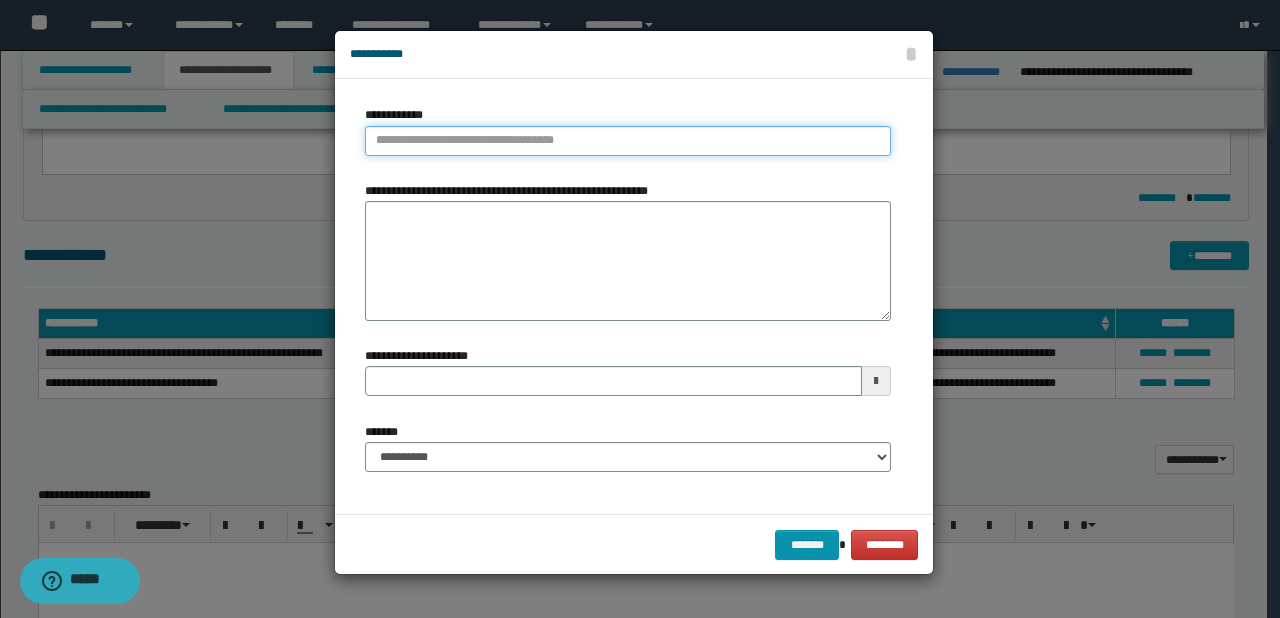 click on "**********" at bounding box center (628, 141) 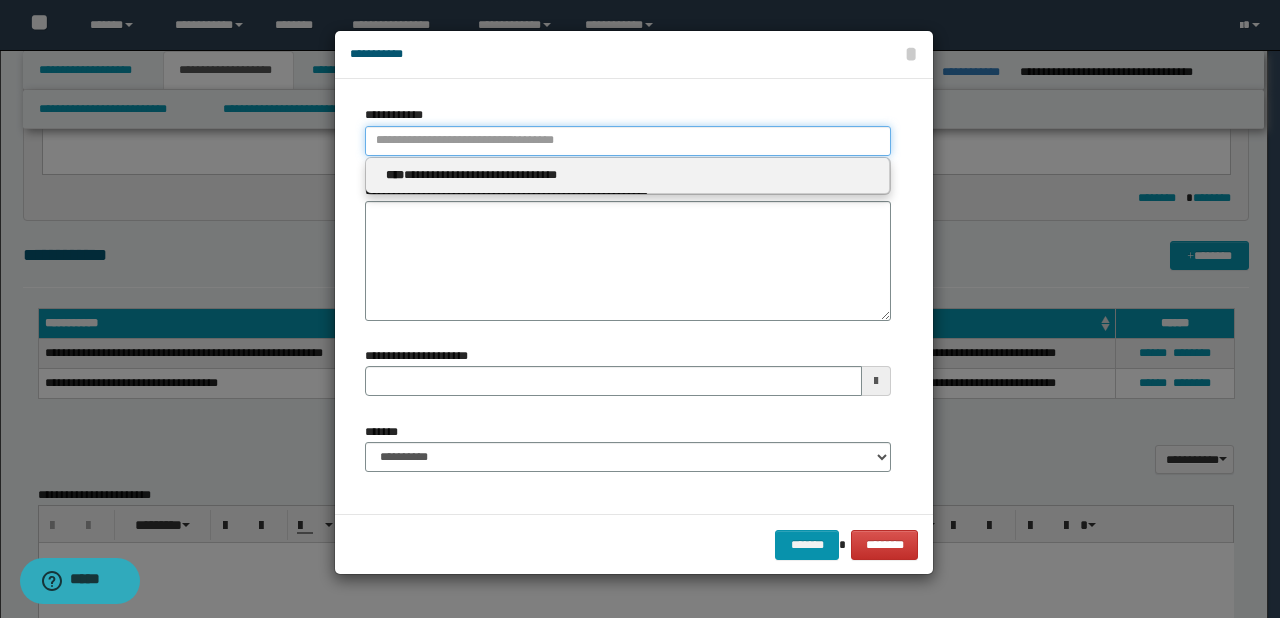paste on "****" 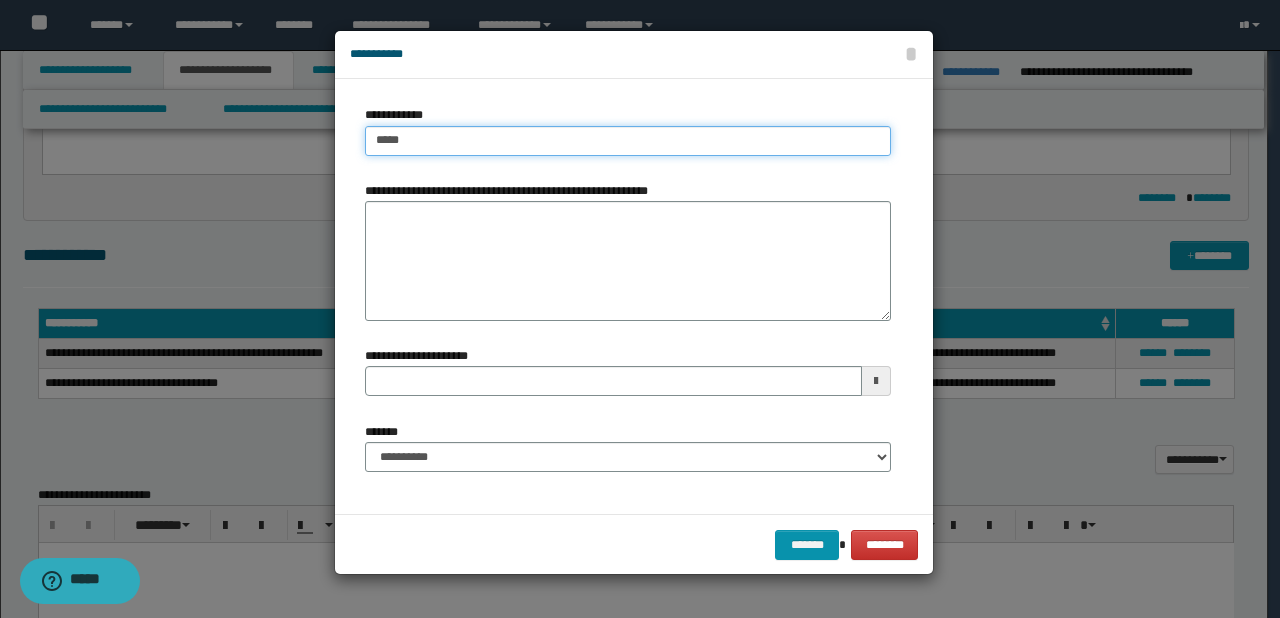 type on "****" 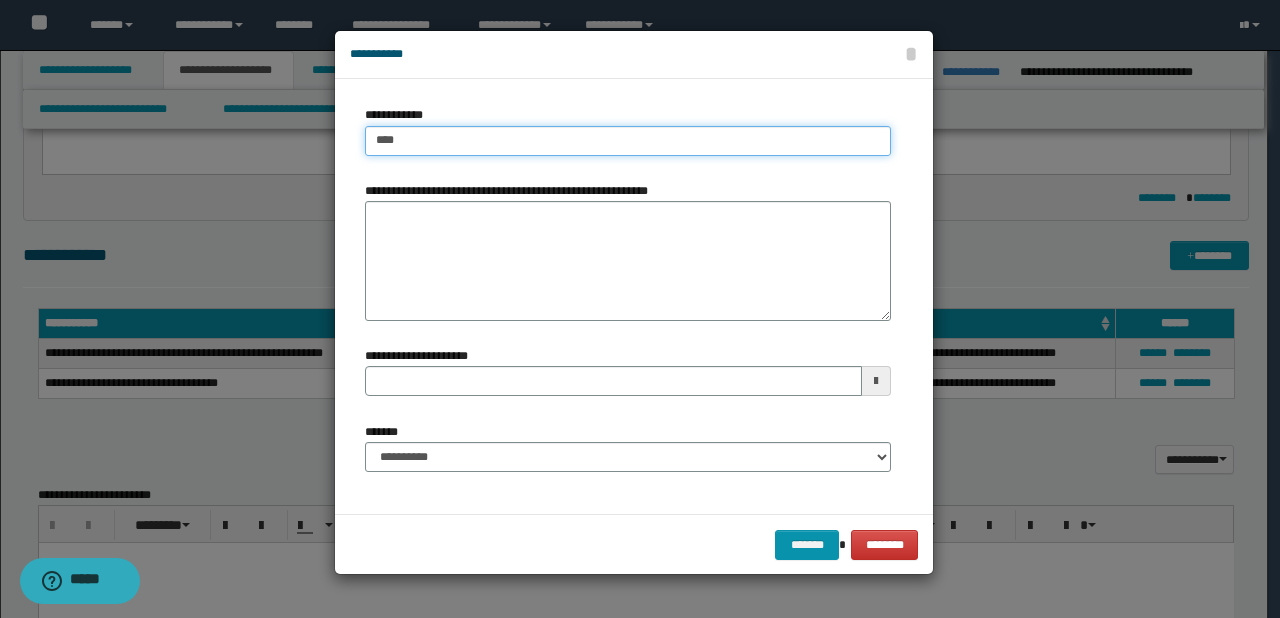 type on "****" 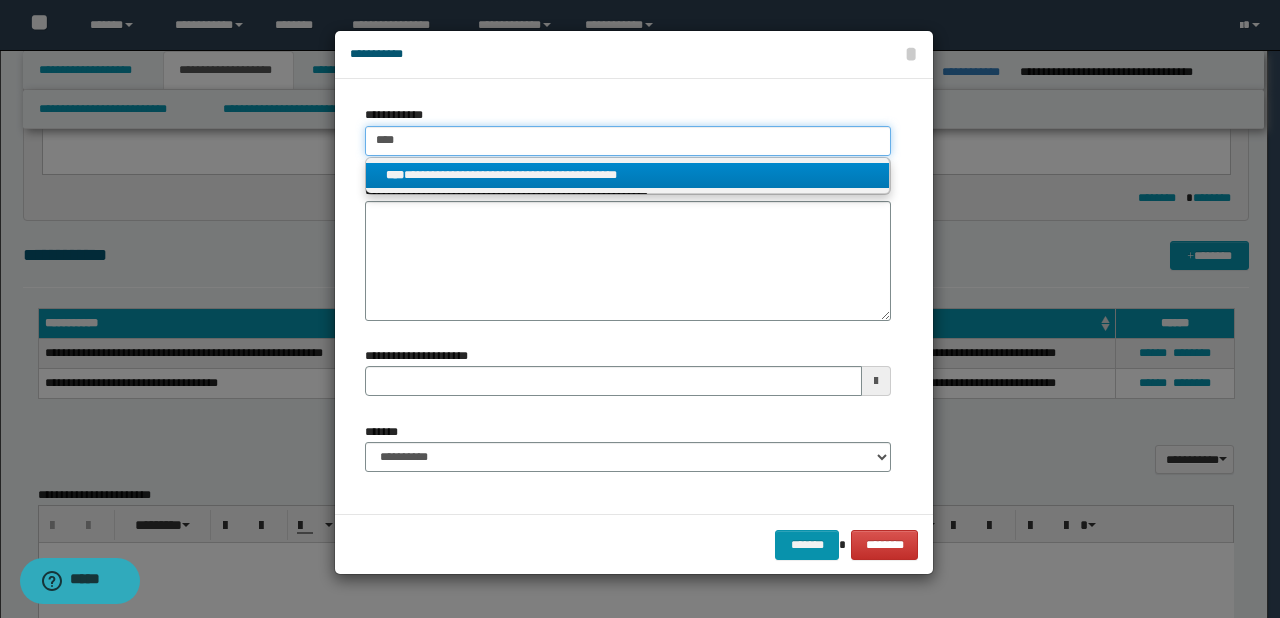 type on "****" 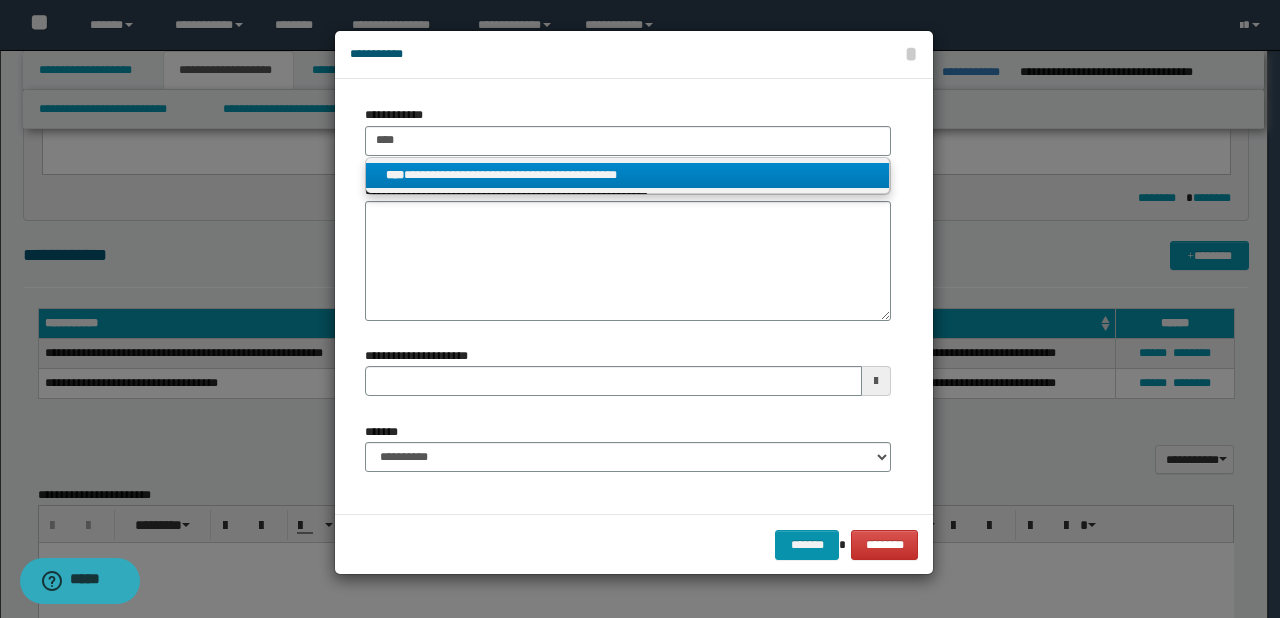 click on "**********" at bounding box center [628, 175] 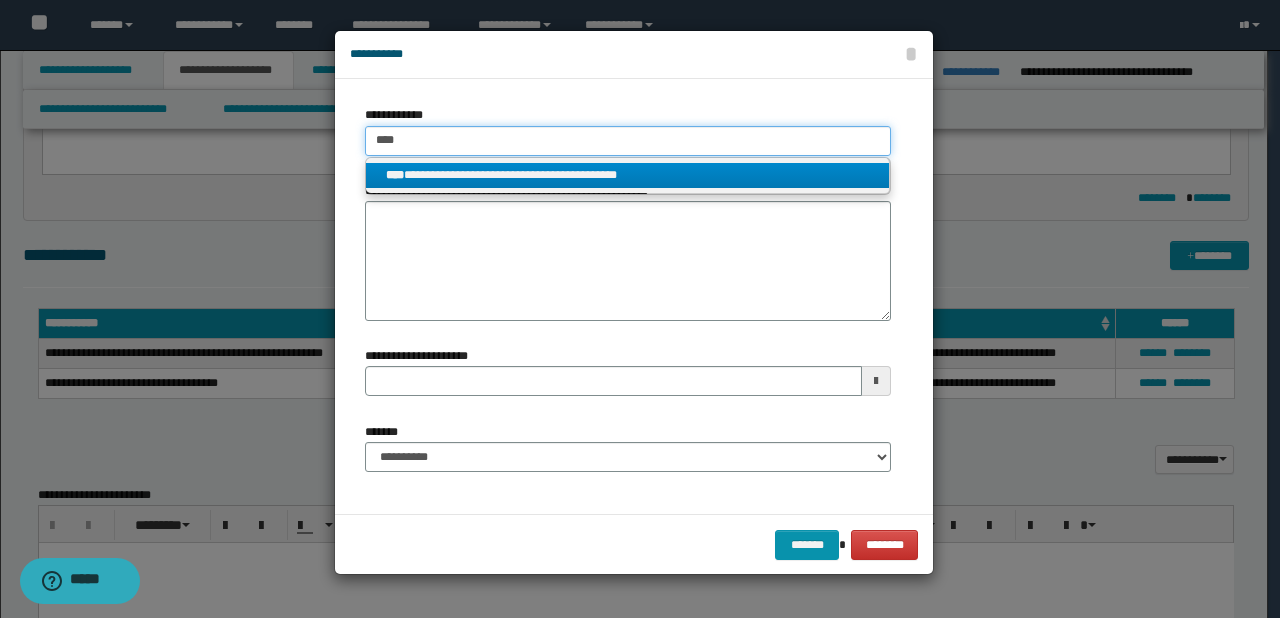 type 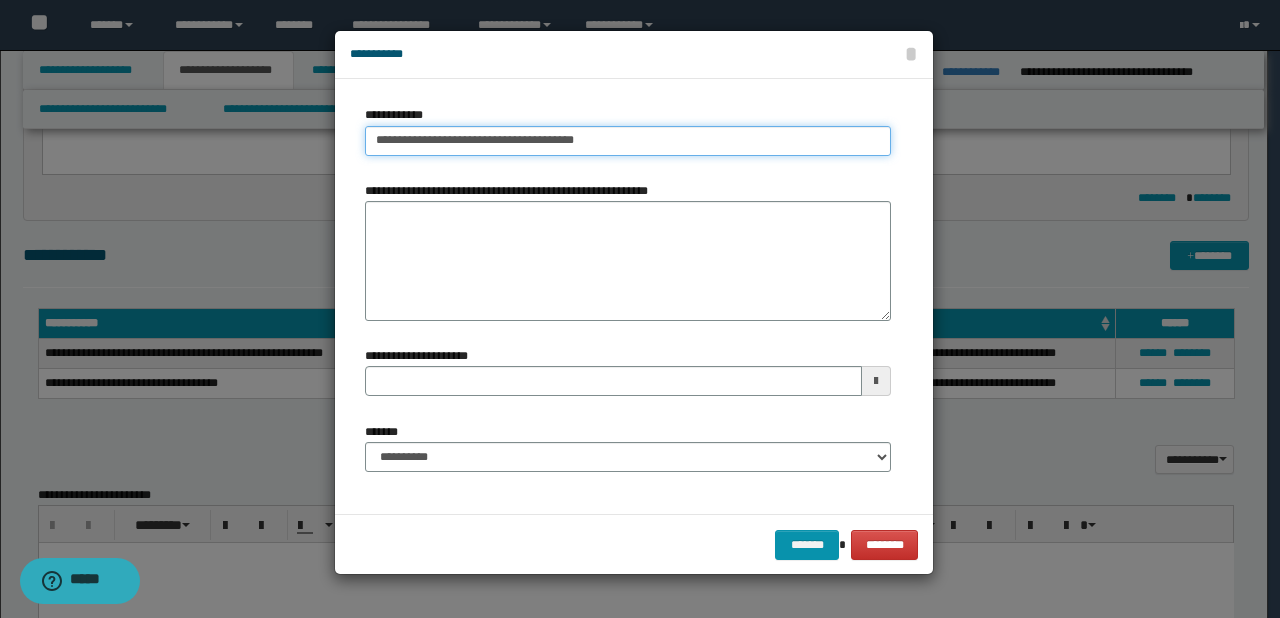 type on "**********" 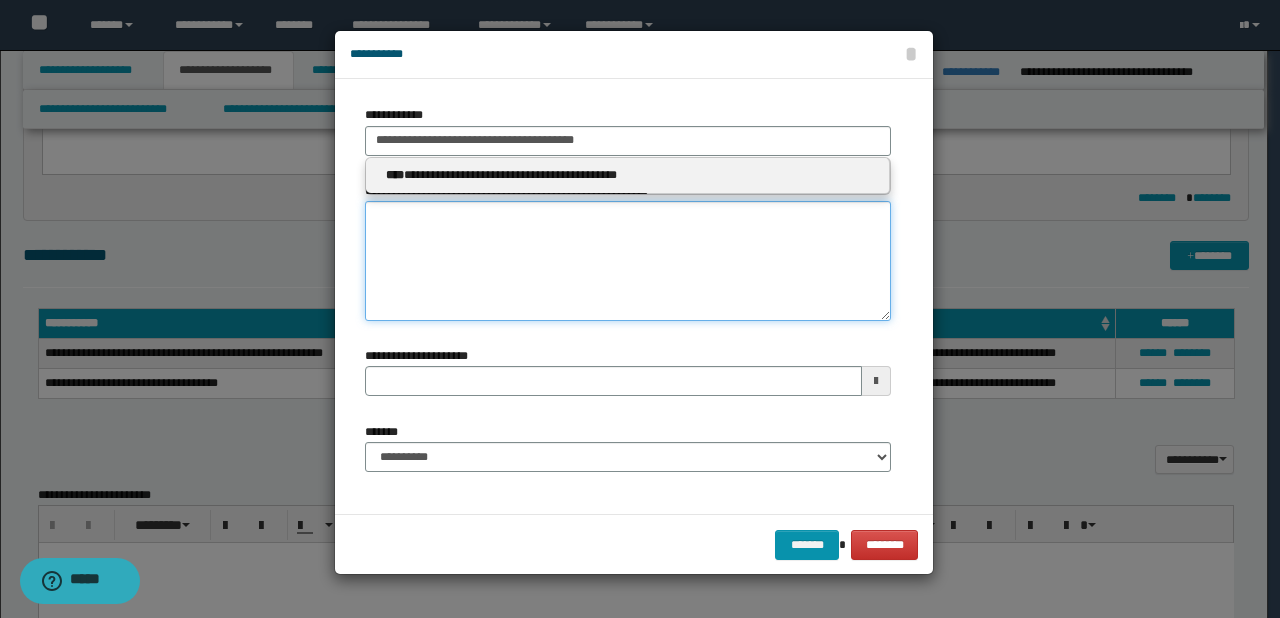type 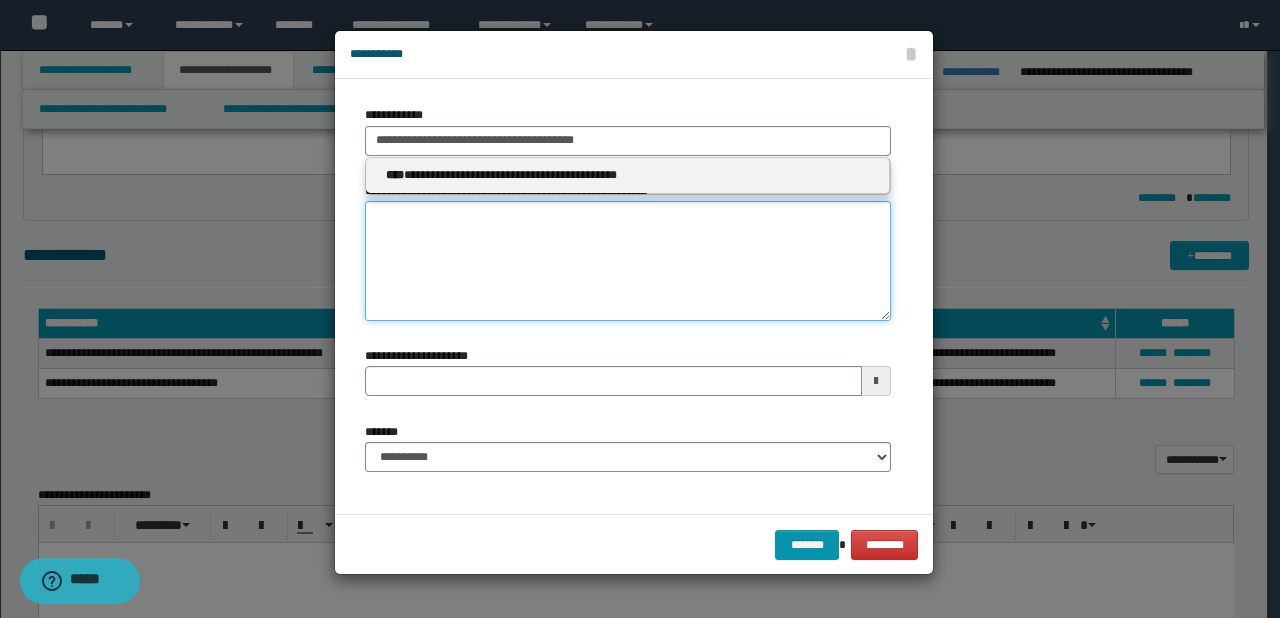 click on "**********" at bounding box center [628, 261] 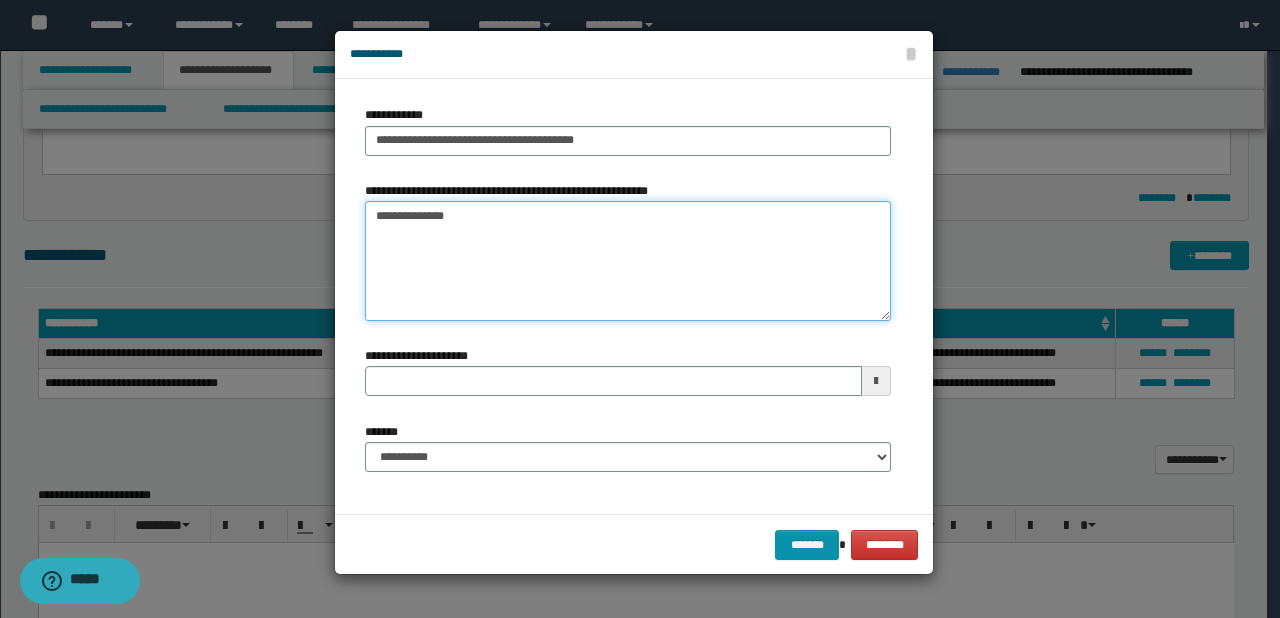 type on "**********" 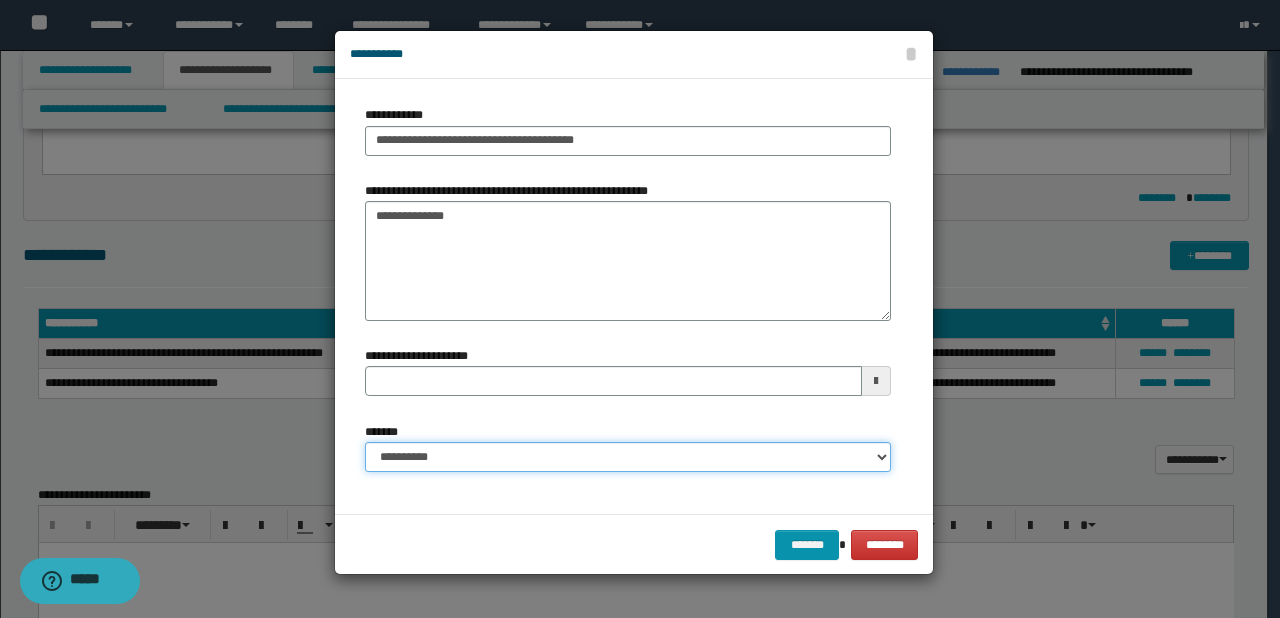 click on "**********" at bounding box center (628, 457) 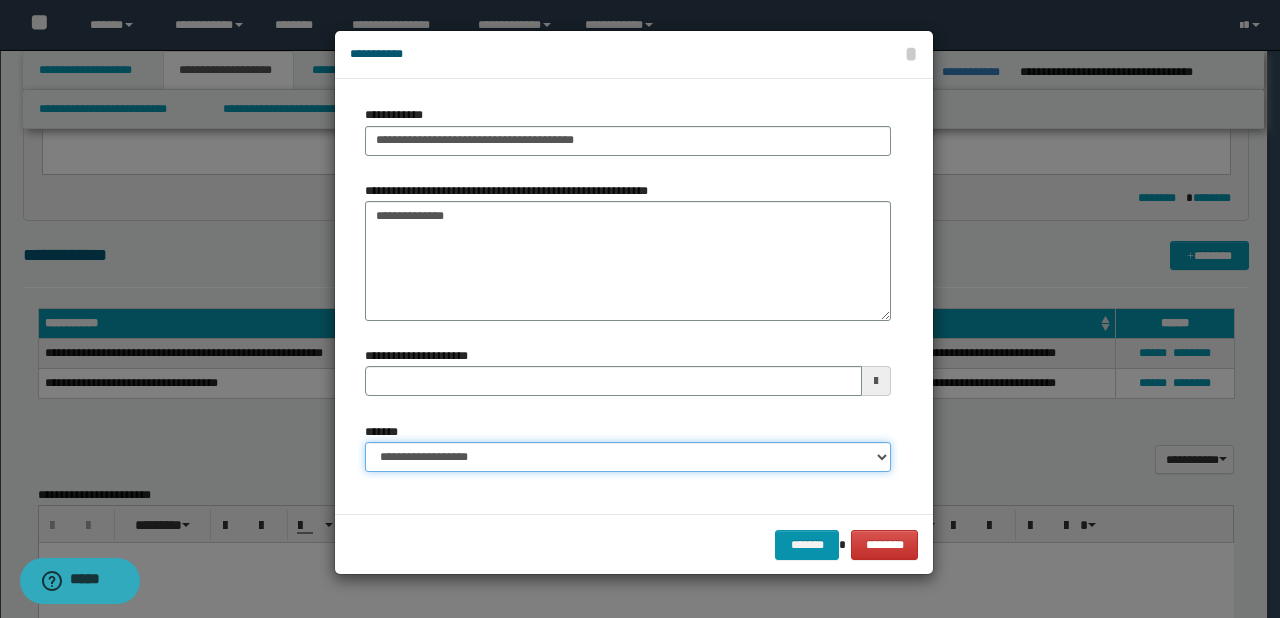 click on "**********" at bounding box center [628, 457] 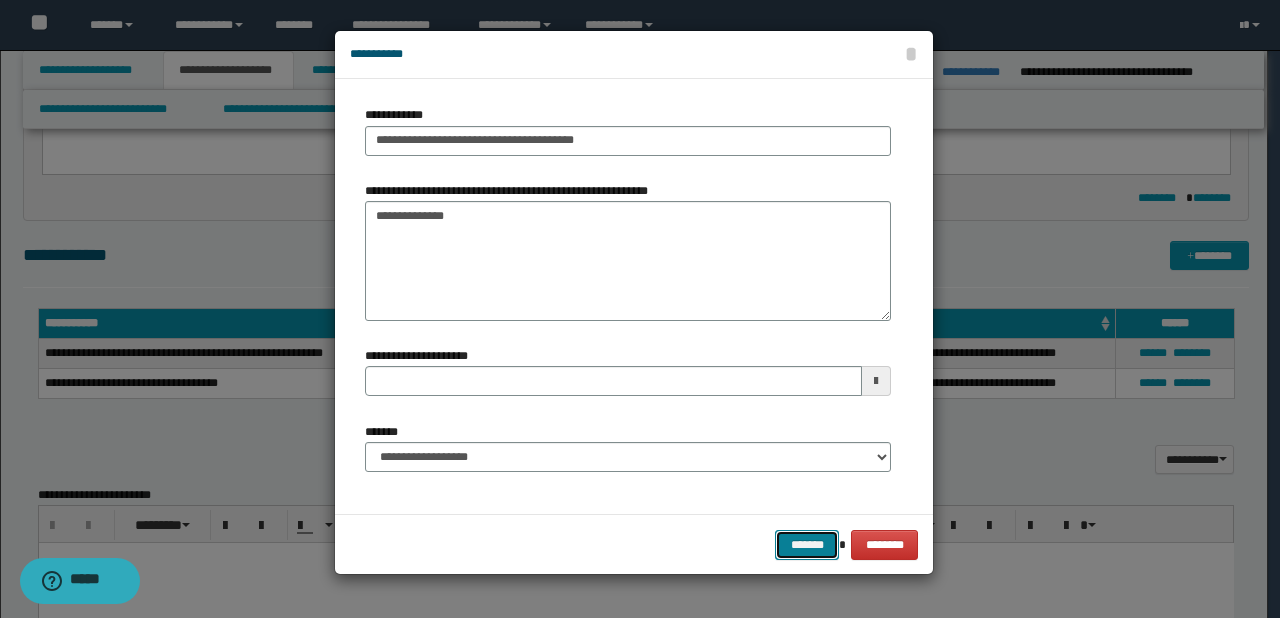 click on "*******" at bounding box center [807, 545] 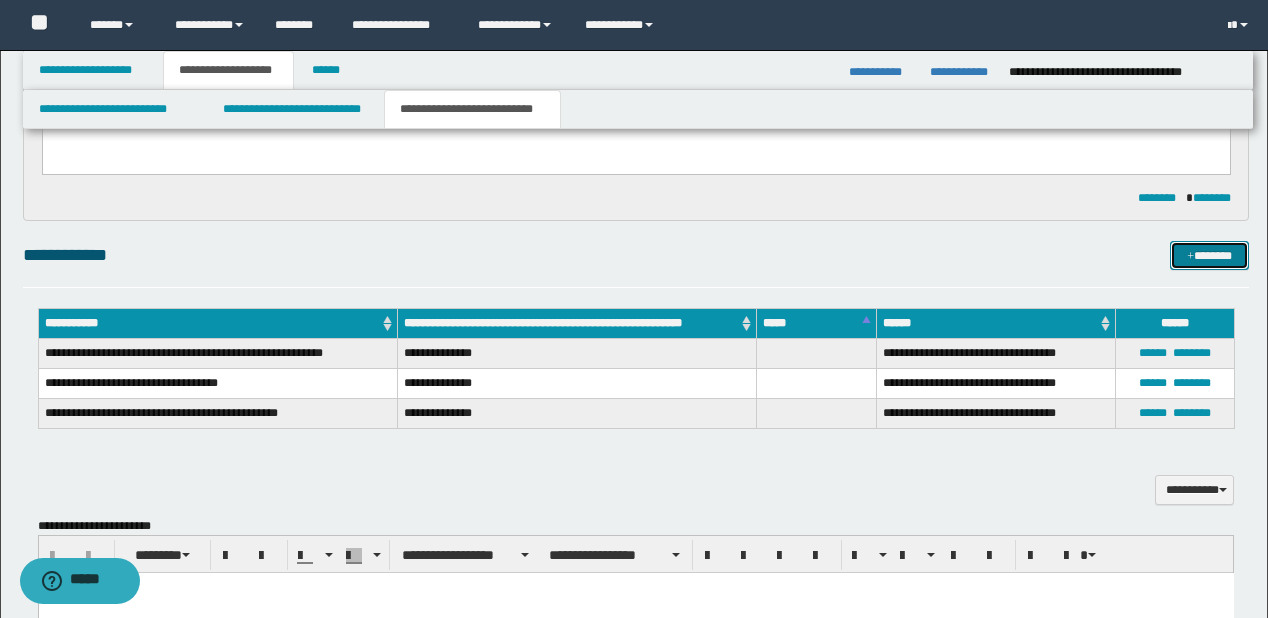 click on "*******" at bounding box center (1209, 256) 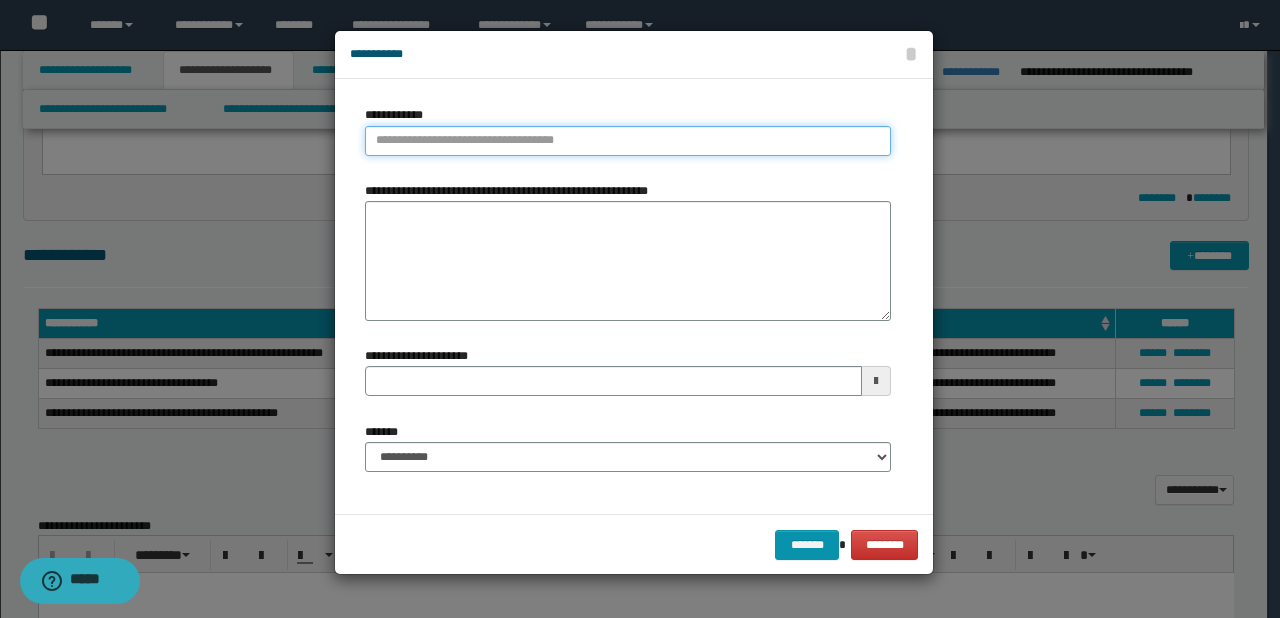 type on "**********" 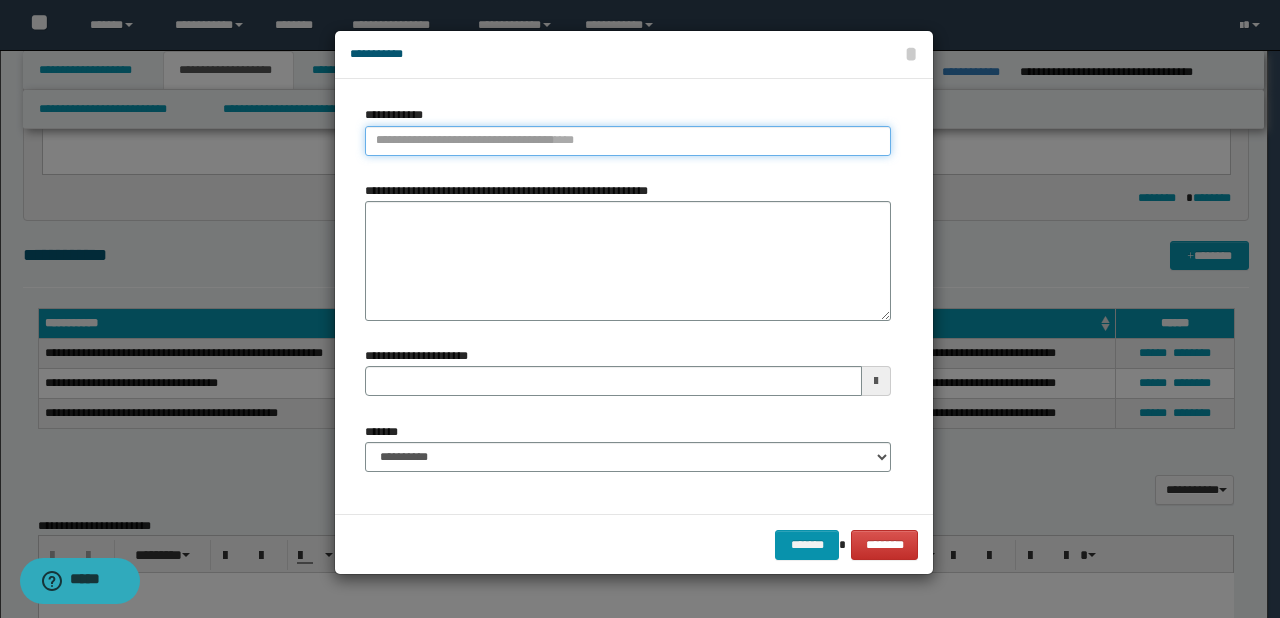 click on "**********" at bounding box center (628, 141) 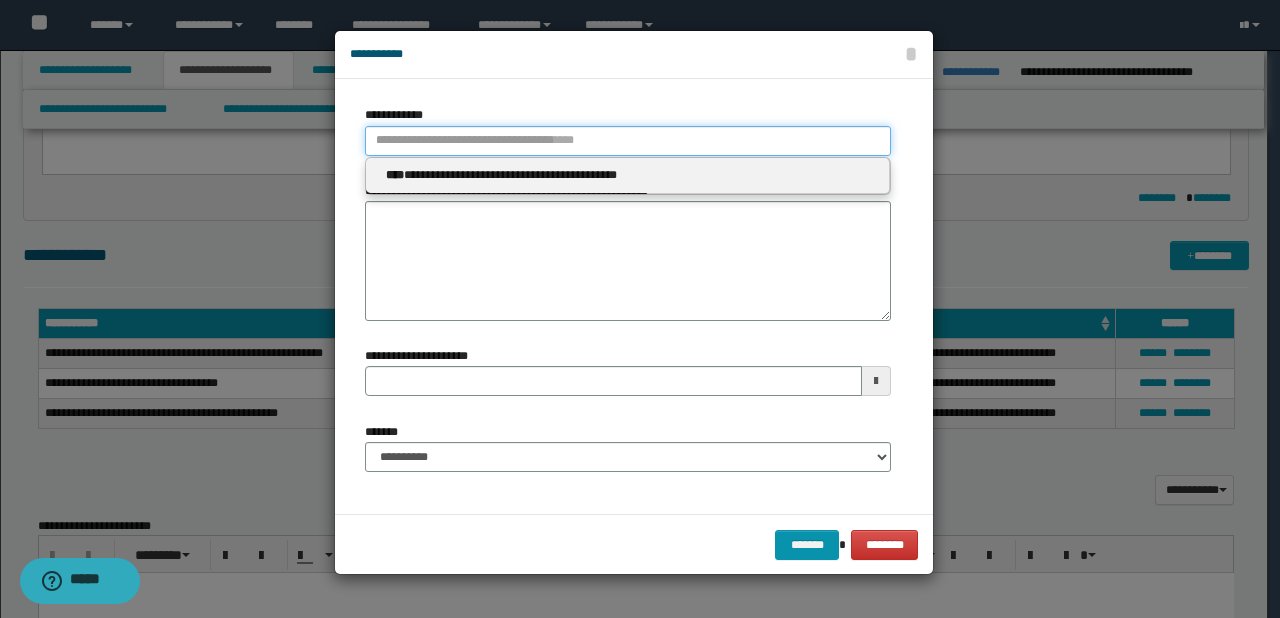 paste on "****" 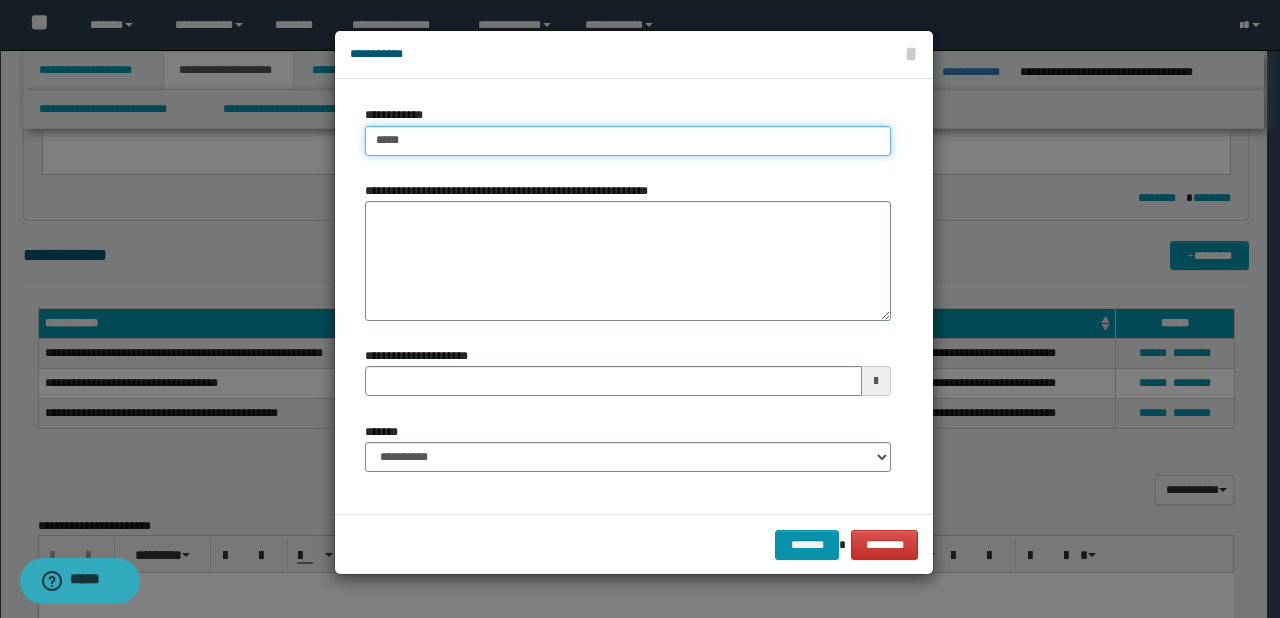type on "****" 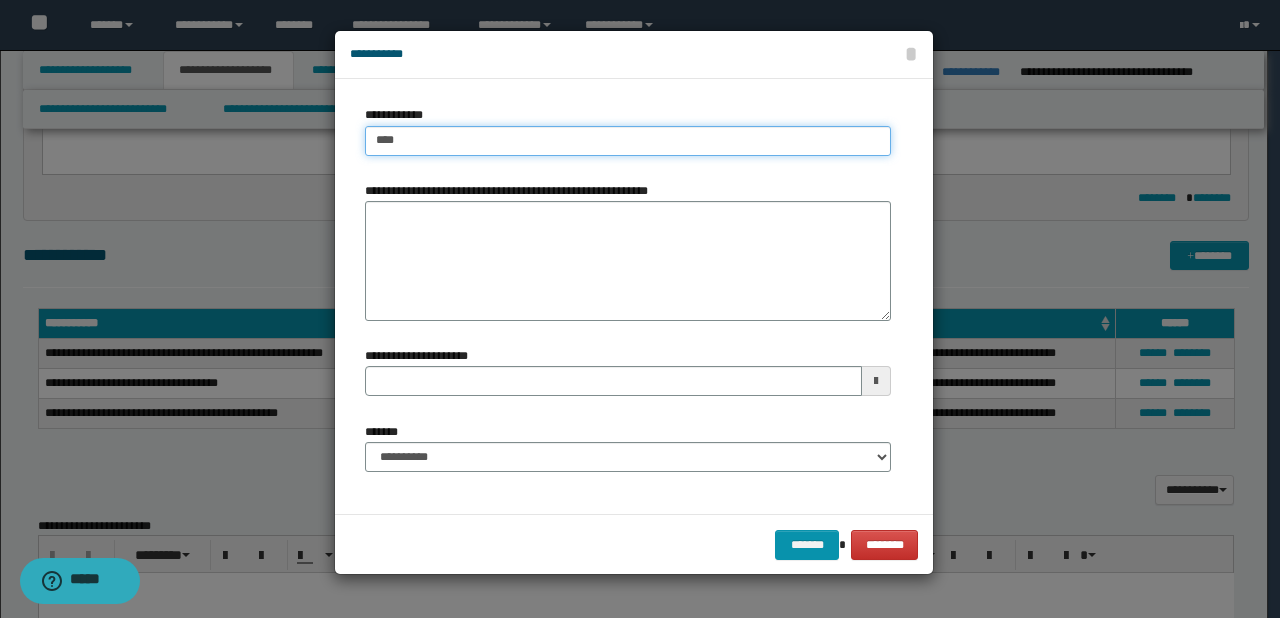 type on "****" 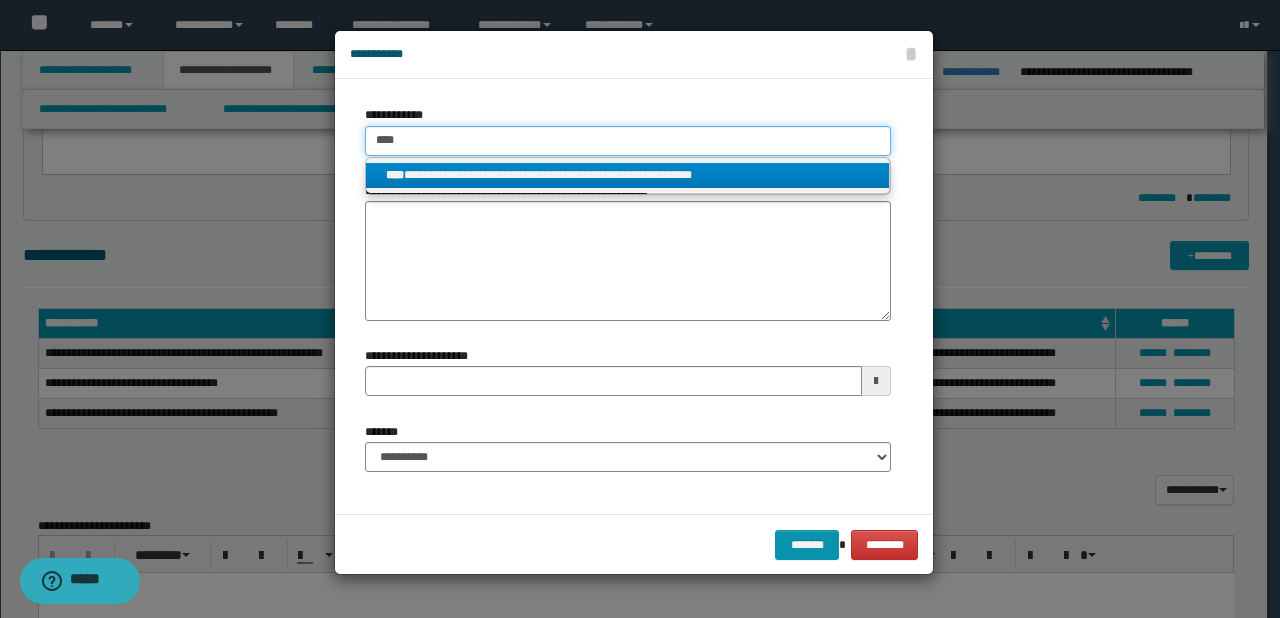 type on "****" 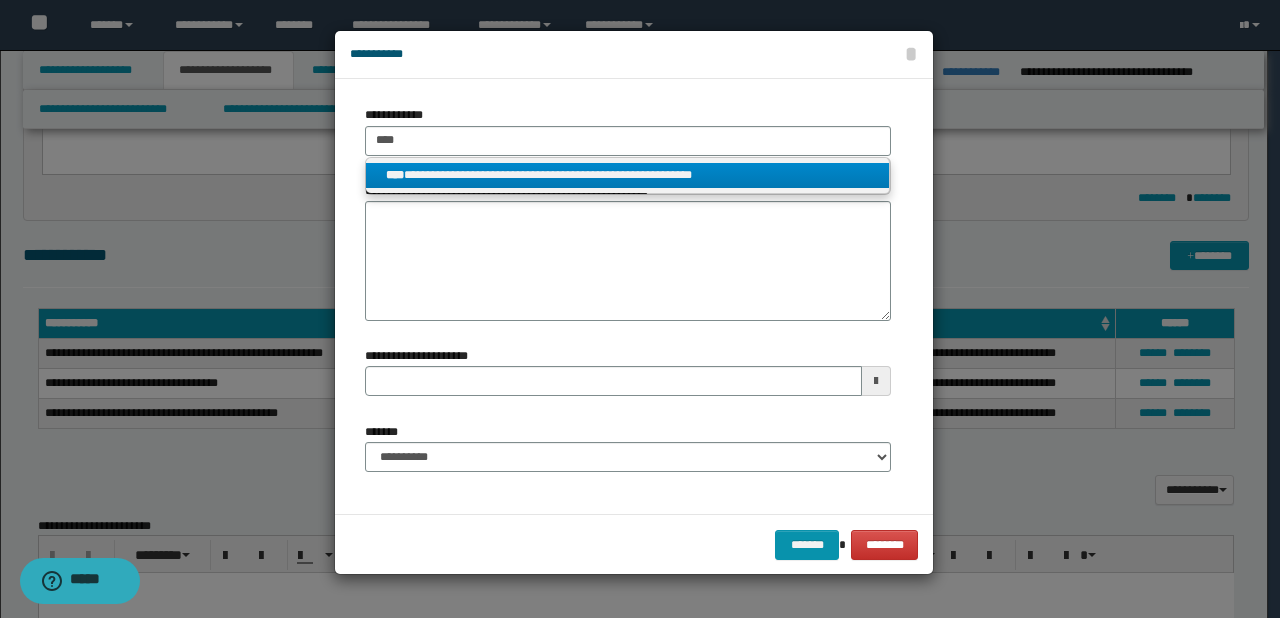 click on "**********" at bounding box center [628, 175] 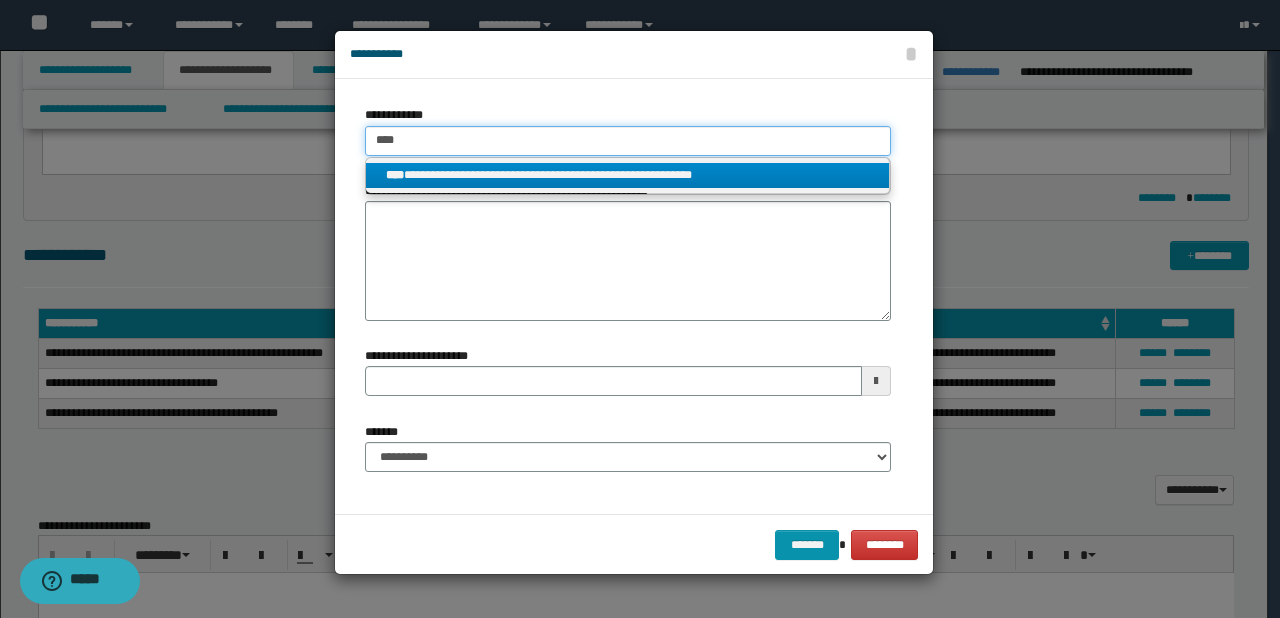 type 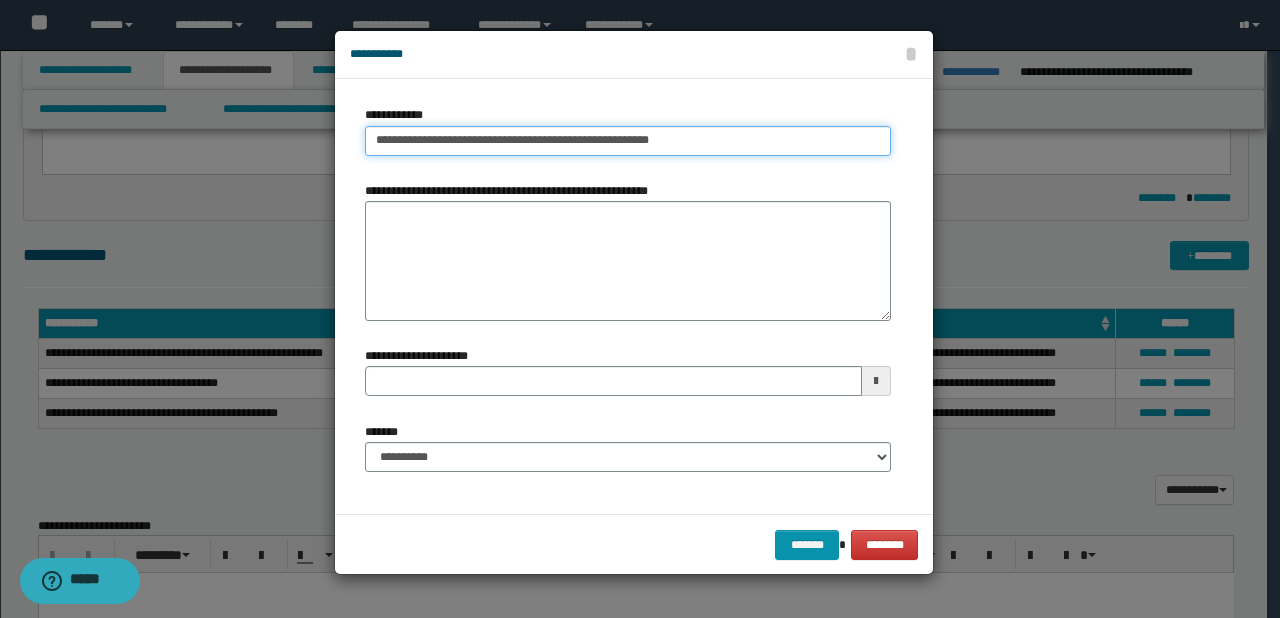 type on "**********" 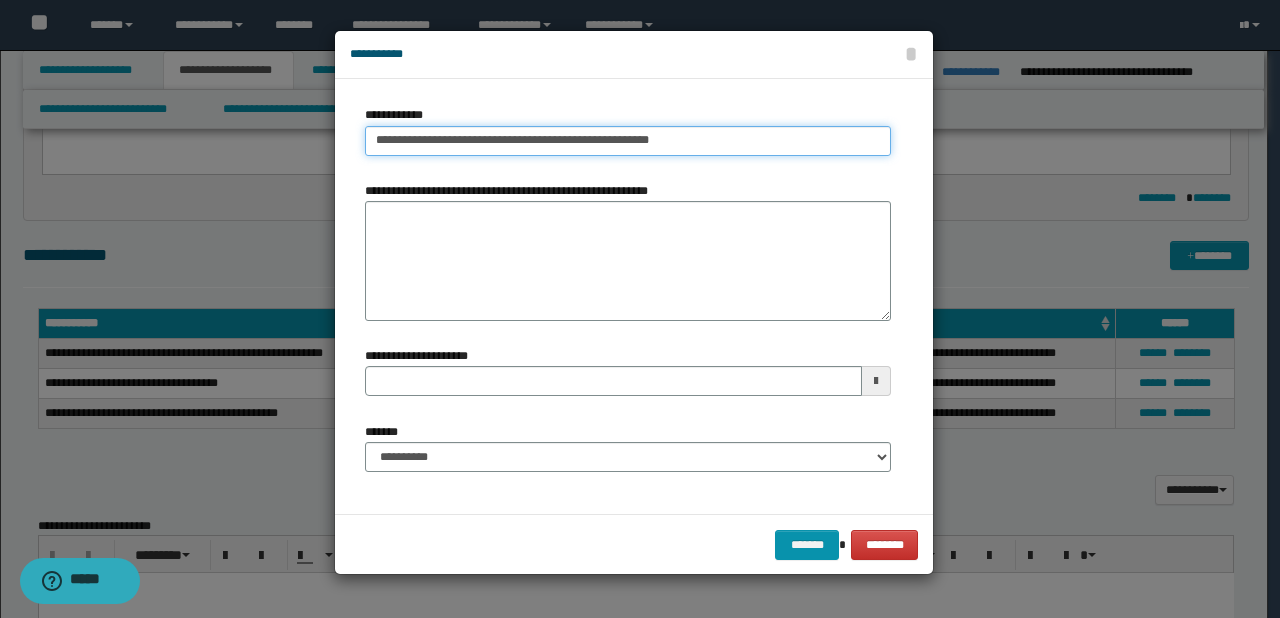 type 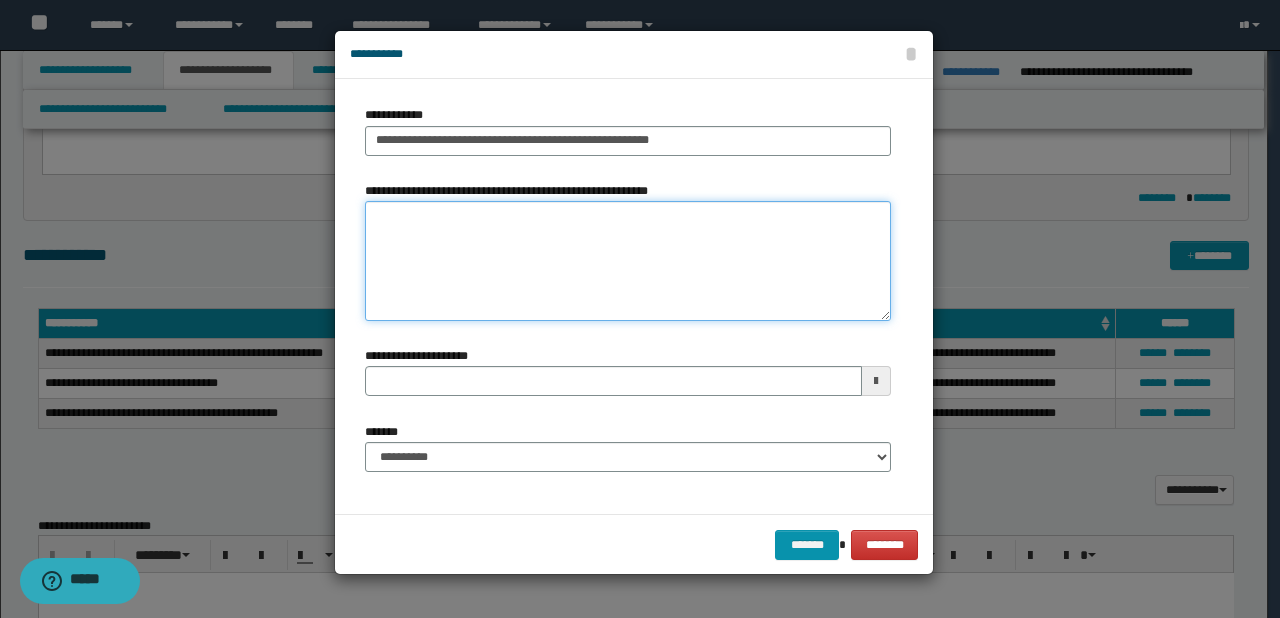 type 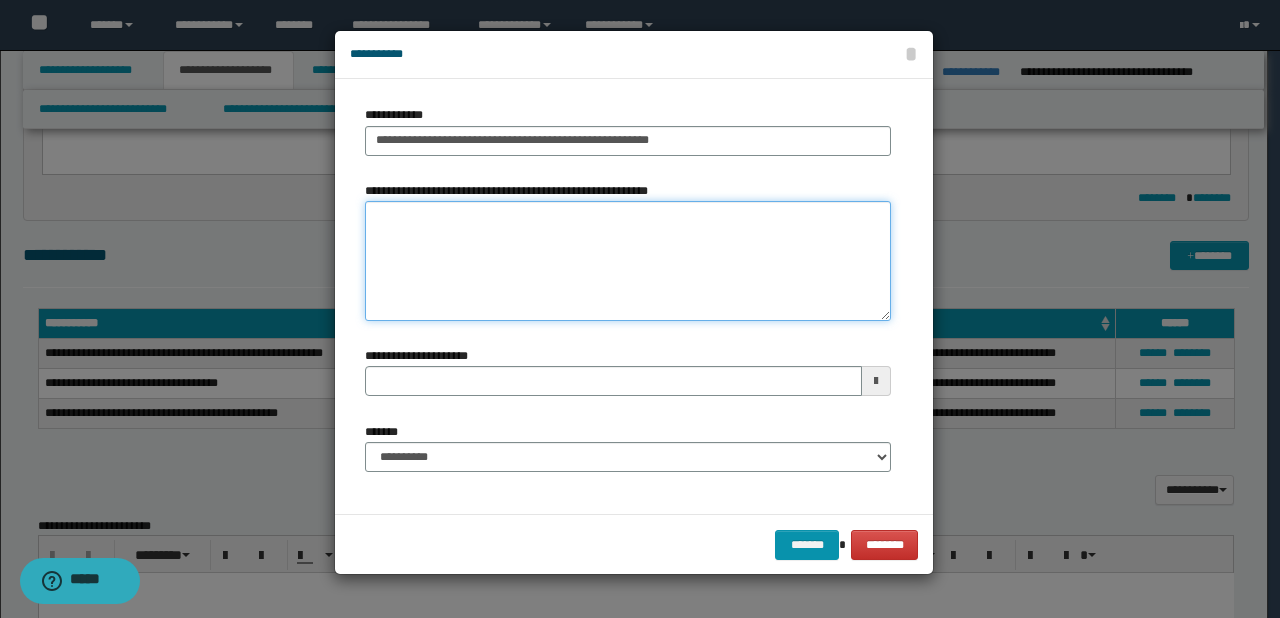click on "**********" at bounding box center [628, 261] 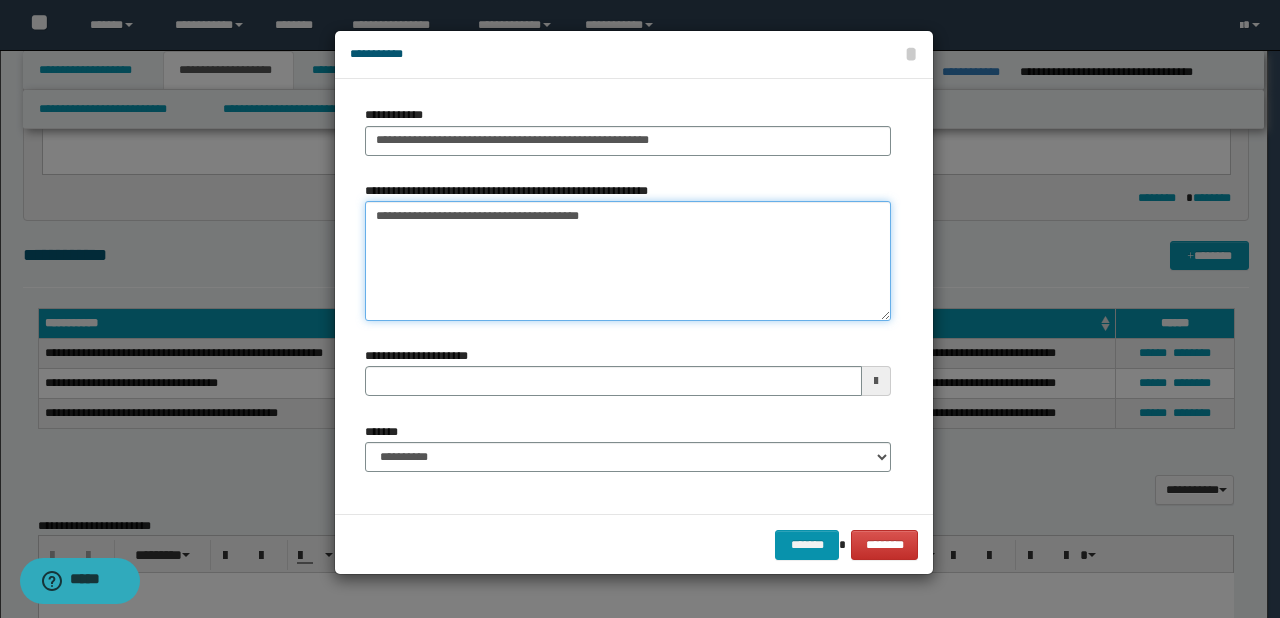 type 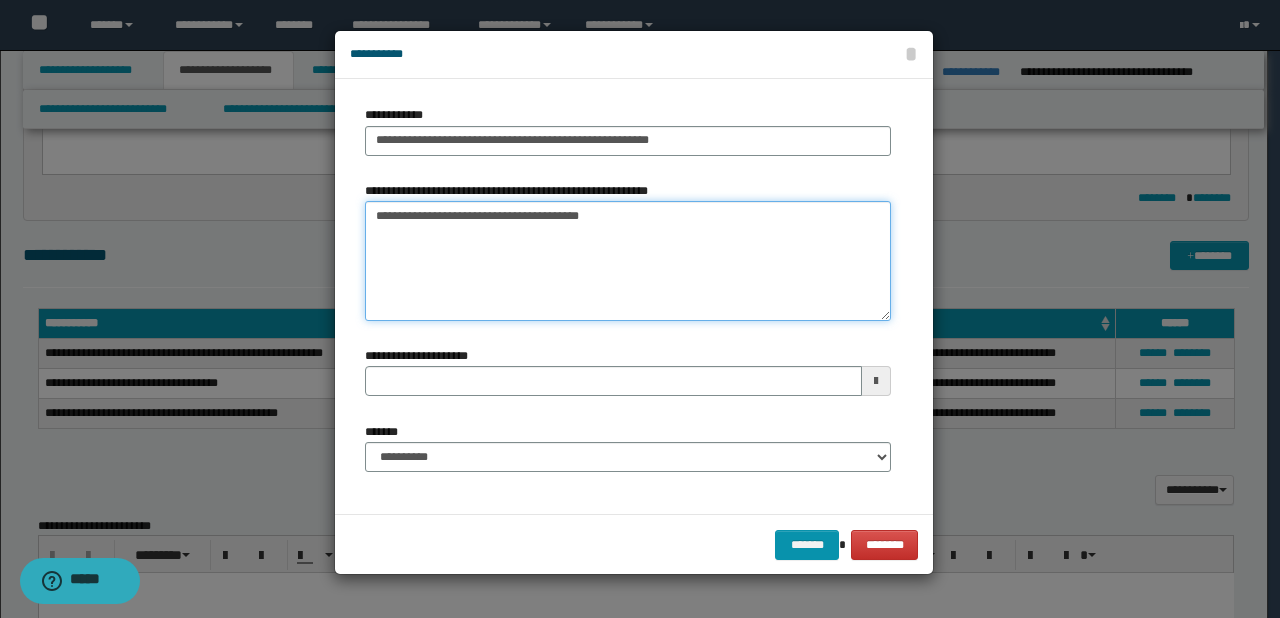 type on "**********" 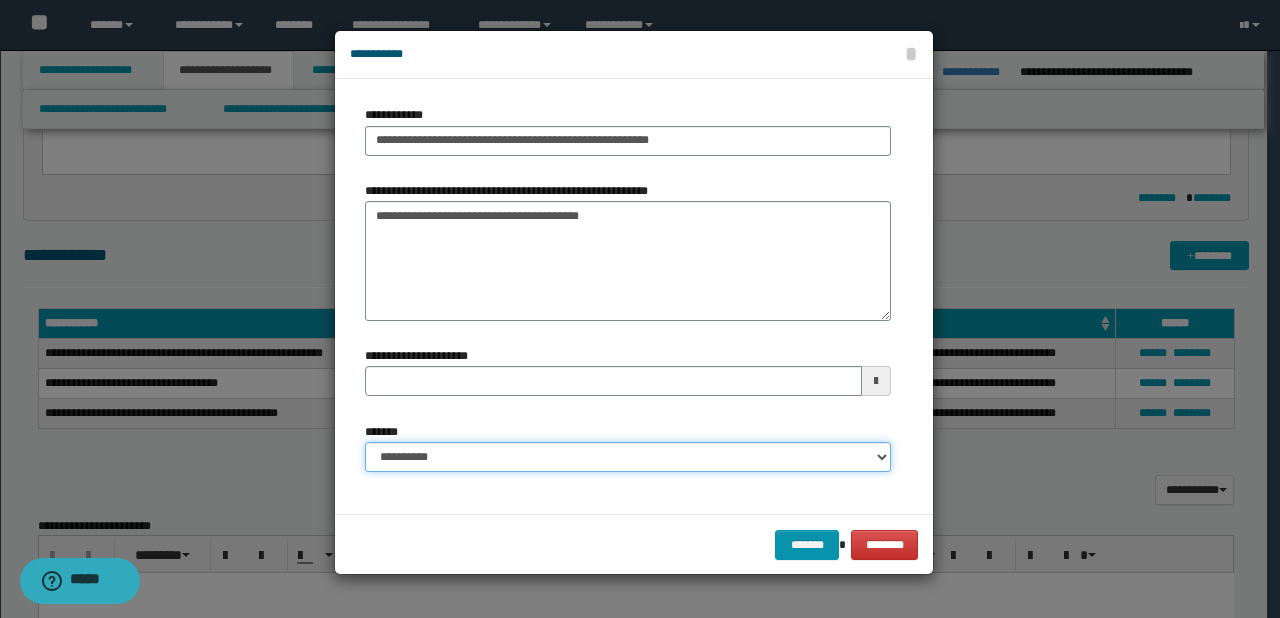 click on "**********" at bounding box center (628, 457) 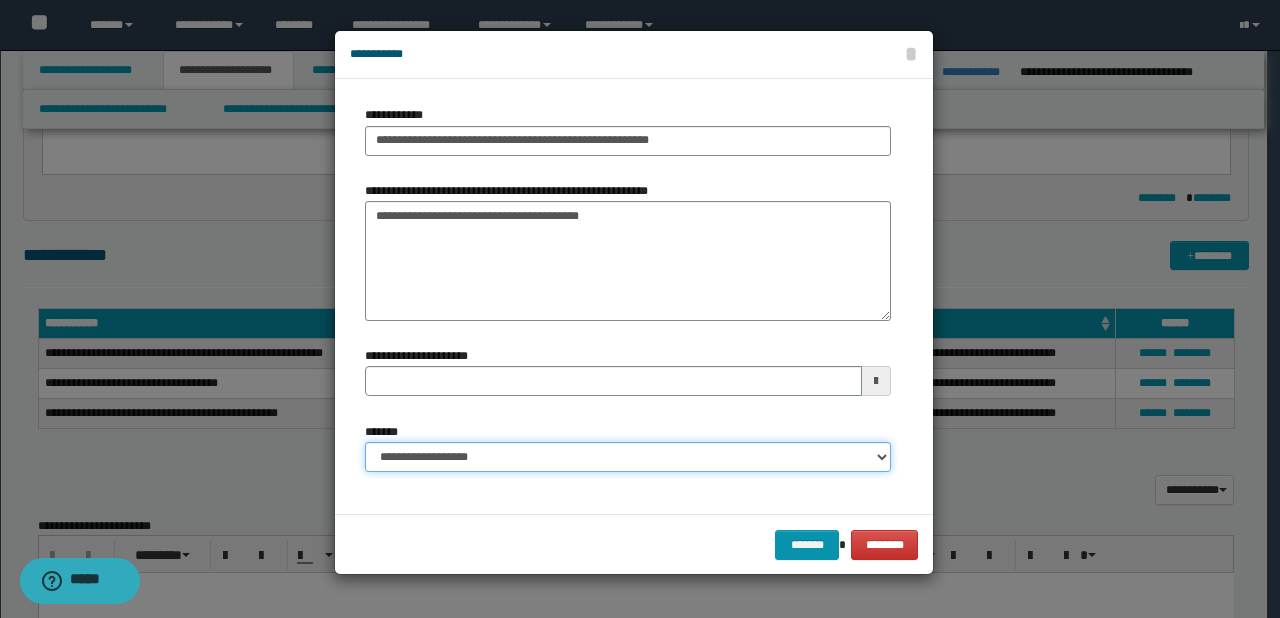 type 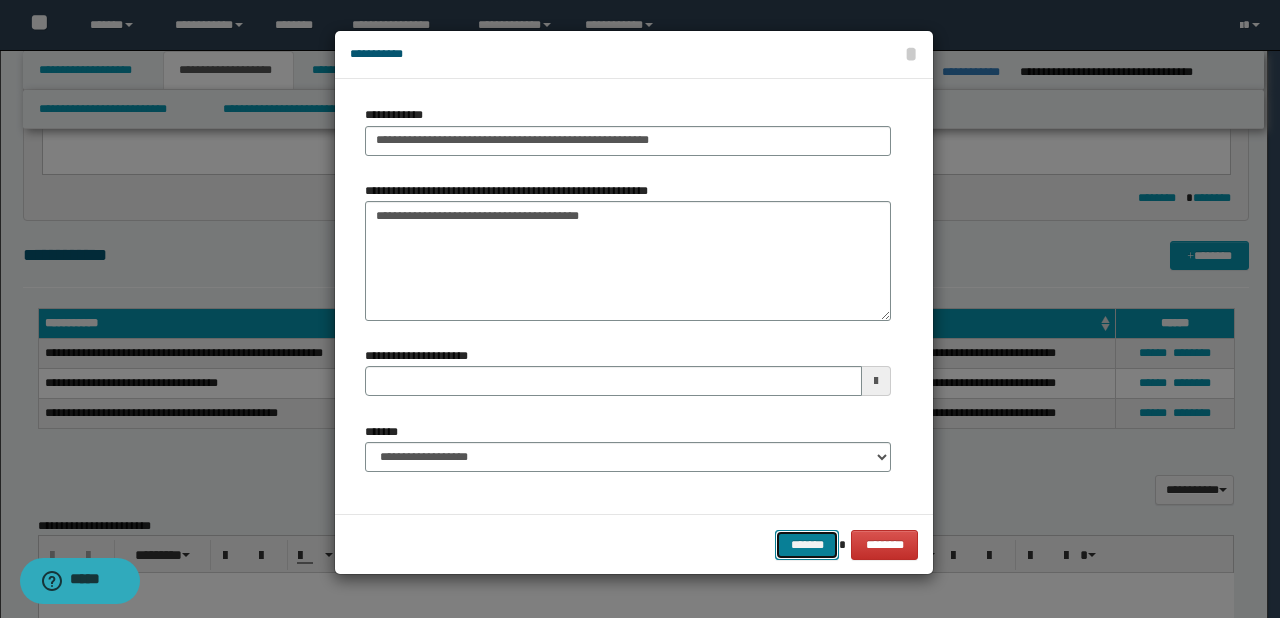 click on "*******" at bounding box center [807, 545] 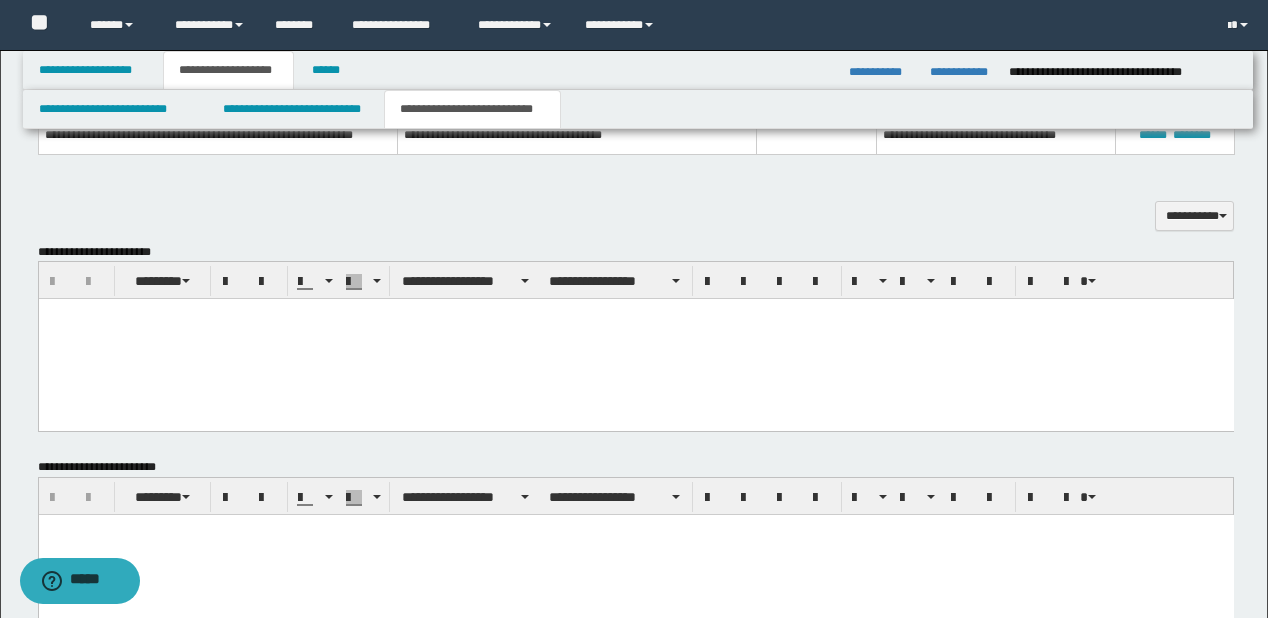 scroll, scrollTop: 1152, scrollLeft: 0, axis: vertical 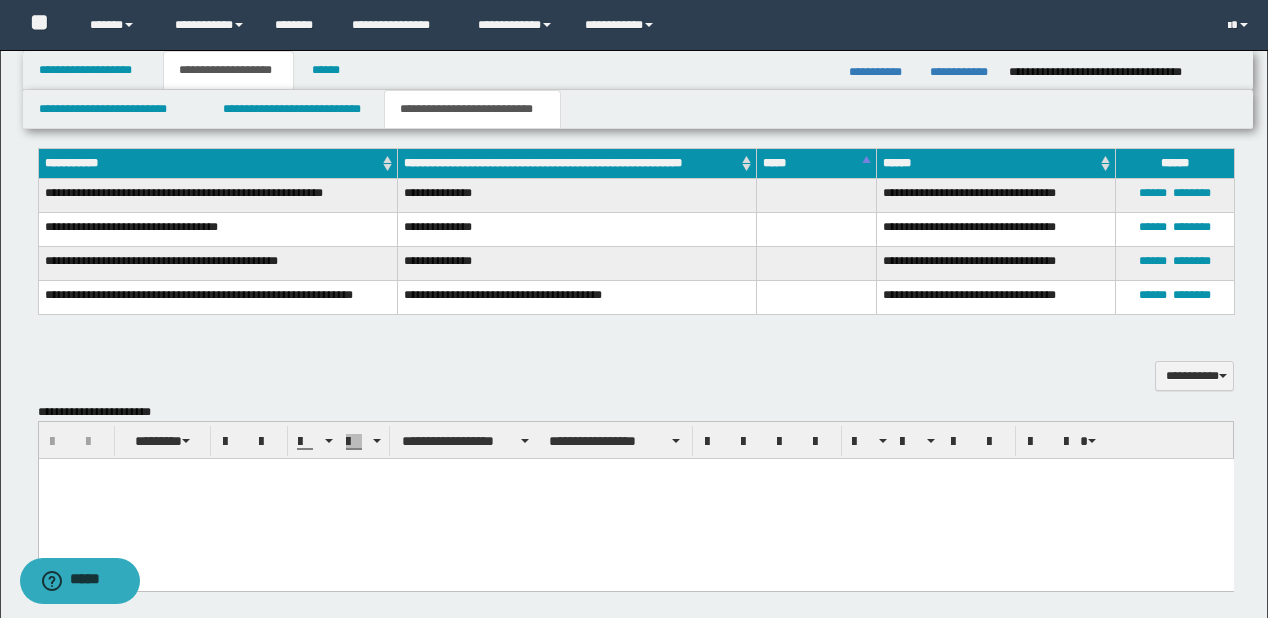 click at bounding box center [635, 474] 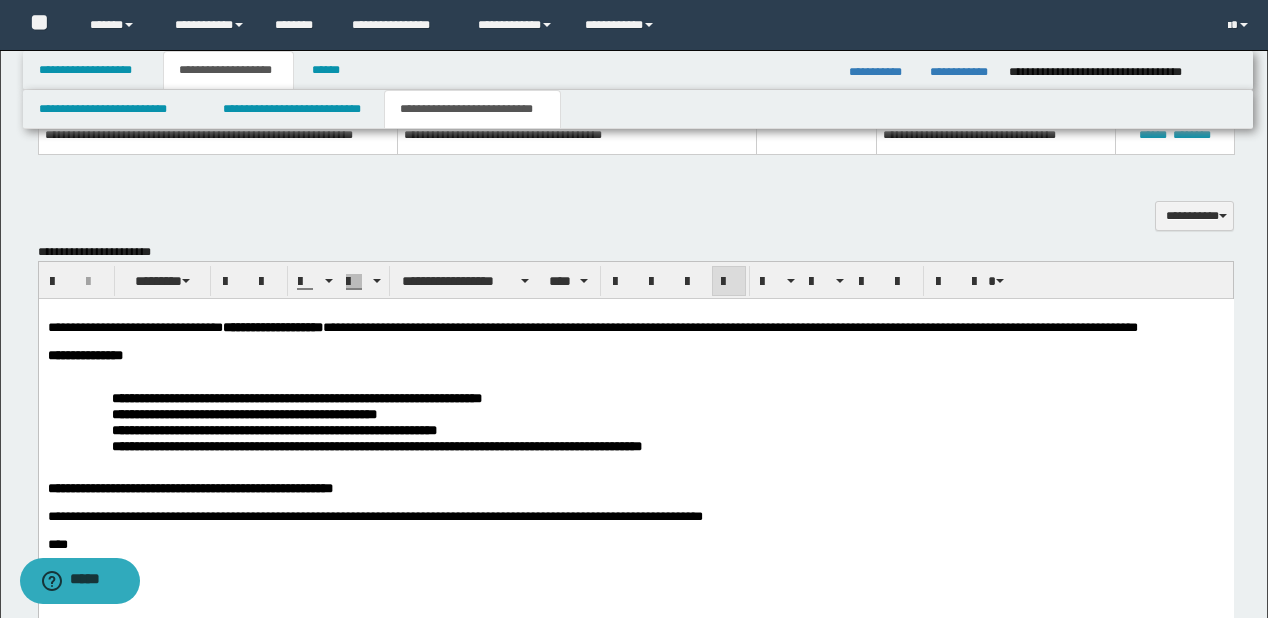 scroll, scrollTop: 1072, scrollLeft: 0, axis: vertical 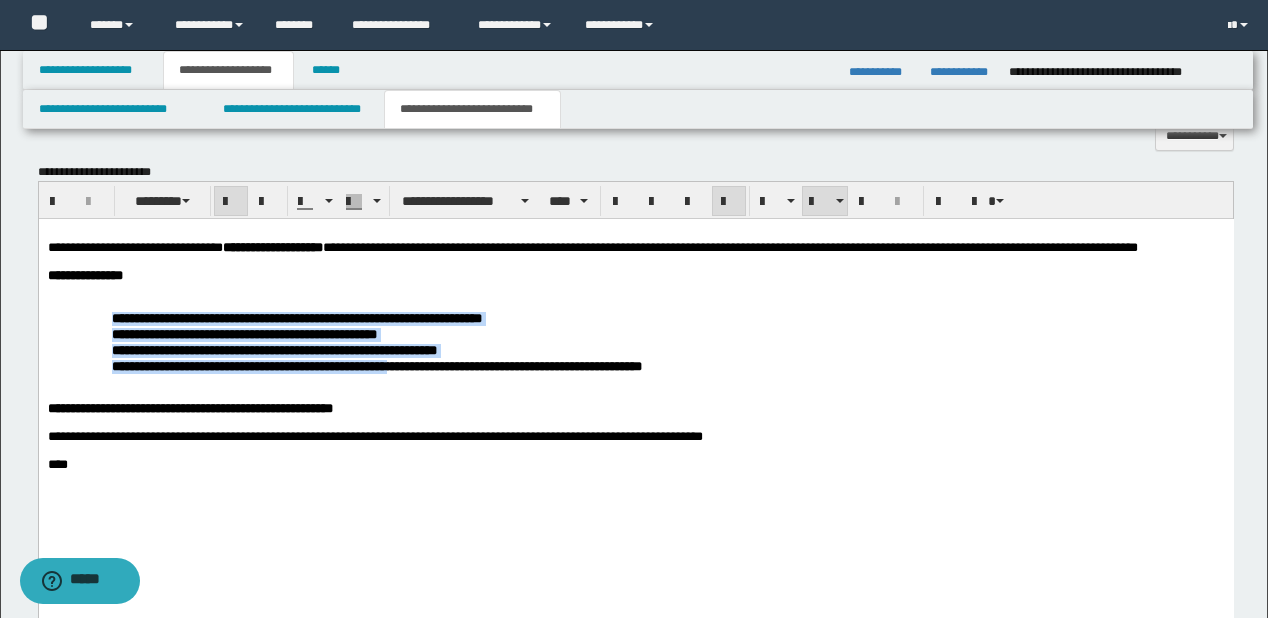 drag, startPoint x: 115, startPoint y: 334, endPoint x: 584, endPoint y: 392, distance: 472.57275 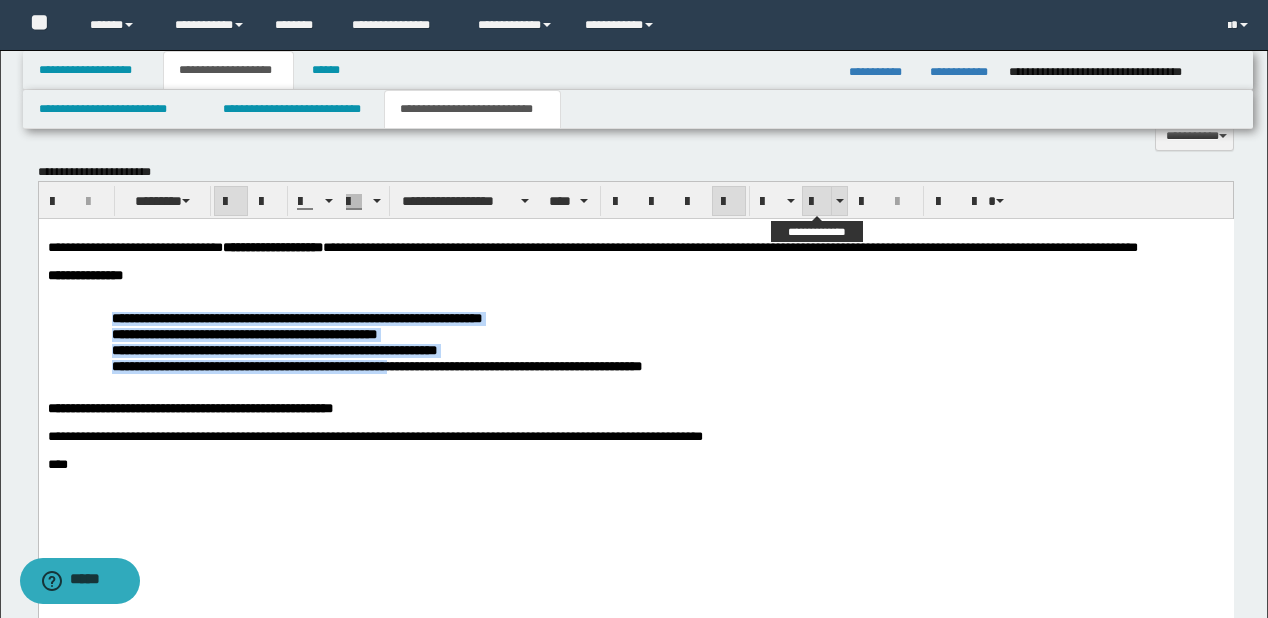 click at bounding box center (817, 202) 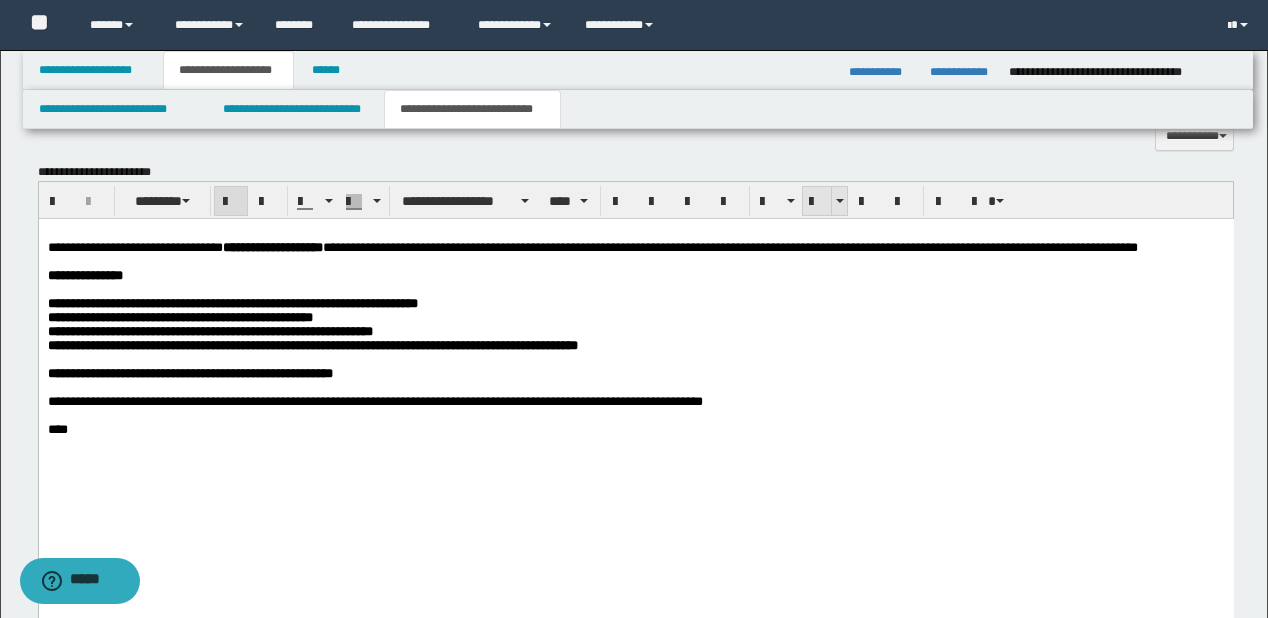 click at bounding box center [817, 202] 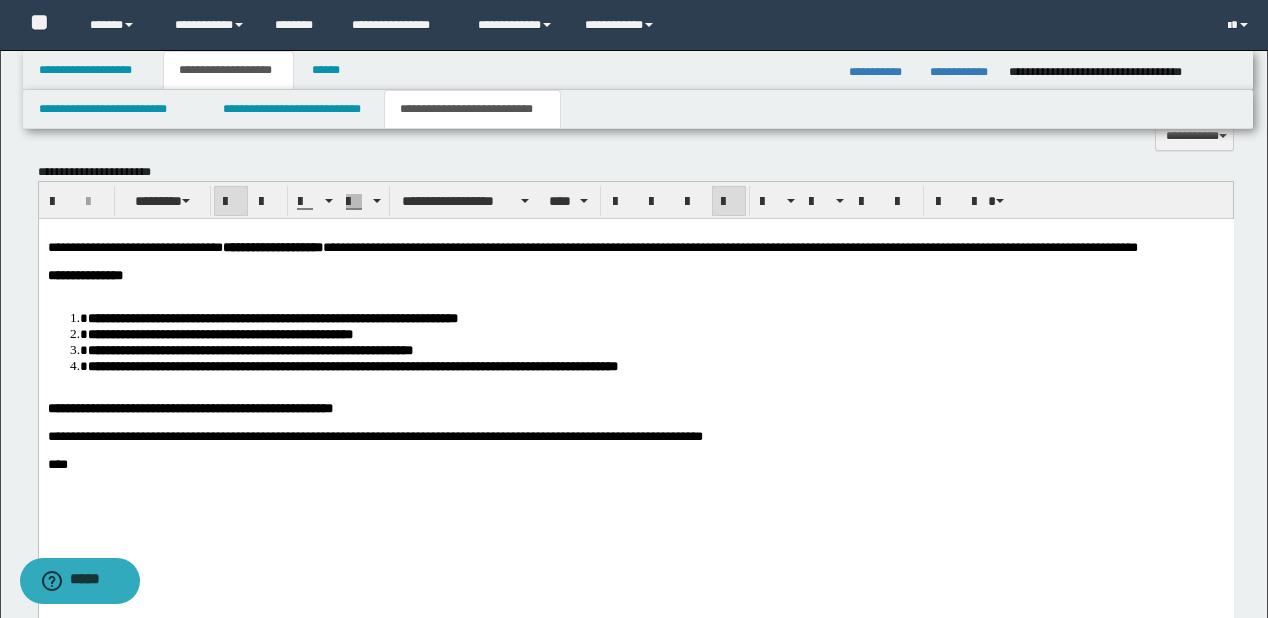 click on "**********" at bounding box center (635, 276) 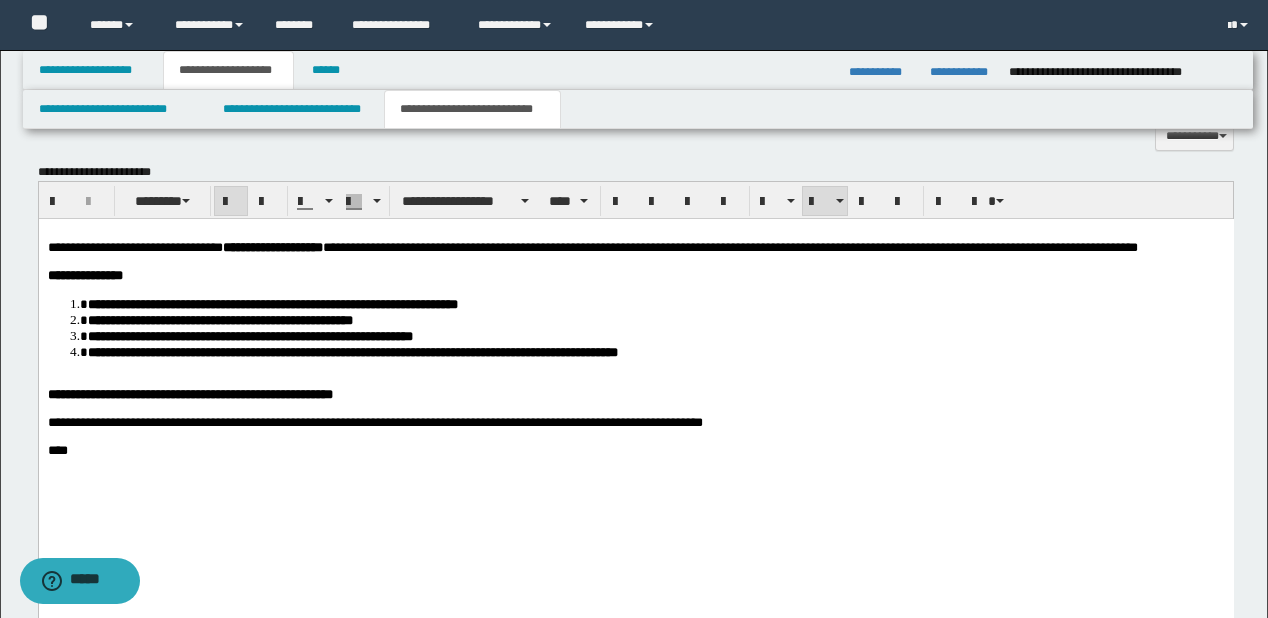click on "**********" at bounding box center (655, 352) 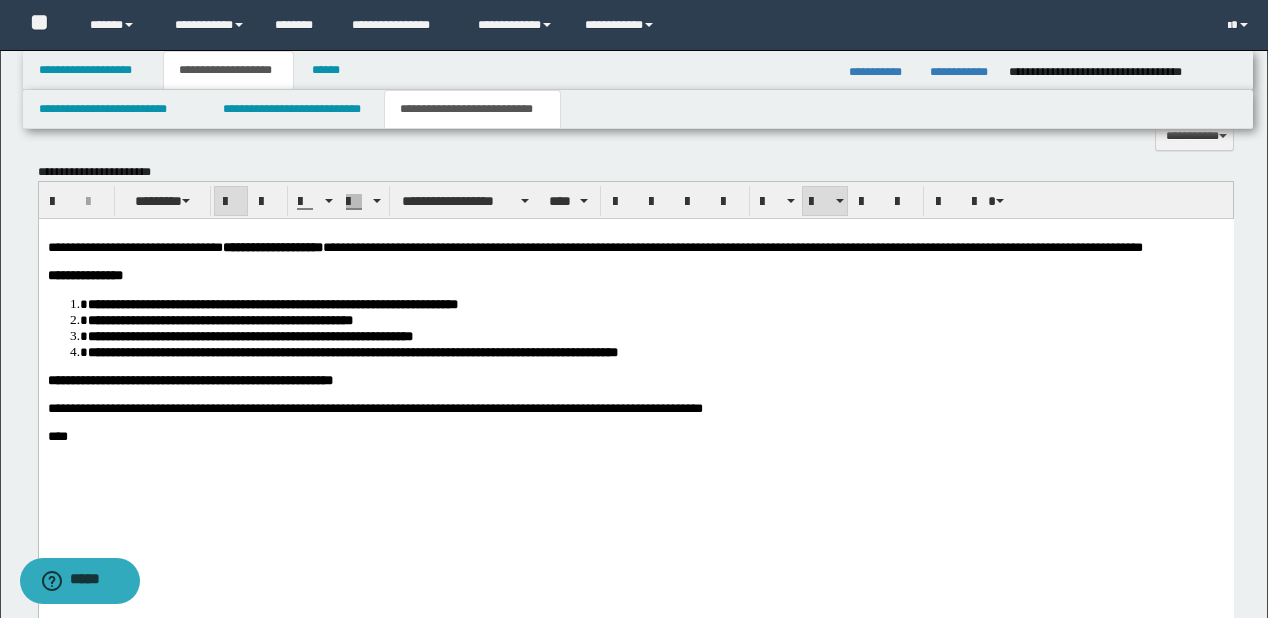 scroll, scrollTop: 1152, scrollLeft: 0, axis: vertical 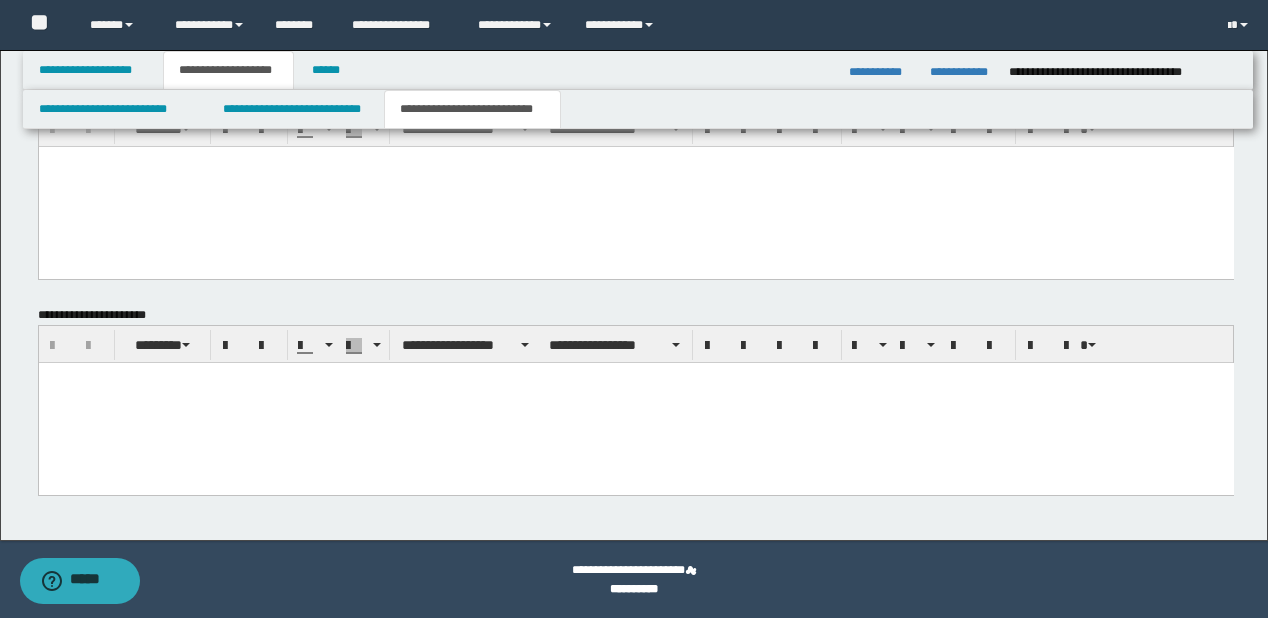 click at bounding box center [635, 403] 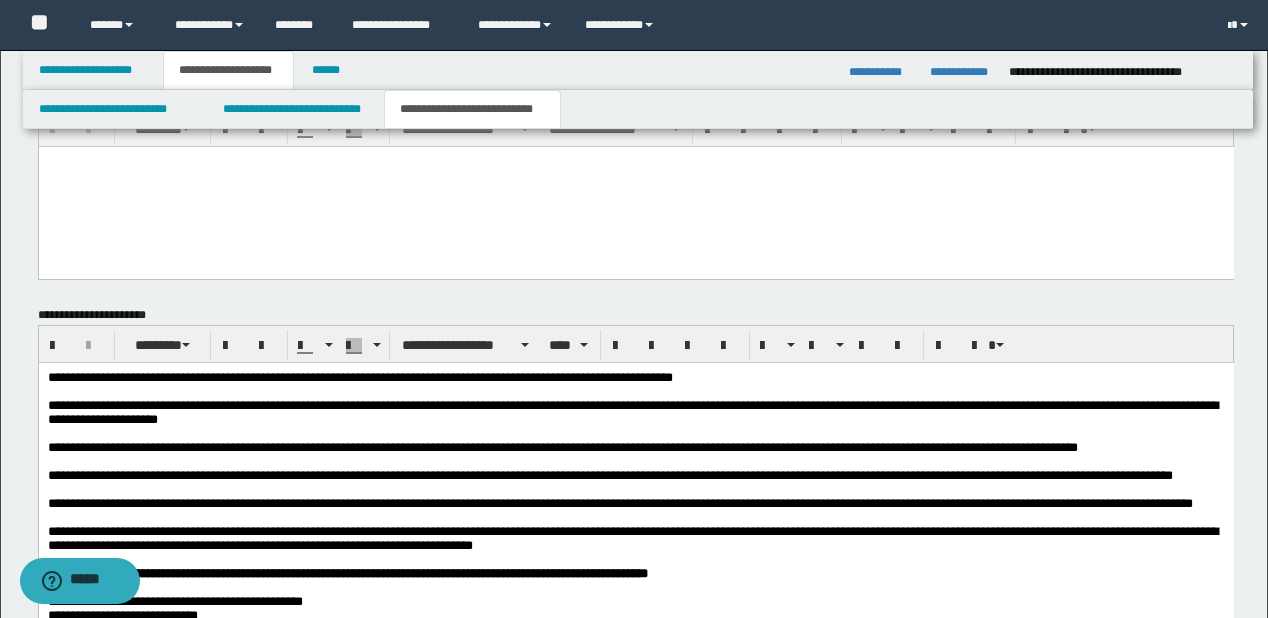 click on "**********" at bounding box center (635, 550) 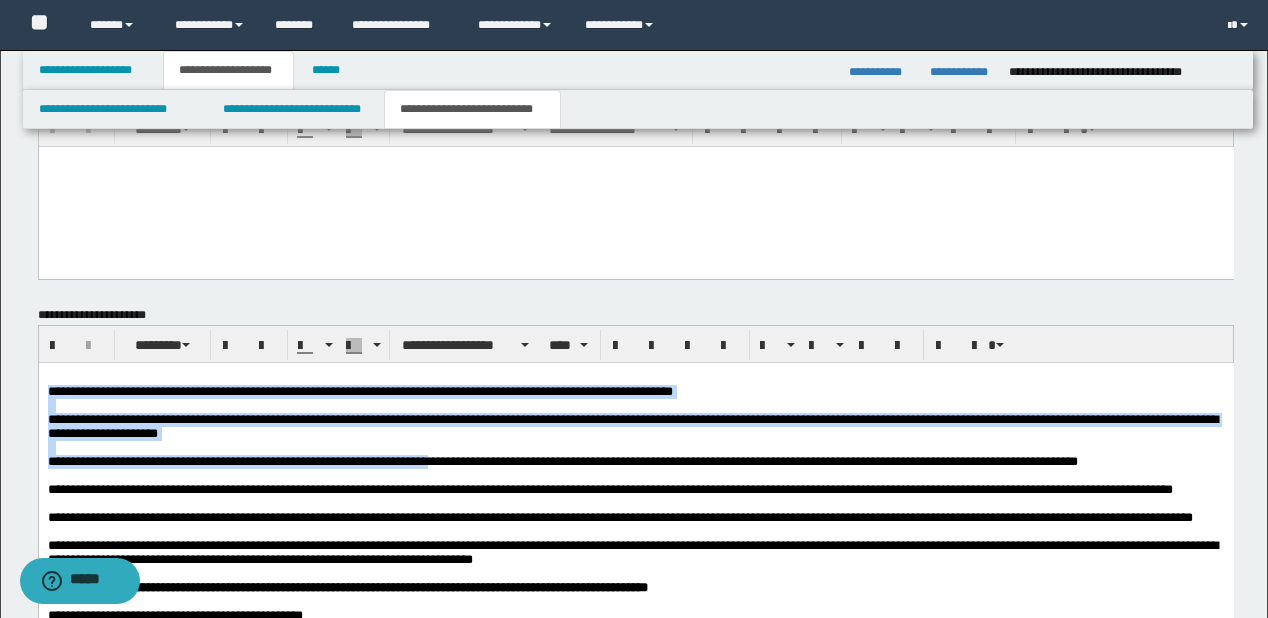 scroll, scrollTop: 2011, scrollLeft: 0, axis: vertical 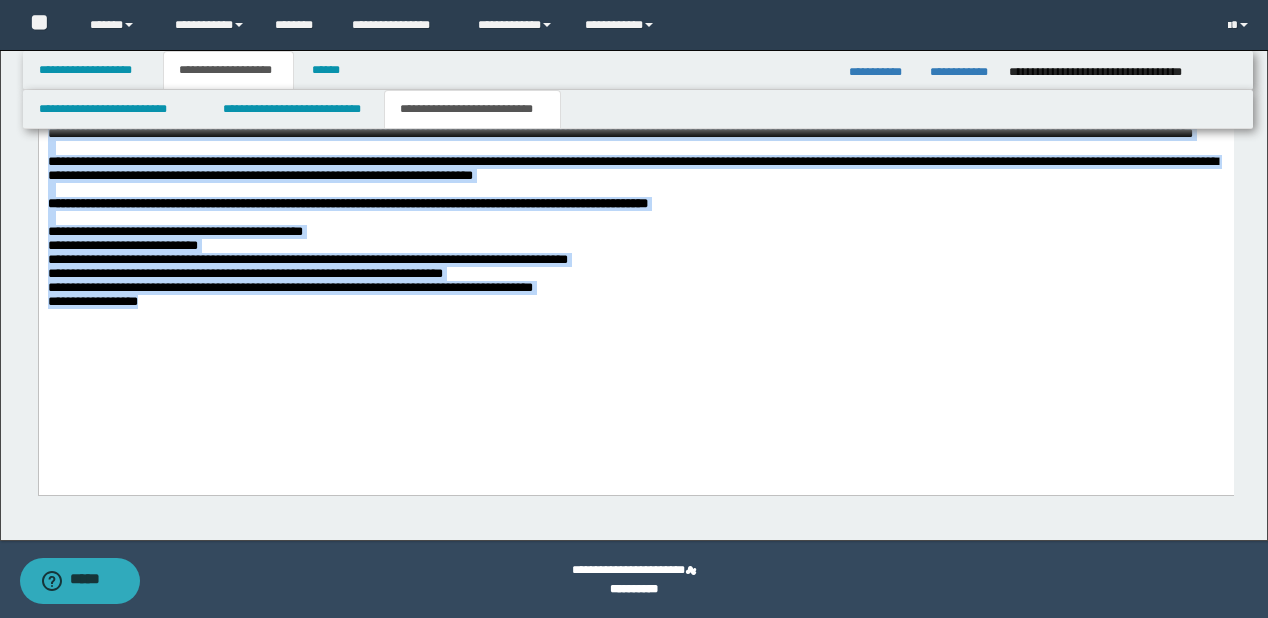 drag, startPoint x: 45, startPoint y: 11, endPoint x: 415, endPoint y: 440, distance: 566.51654 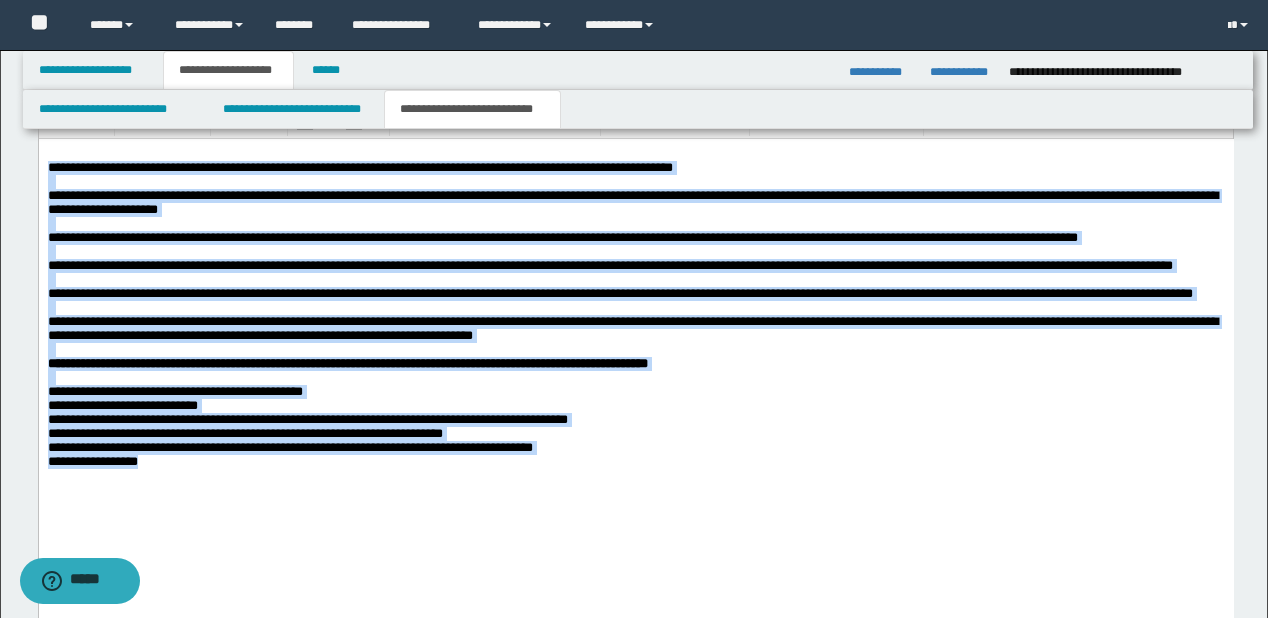 scroll, scrollTop: 1451, scrollLeft: 0, axis: vertical 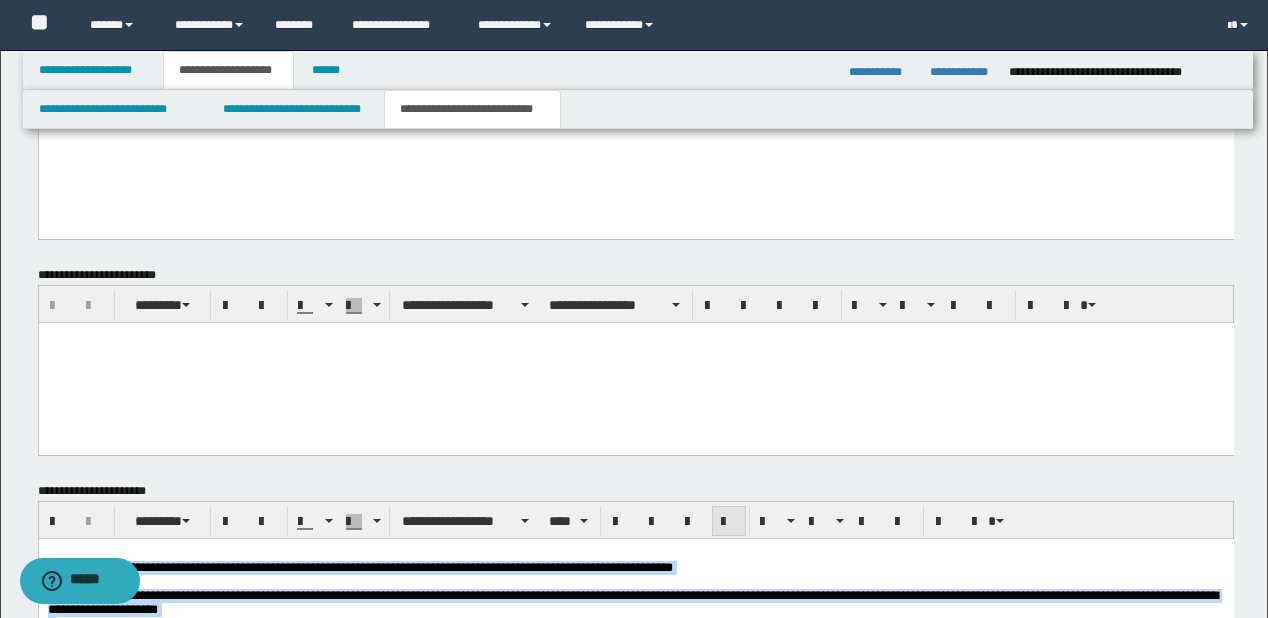 click at bounding box center (729, 522) 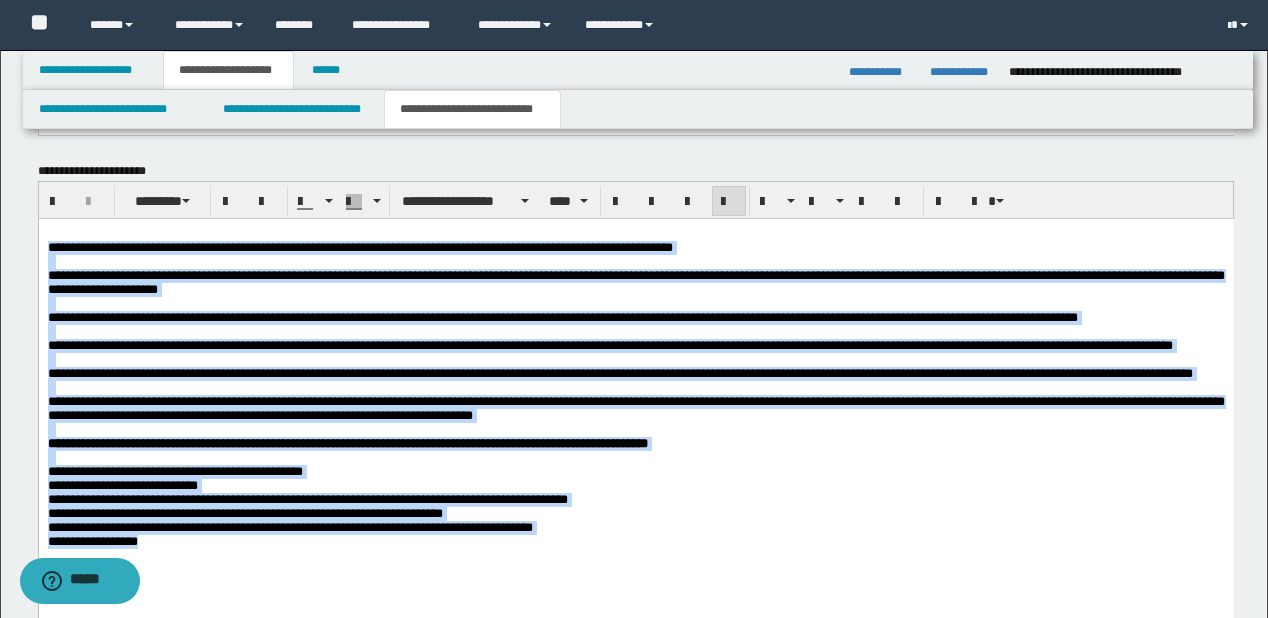 click on "**********" at bounding box center [635, 408] 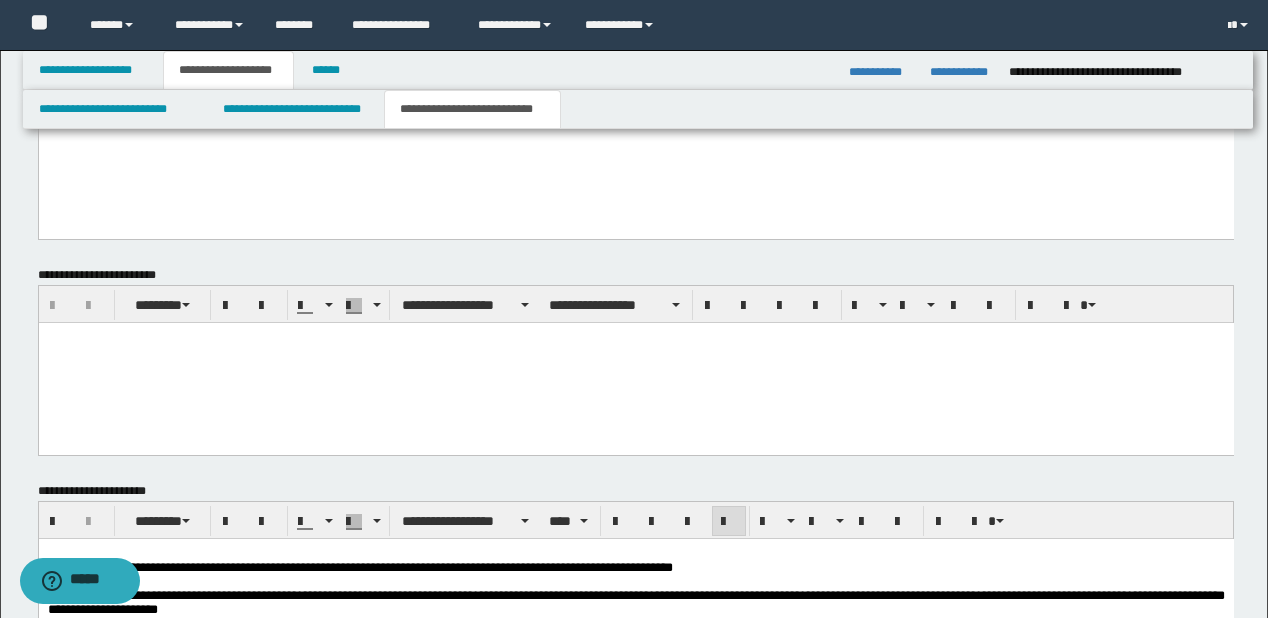 scroll, scrollTop: 1611, scrollLeft: 0, axis: vertical 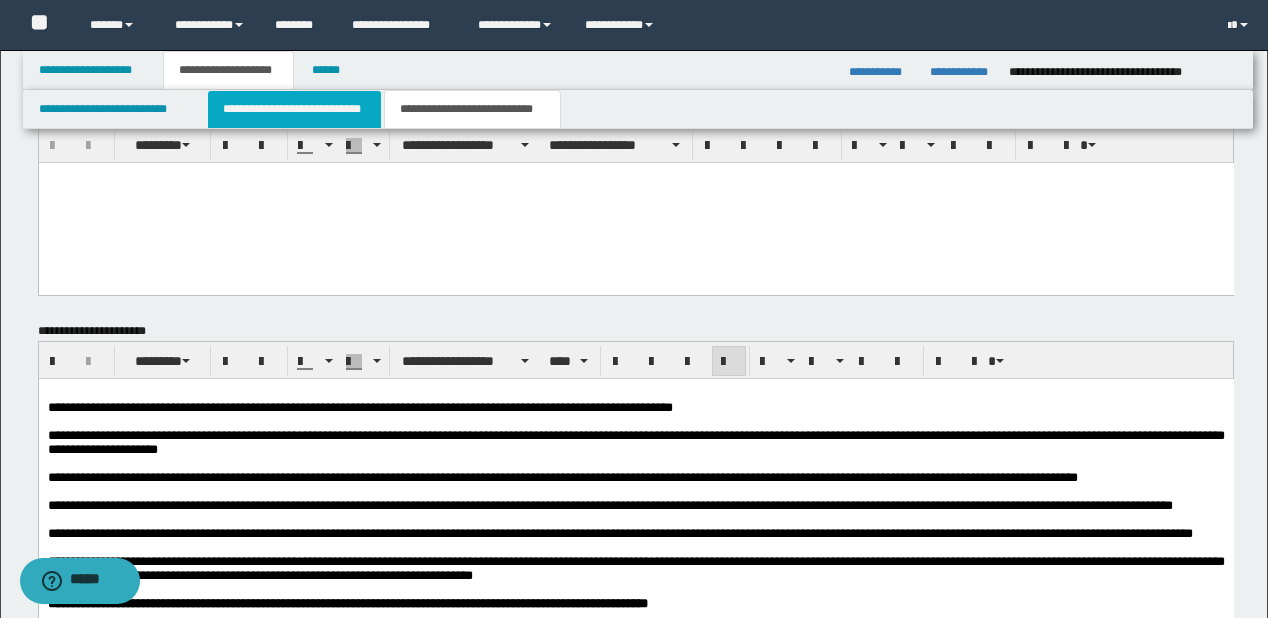 click on "**********" at bounding box center [294, 109] 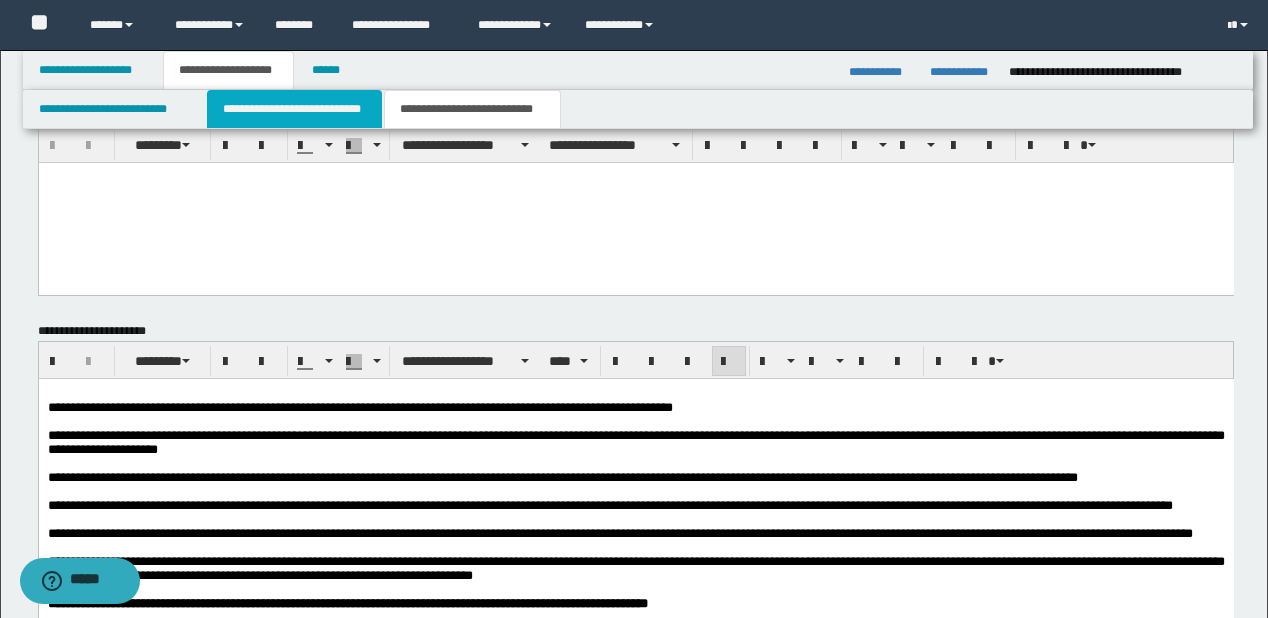 type 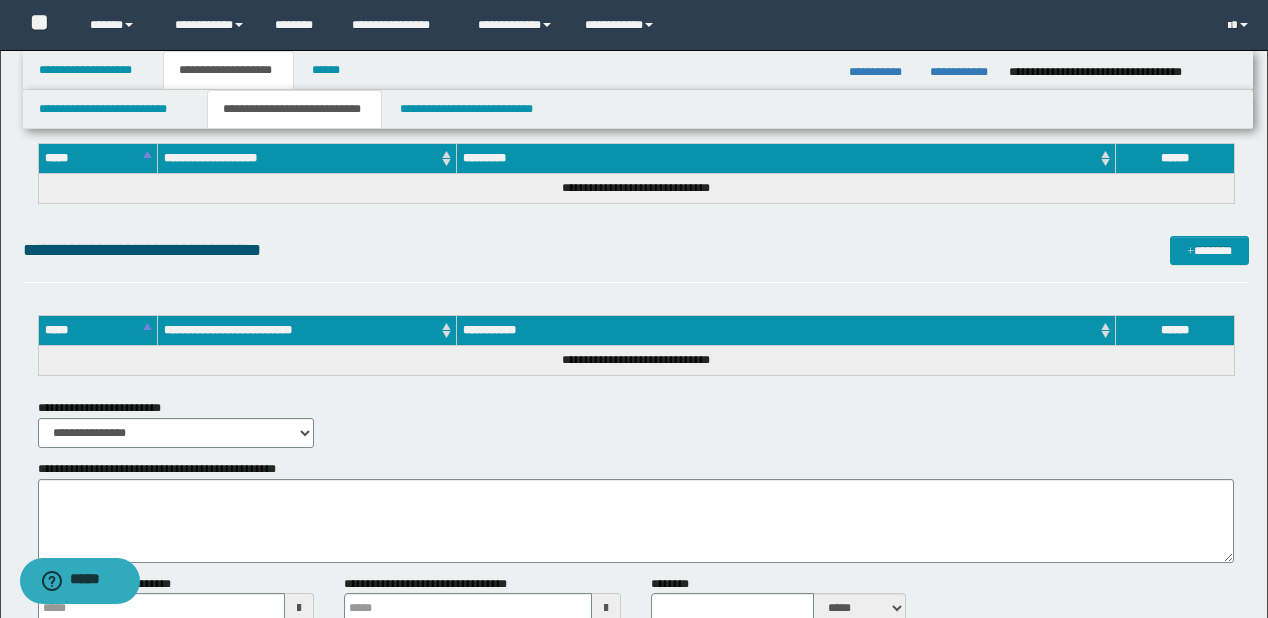 scroll, scrollTop: 2011, scrollLeft: 0, axis: vertical 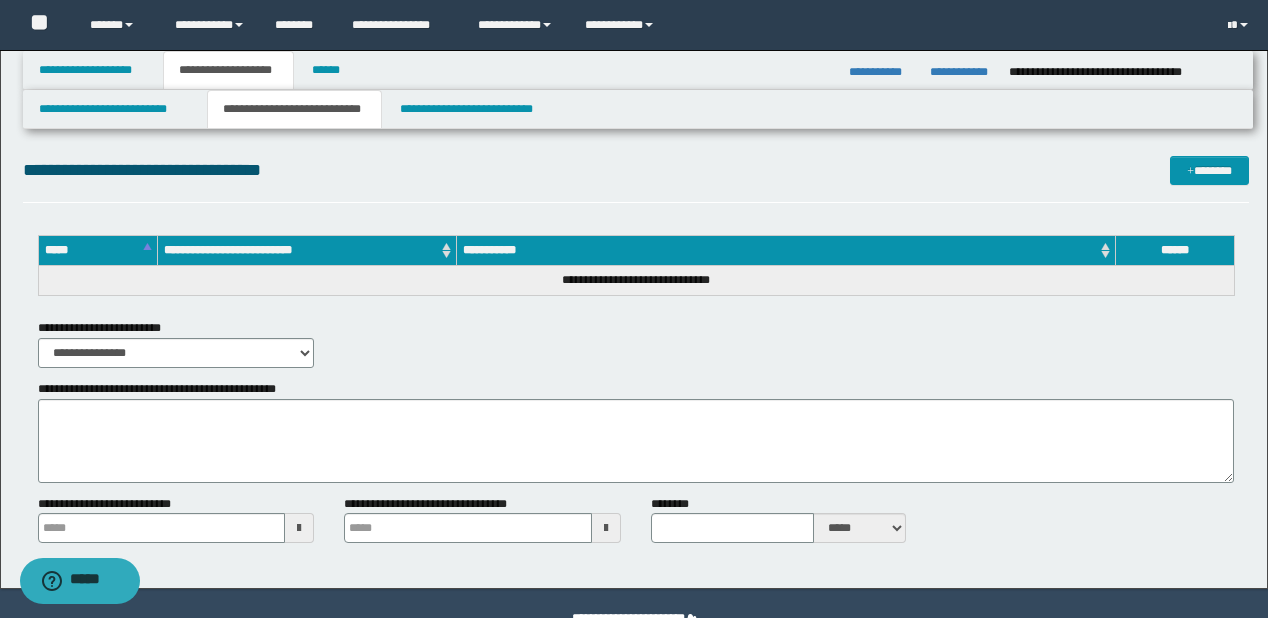 type 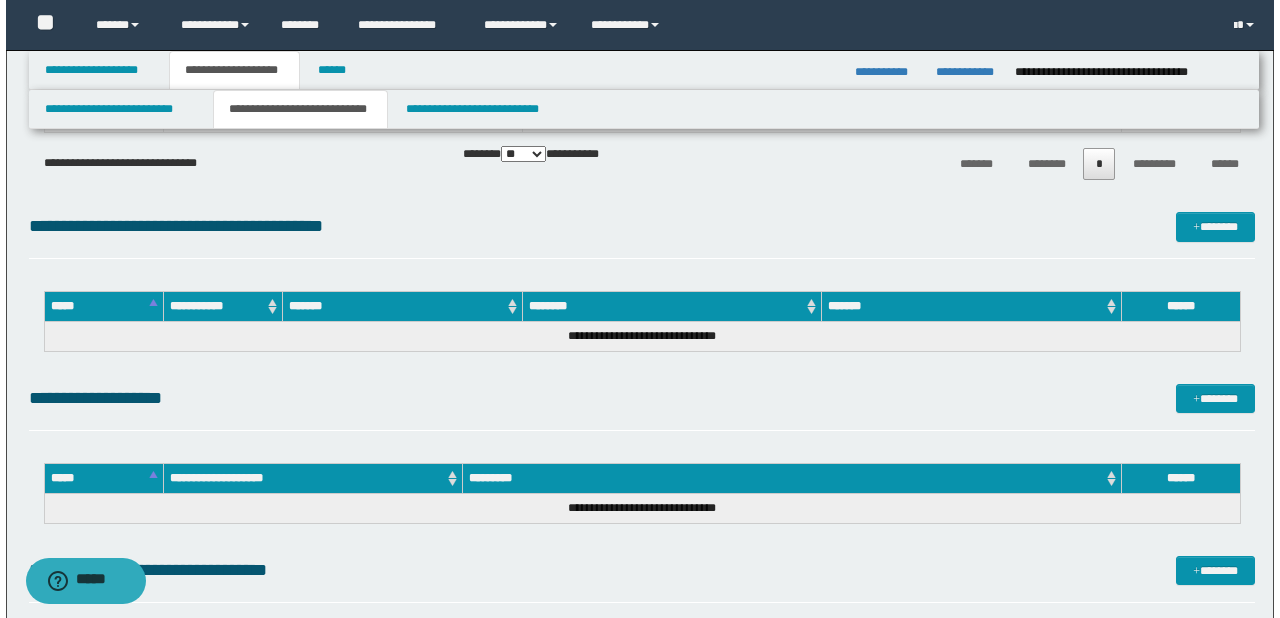 scroll, scrollTop: 1371, scrollLeft: 0, axis: vertical 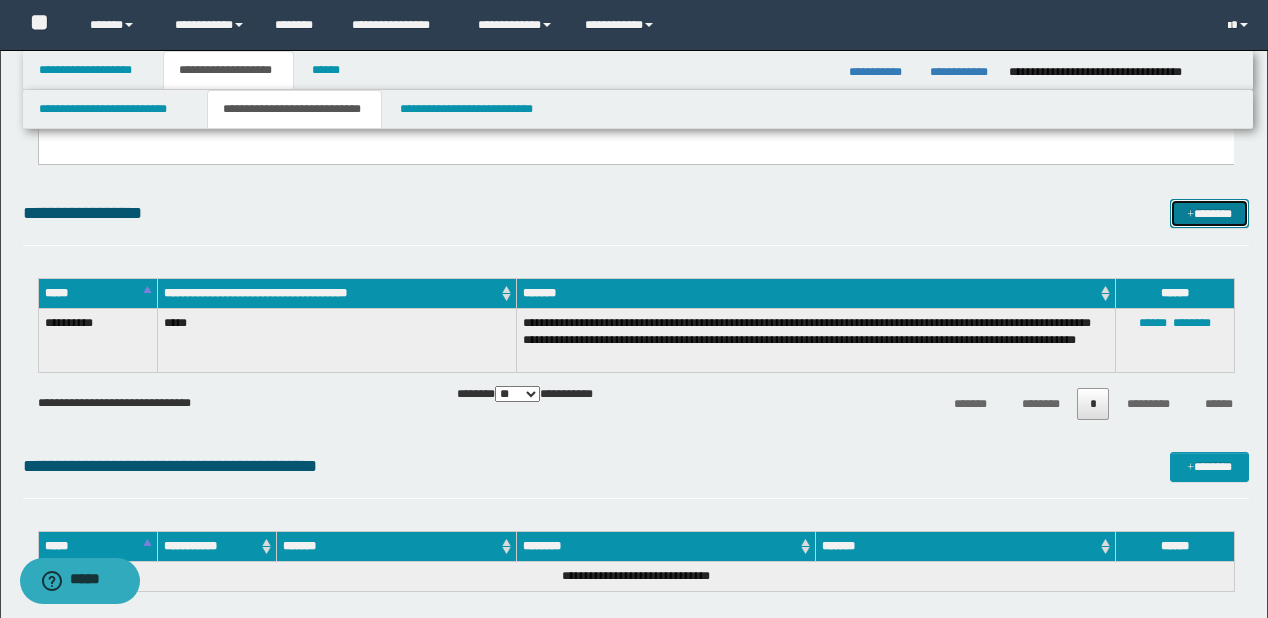 click on "*******" at bounding box center (1209, 214) 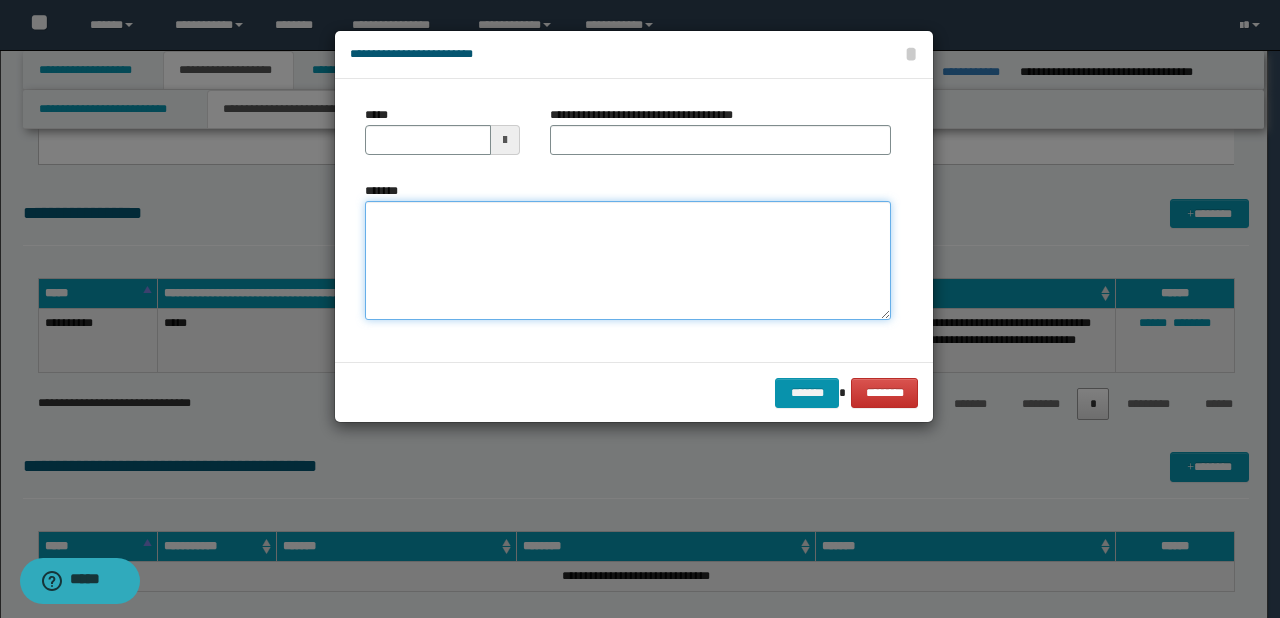 click on "*******" at bounding box center [628, 261] 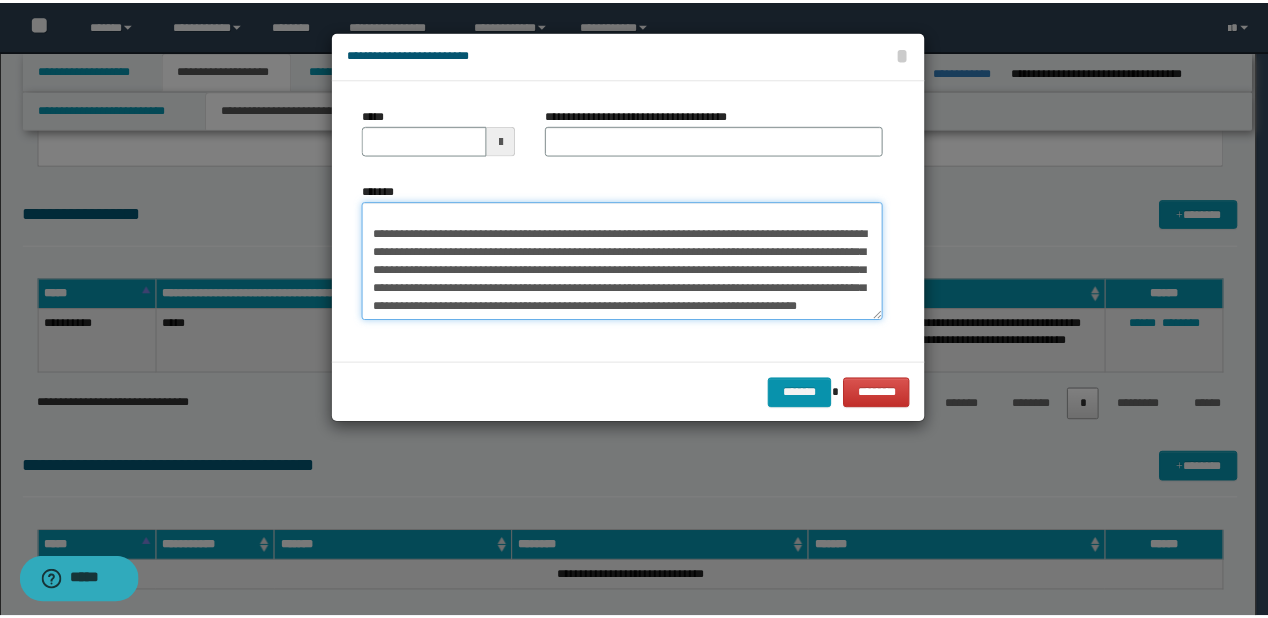 scroll, scrollTop: 0, scrollLeft: 0, axis: both 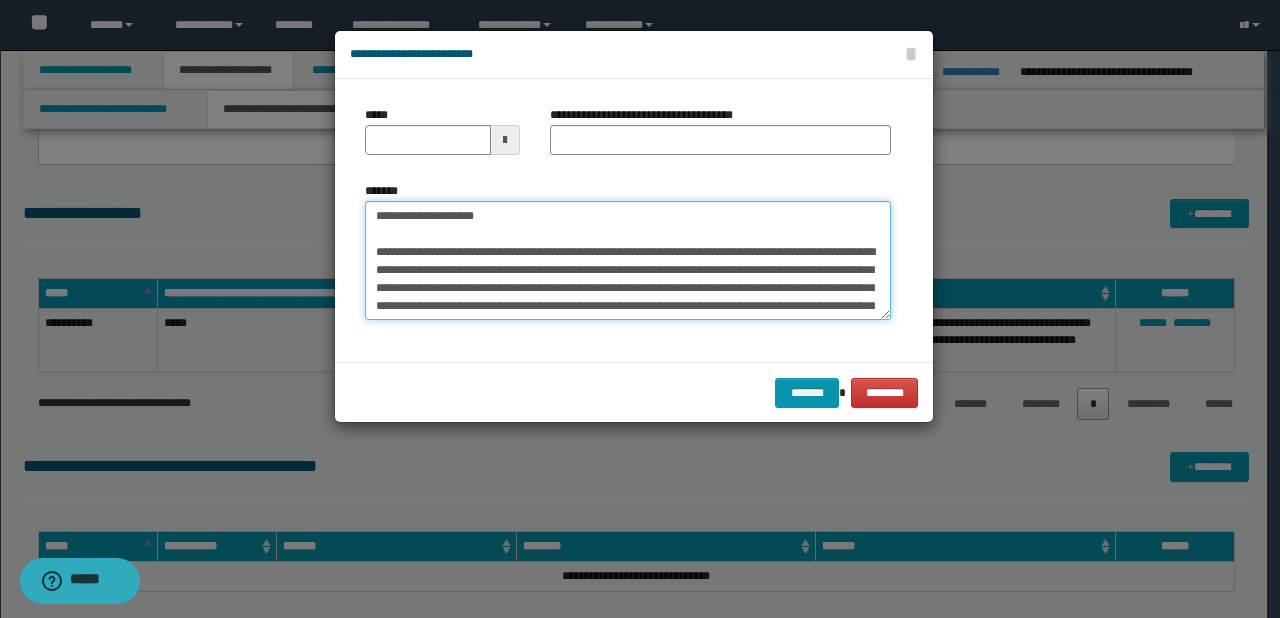 drag, startPoint x: 436, startPoint y: 216, endPoint x: 365, endPoint y: 215, distance: 71.00704 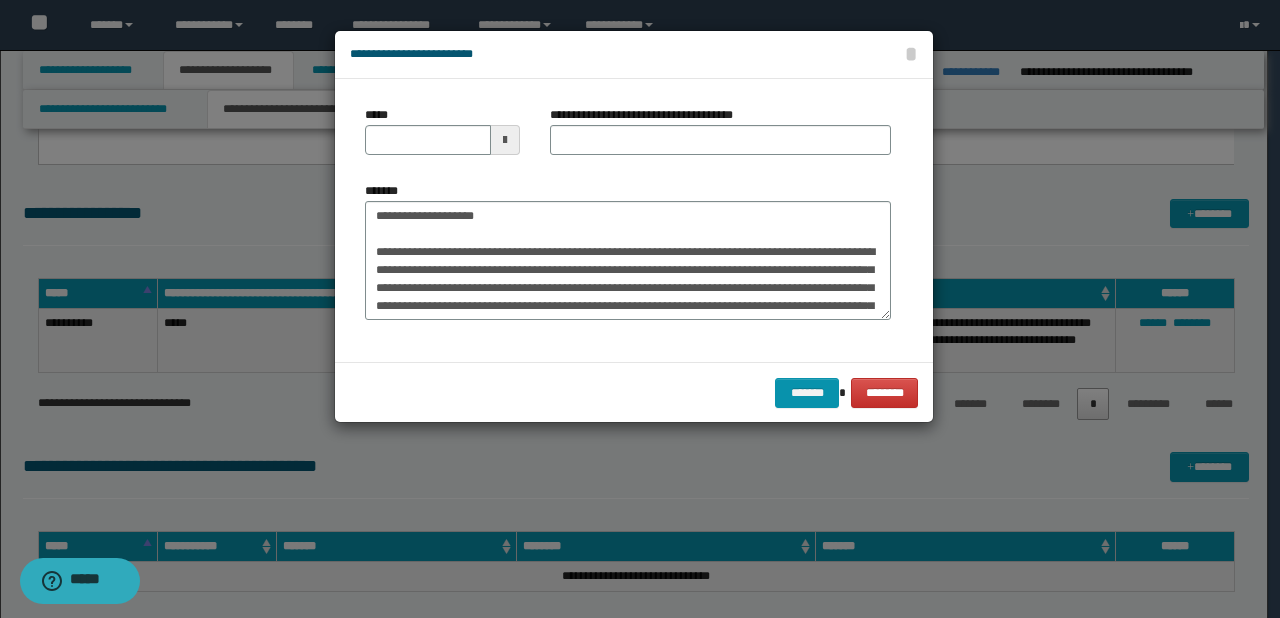 click on "*****" at bounding box center [442, 138] 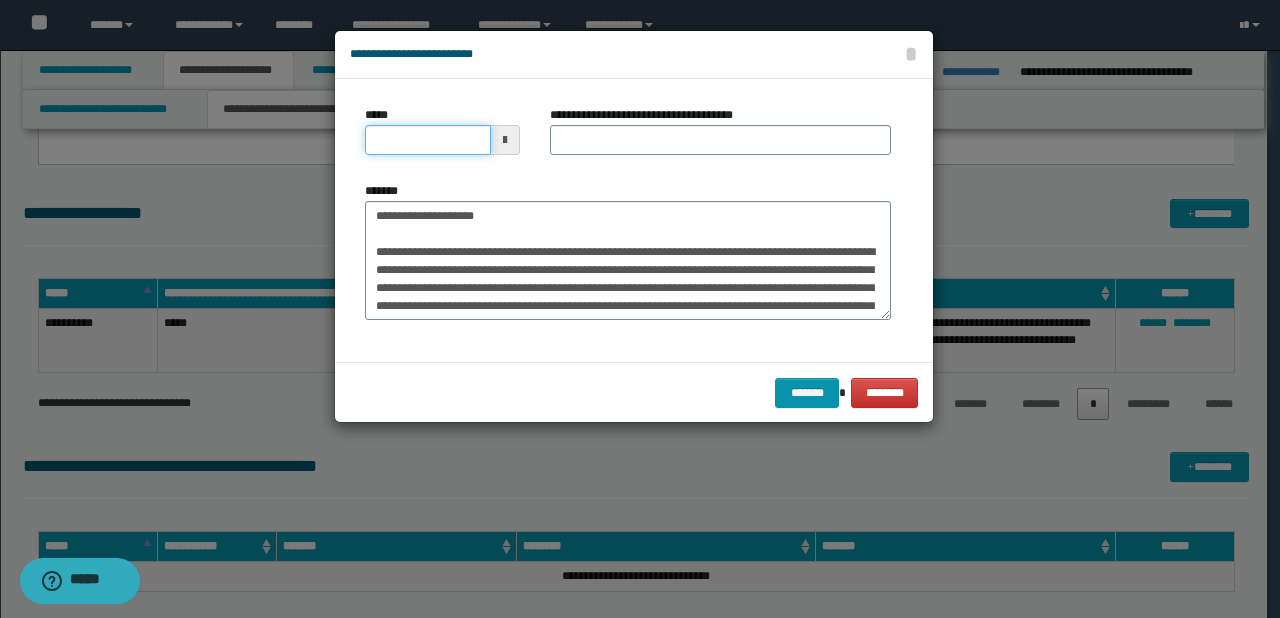 click on "*****" at bounding box center [428, 140] 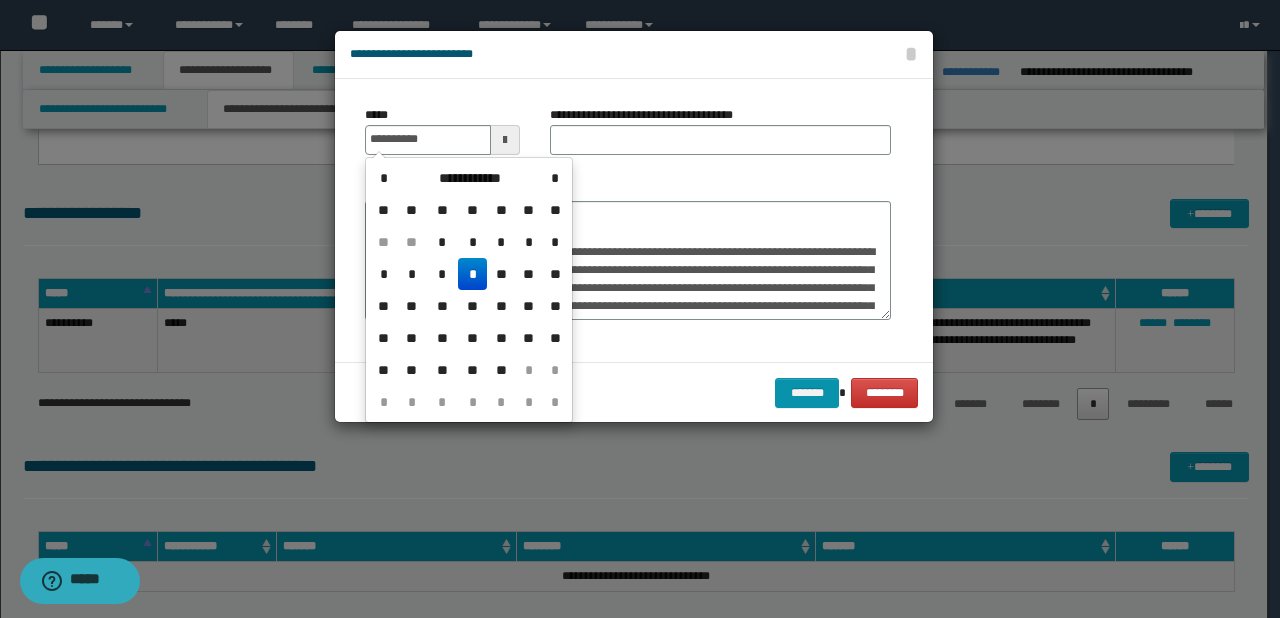 type on "**********" 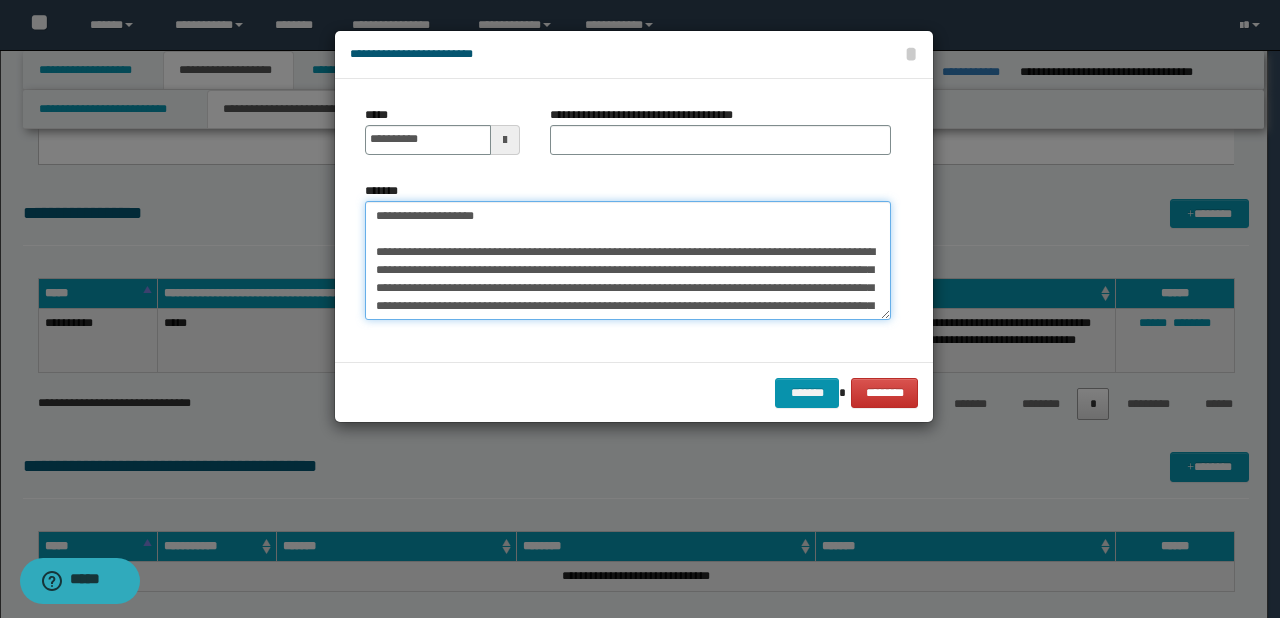 drag, startPoint x: 437, startPoint y: 216, endPoint x: 540, endPoint y: 216, distance: 103 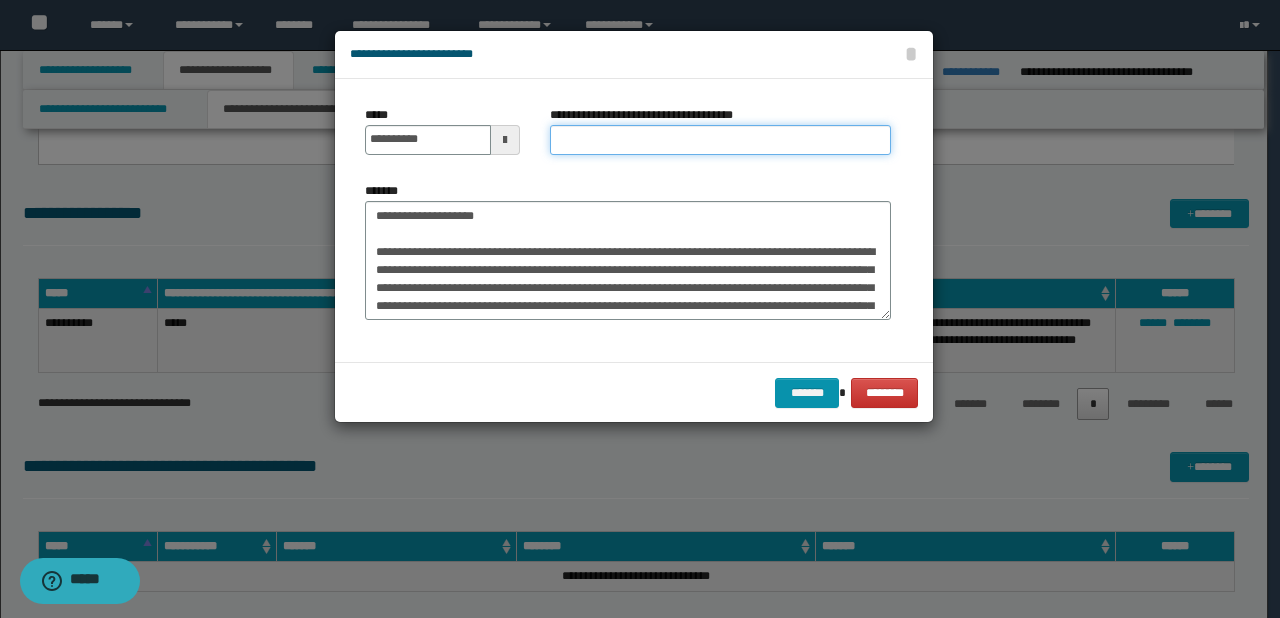click on "**********" at bounding box center [720, 140] 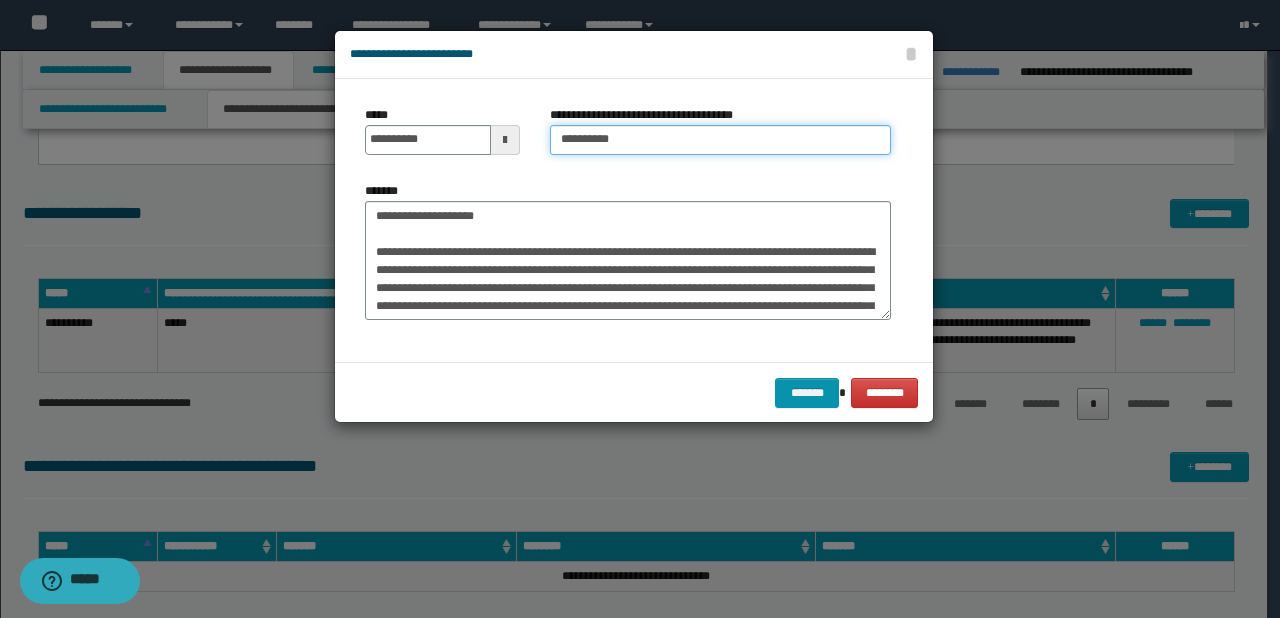 type on "*********" 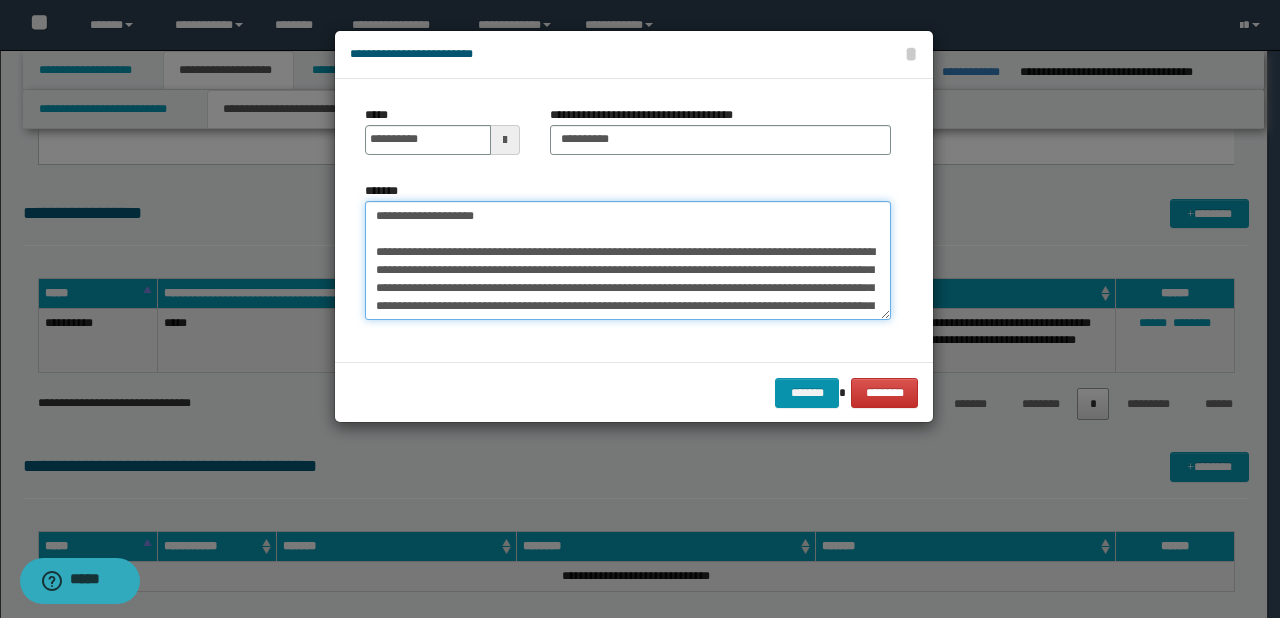 drag, startPoint x: 532, startPoint y: 226, endPoint x: 238, endPoint y: 198, distance: 295.33032 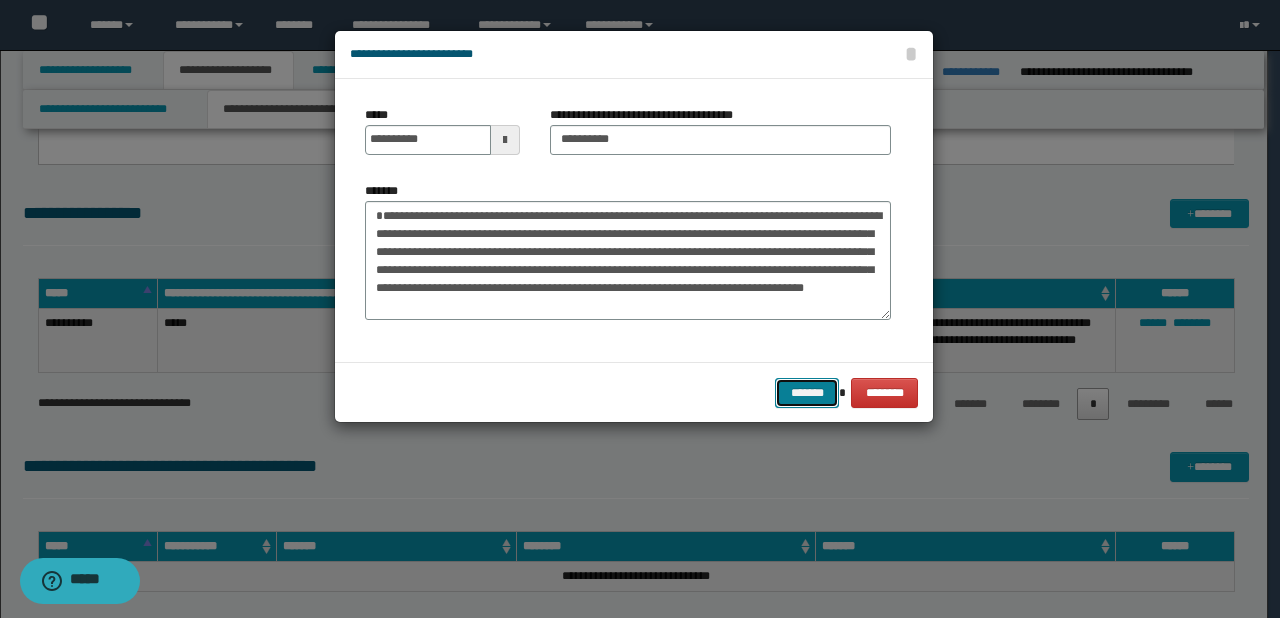 click on "*******" at bounding box center [807, 393] 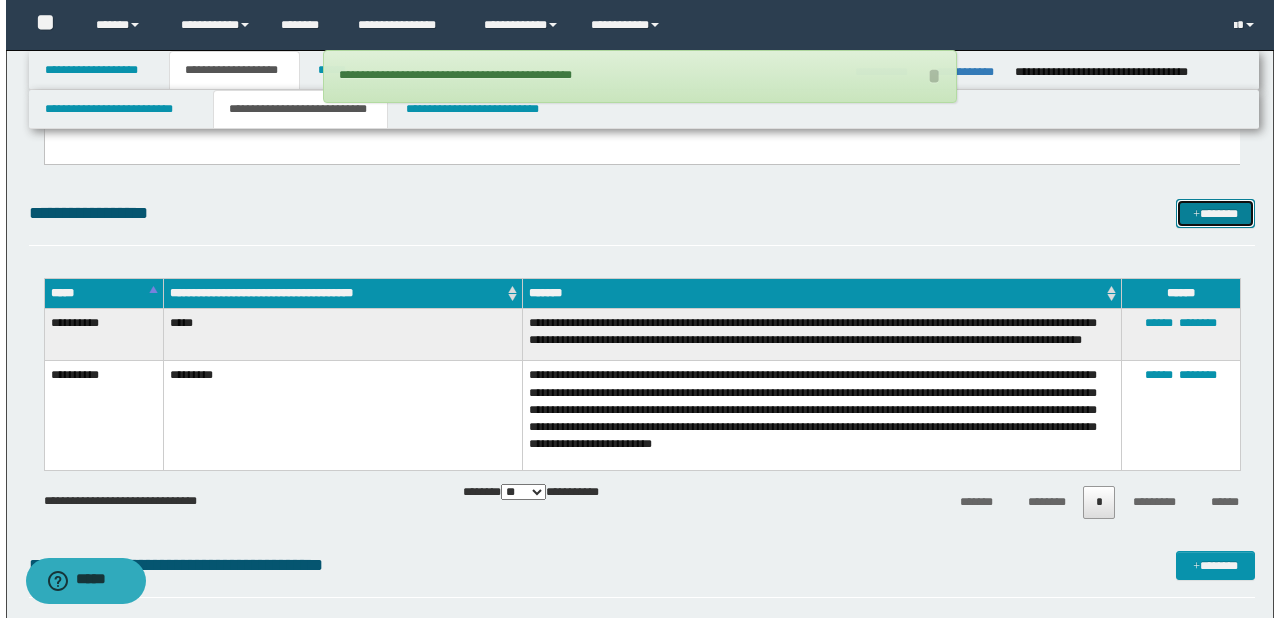 scroll, scrollTop: 1451, scrollLeft: 0, axis: vertical 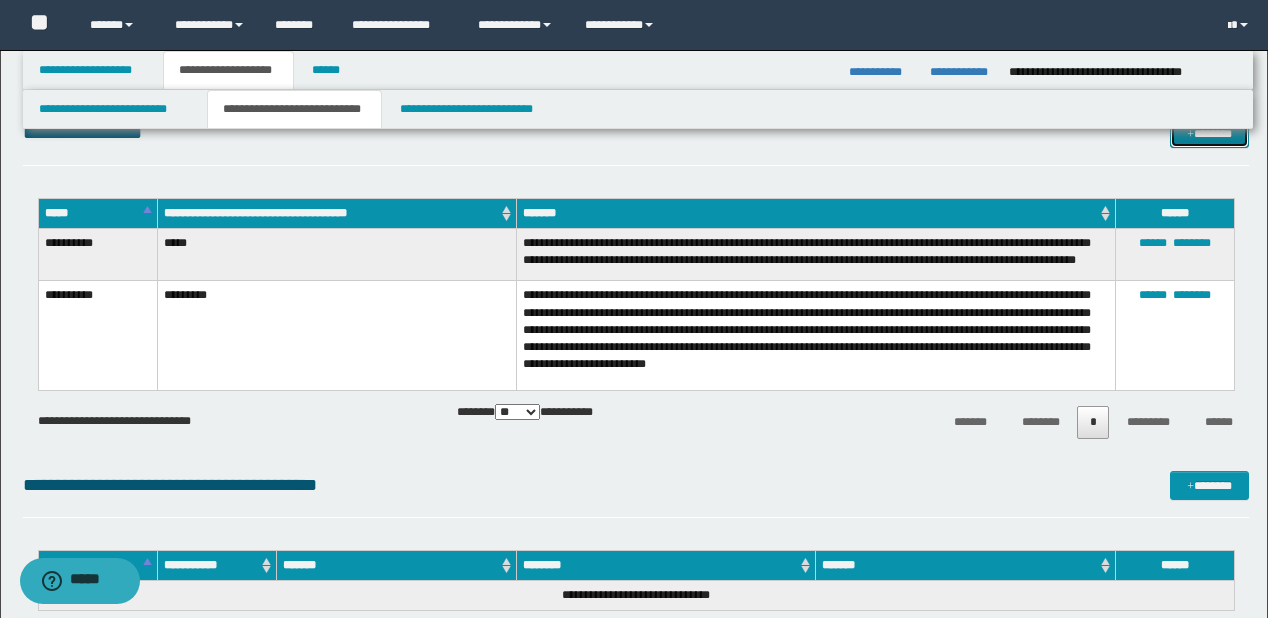 click on "*******" at bounding box center [1209, 134] 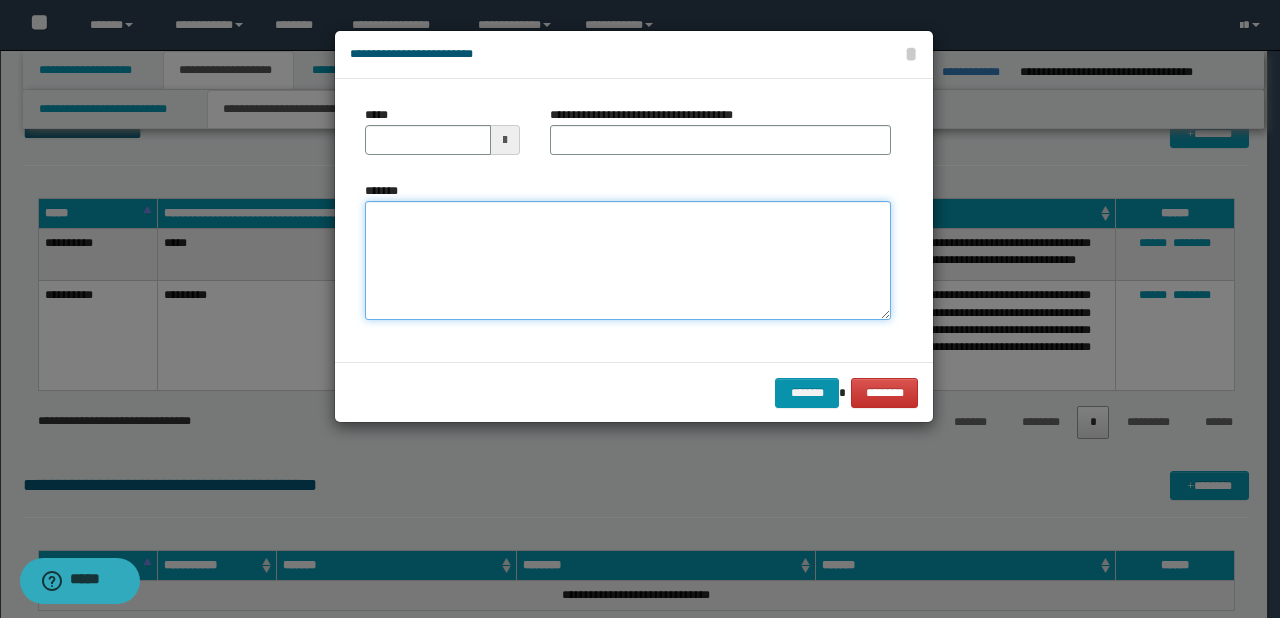 click on "*******" at bounding box center [628, 261] 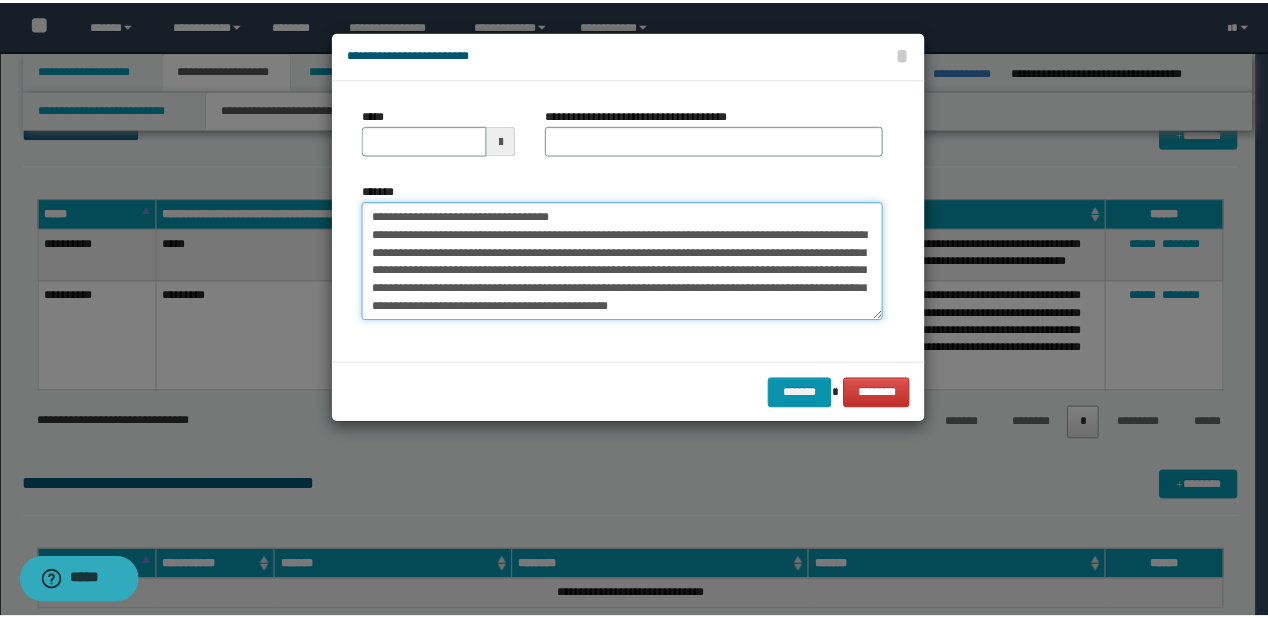 scroll, scrollTop: 0, scrollLeft: 0, axis: both 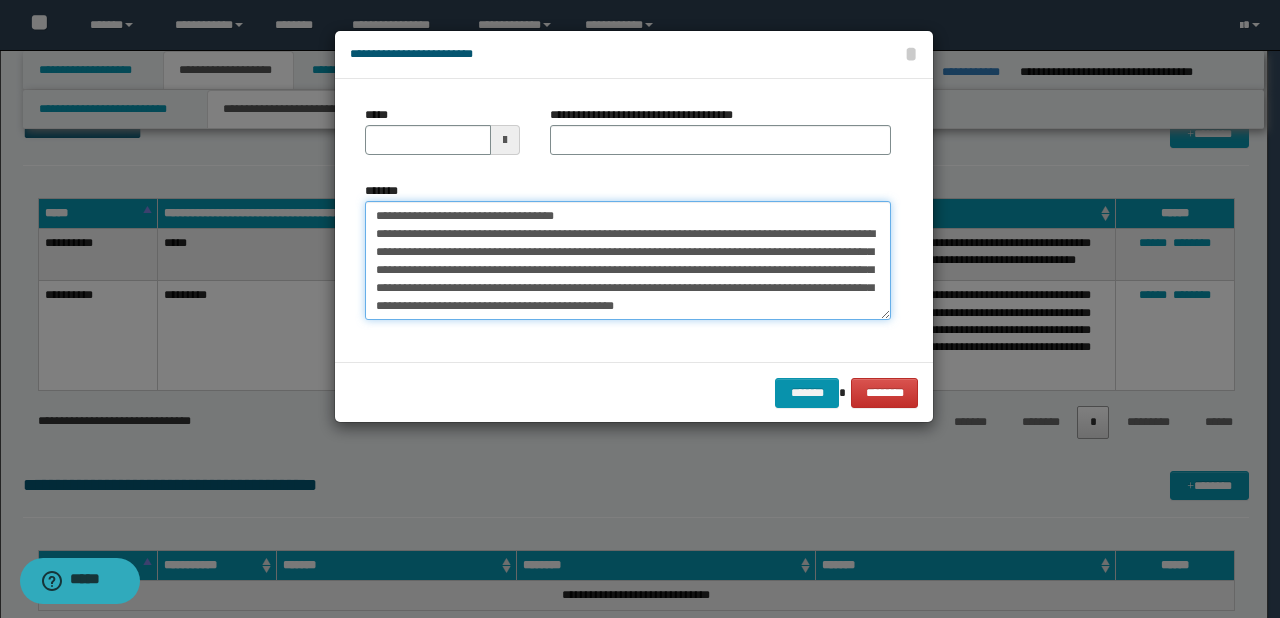 drag, startPoint x: 436, startPoint y: 213, endPoint x: 376, endPoint y: 207, distance: 60.299255 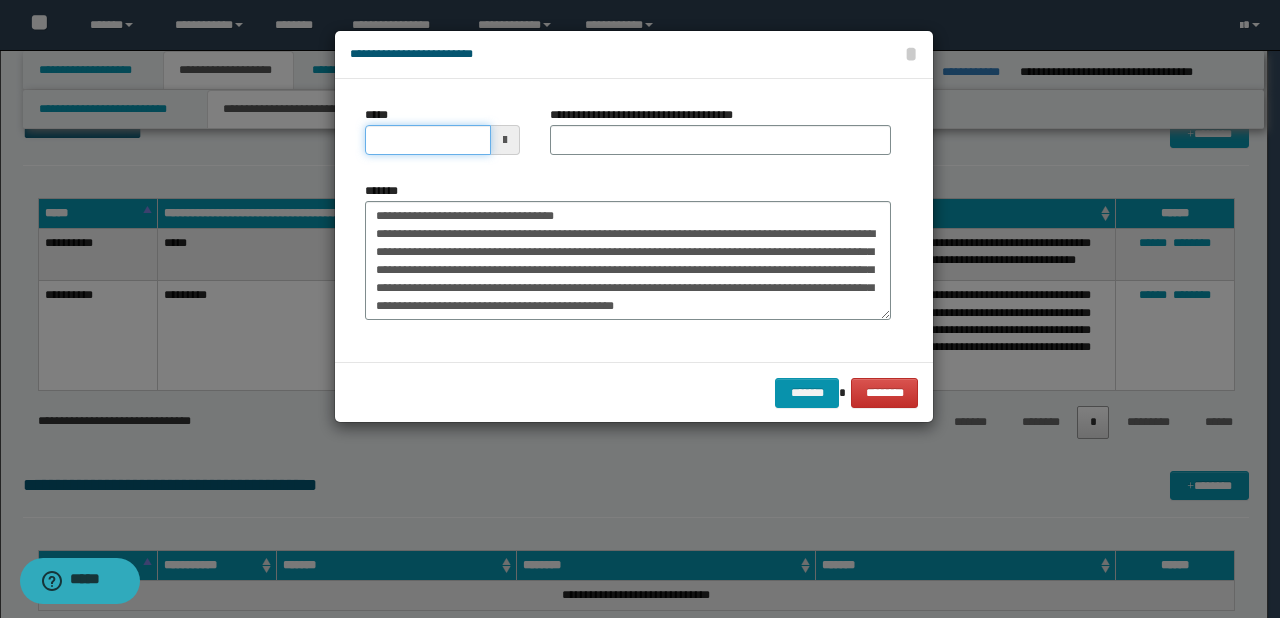 click on "*****" at bounding box center [428, 140] 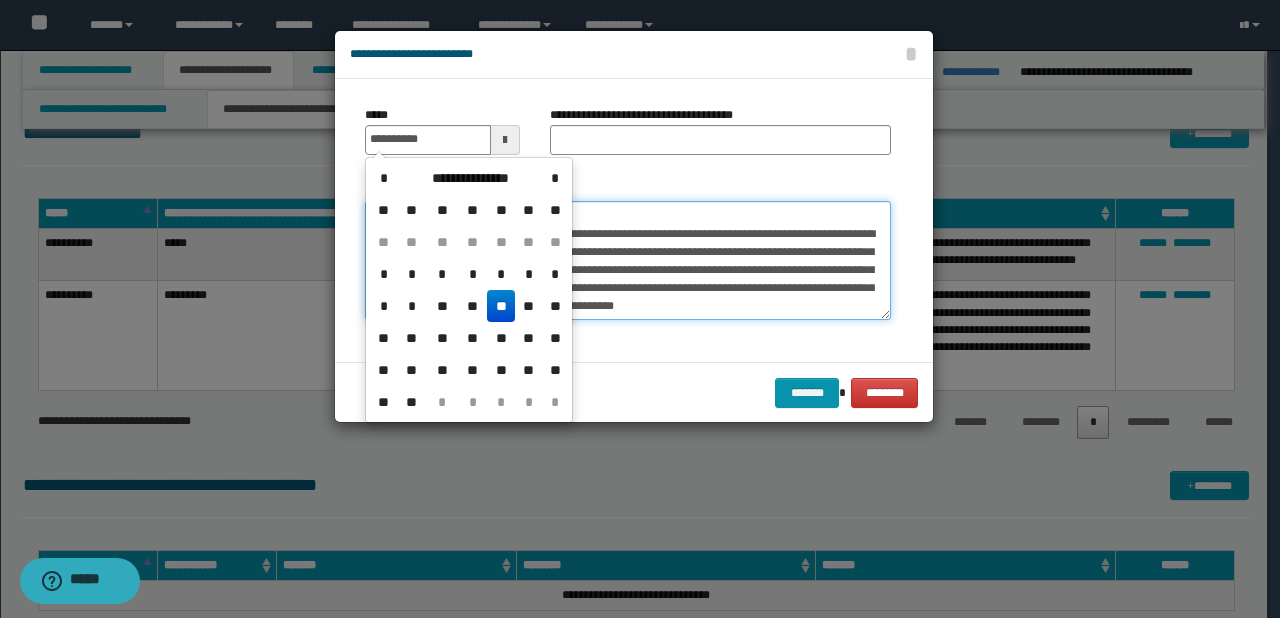 type on "**********" 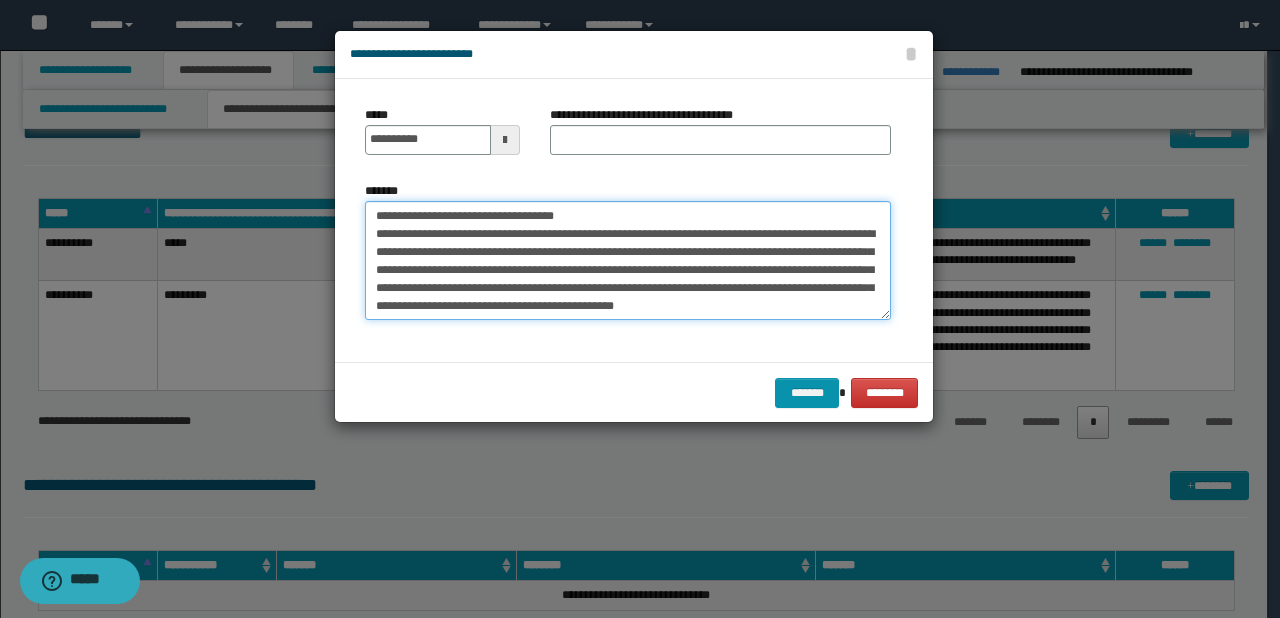 drag, startPoint x: 442, startPoint y: 213, endPoint x: 663, endPoint y: 213, distance: 221 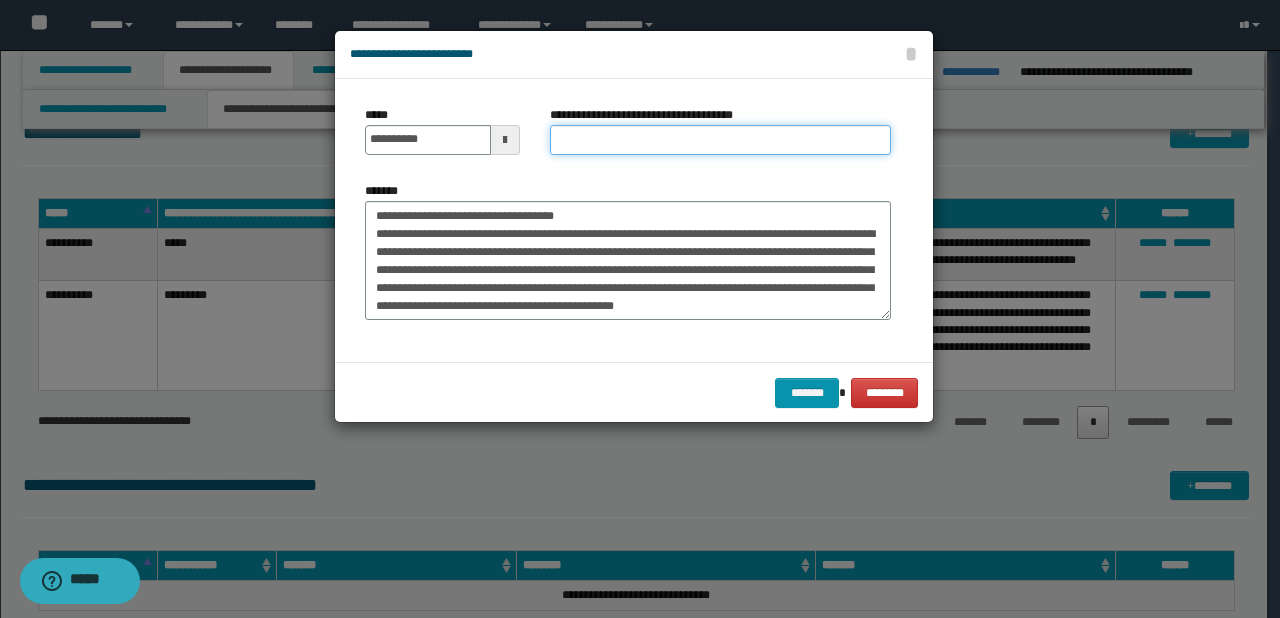 click on "**********" at bounding box center (720, 140) 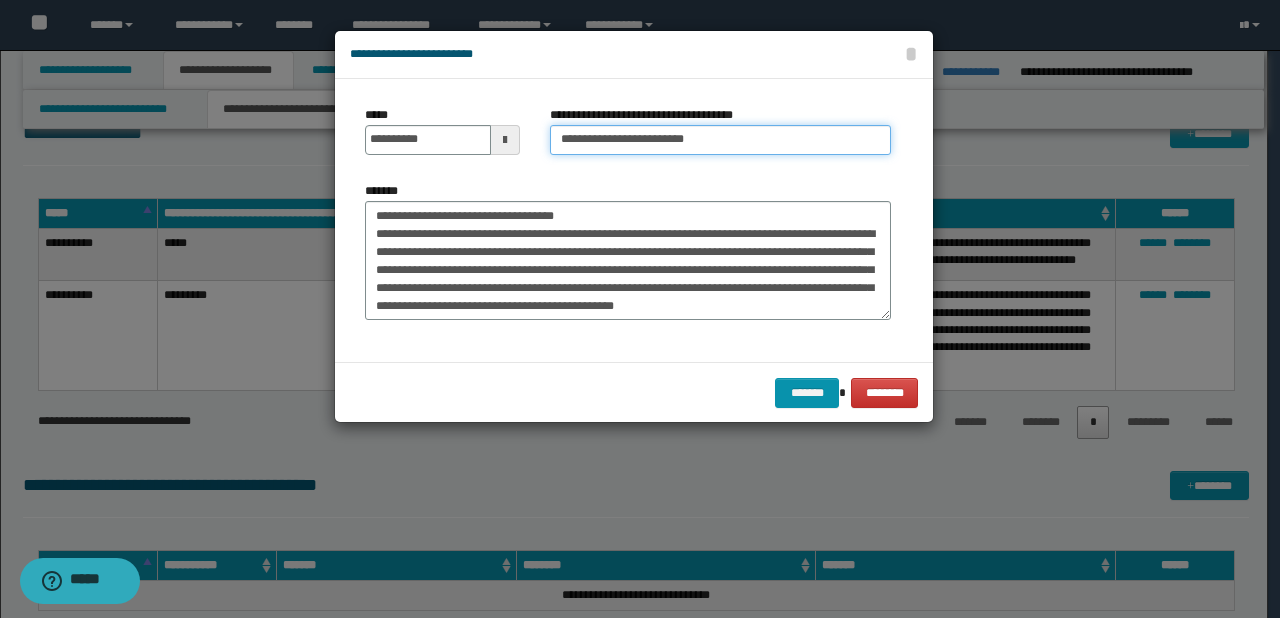 type on "**********" 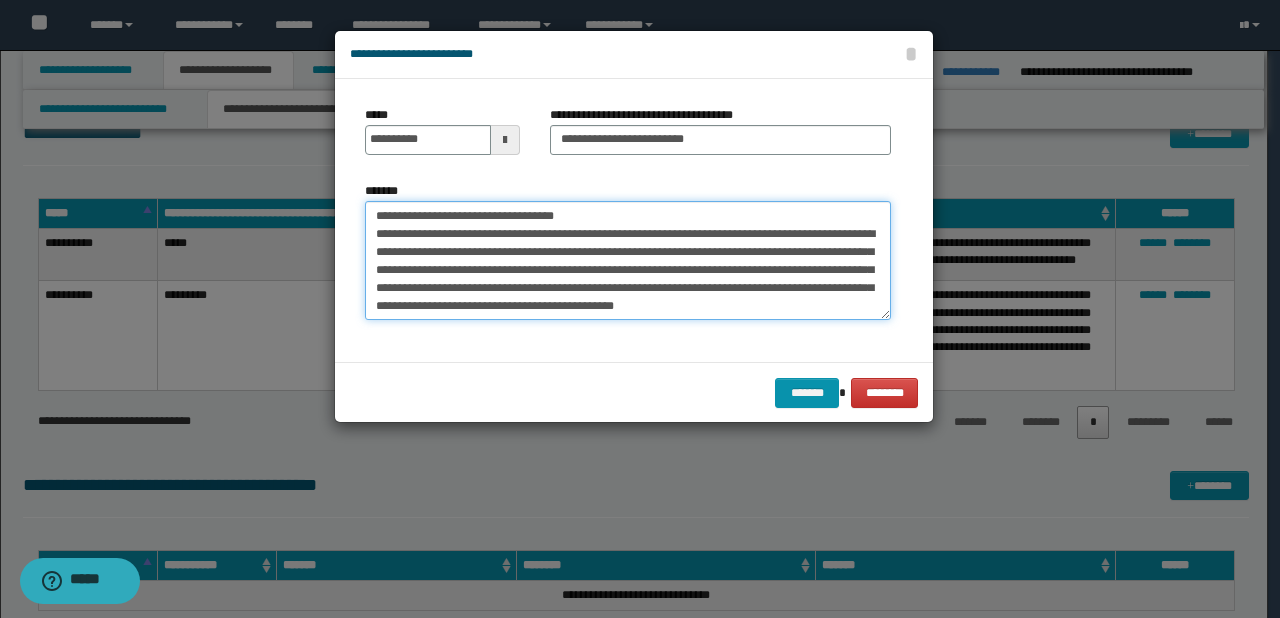 drag, startPoint x: 612, startPoint y: 212, endPoint x: 230, endPoint y: 198, distance: 382.25647 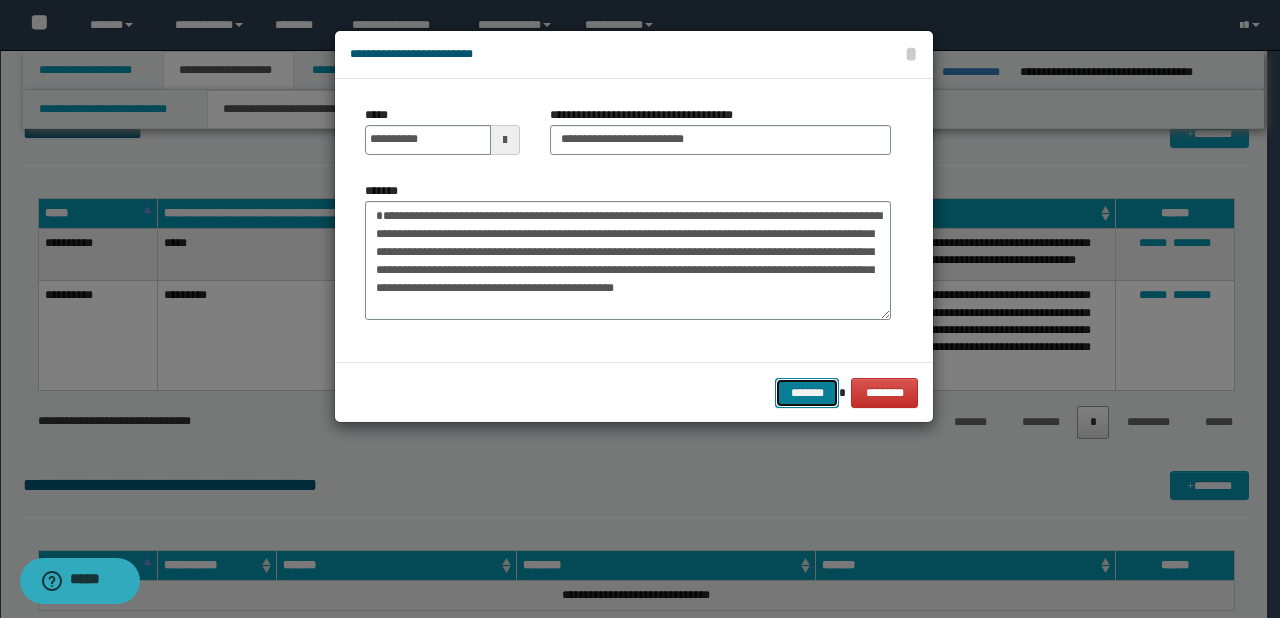 click on "*******" at bounding box center (807, 393) 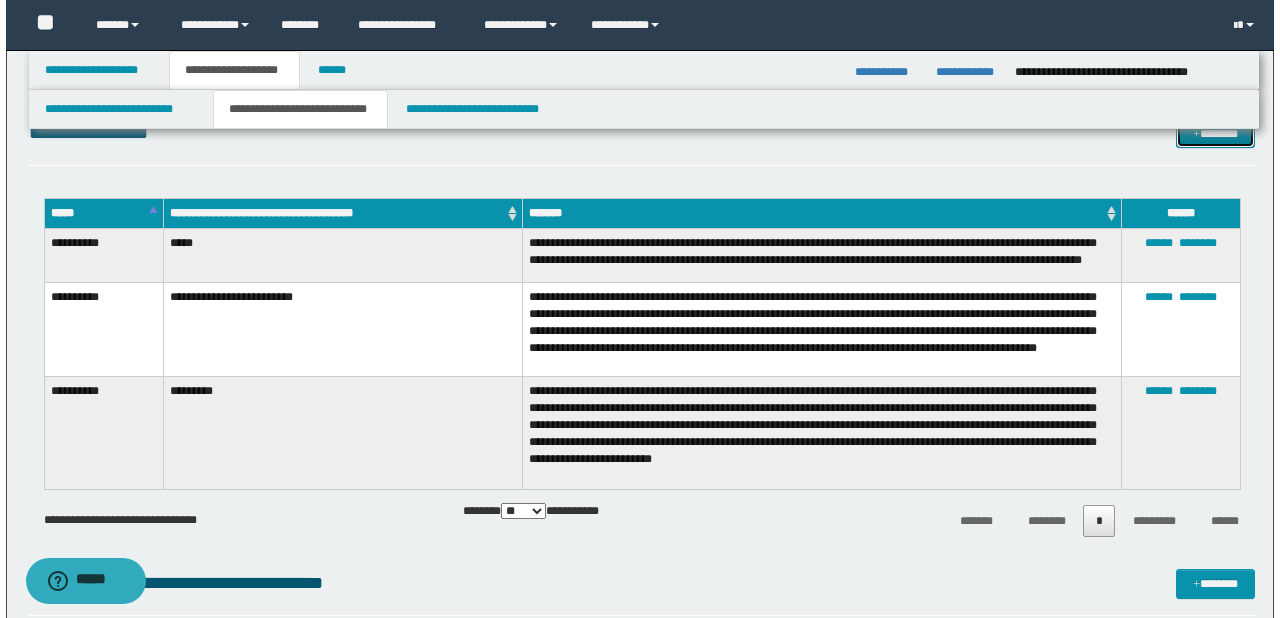 scroll, scrollTop: 1291, scrollLeft: 0, axis: vertical 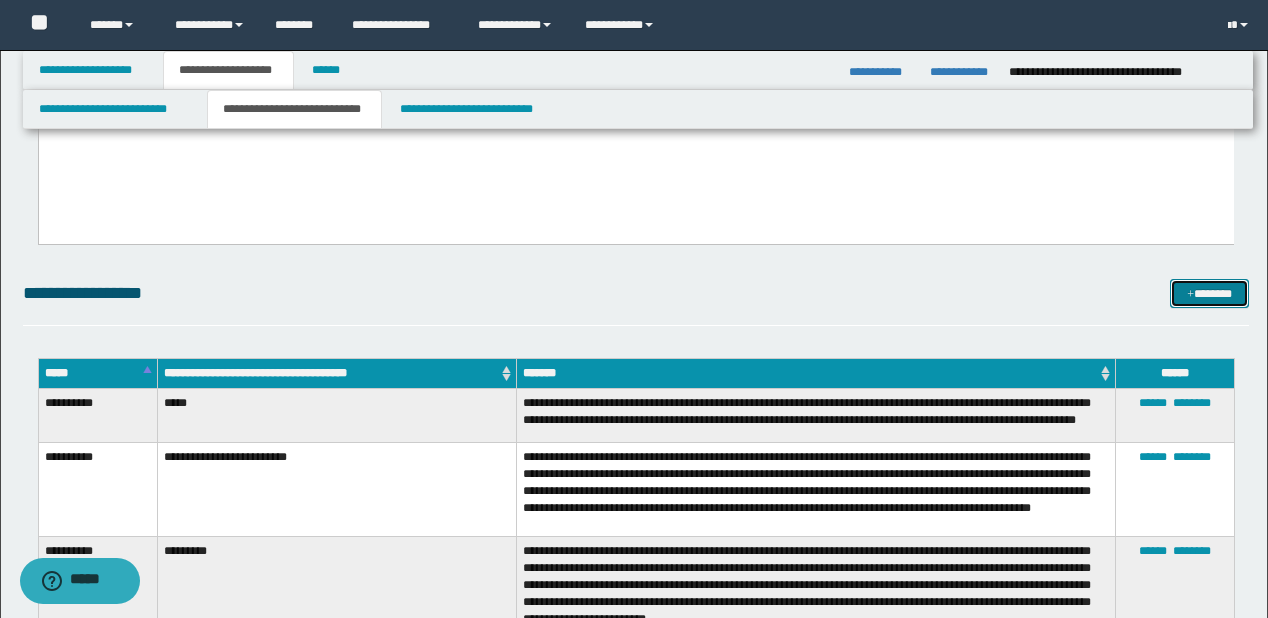click on "*******" at bounding box center [1209, 294] 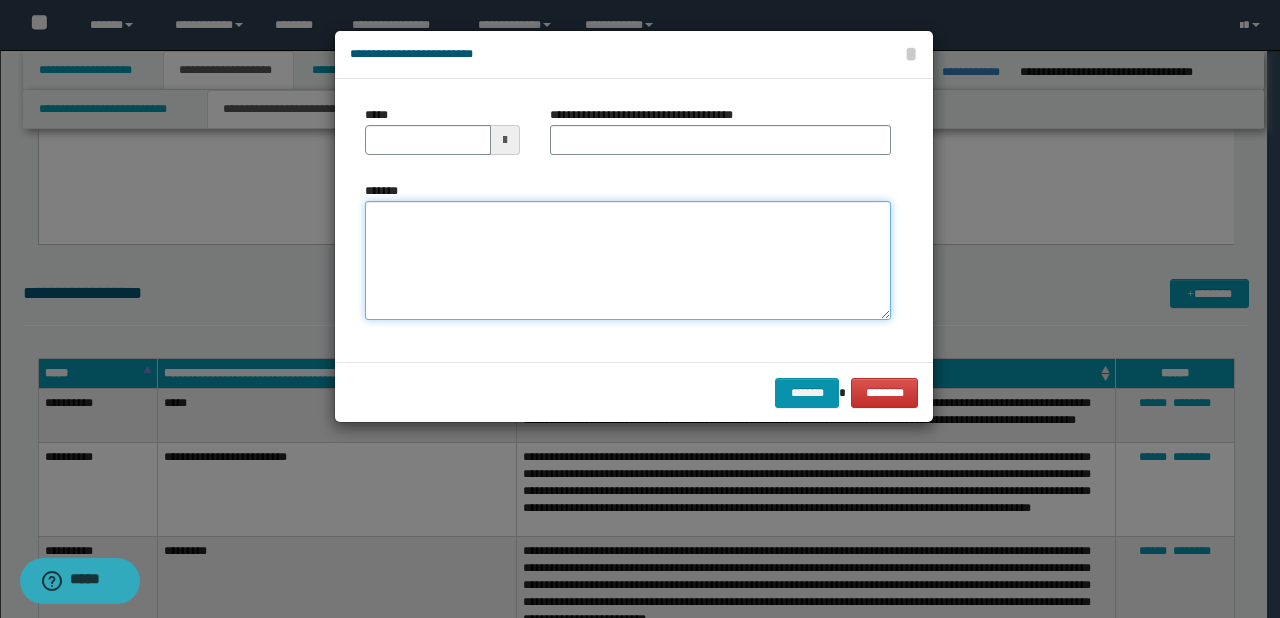 click on "*******" at bounding box center (628, 261) 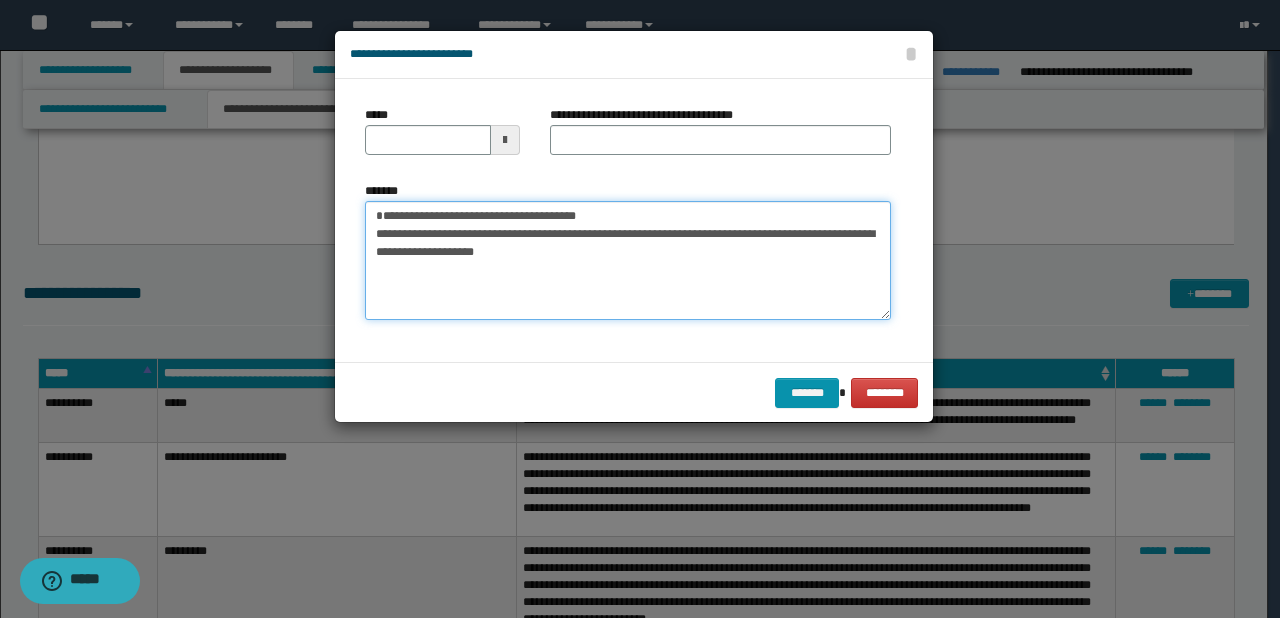 drag, startPoint x: 435, startPoint y: 235, endPoint x: 384, endPoint y: 220, distance: 53.160137 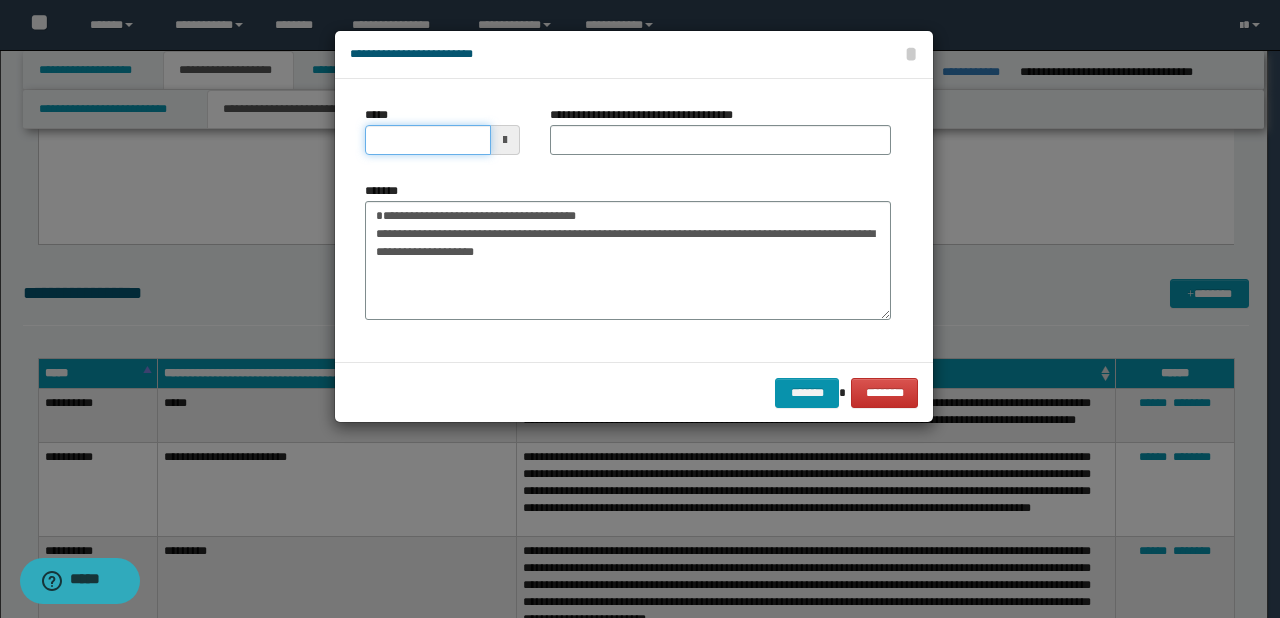 click on "*****" at bounding box center (428, 140) 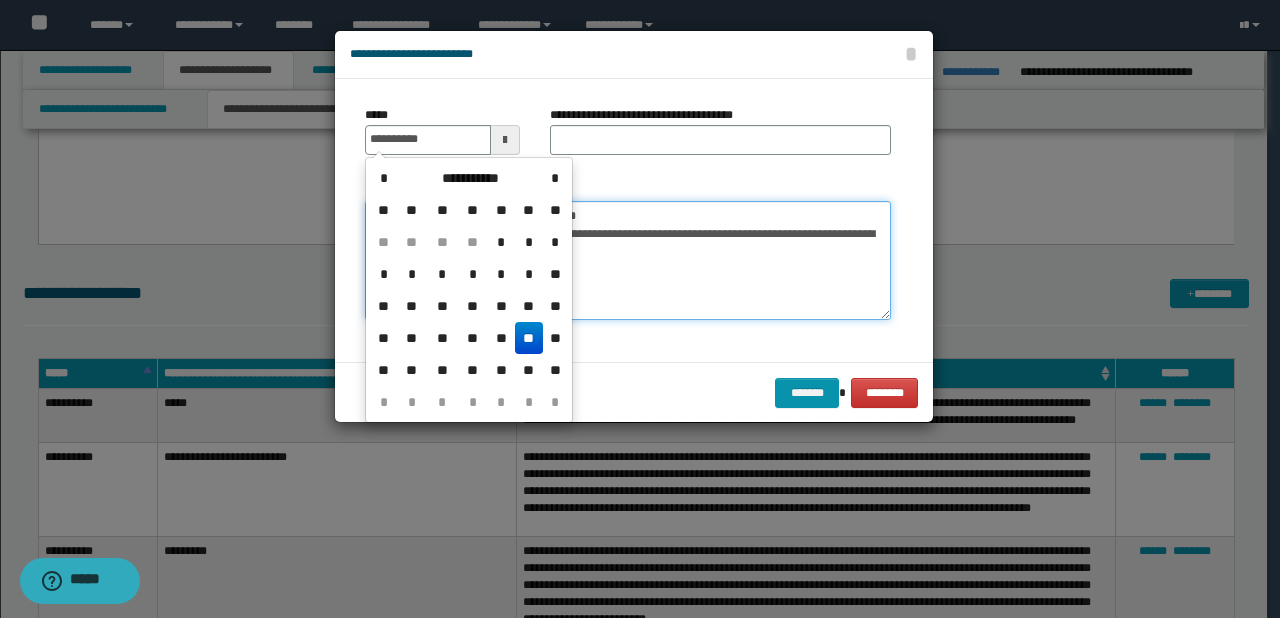 type on "**********" 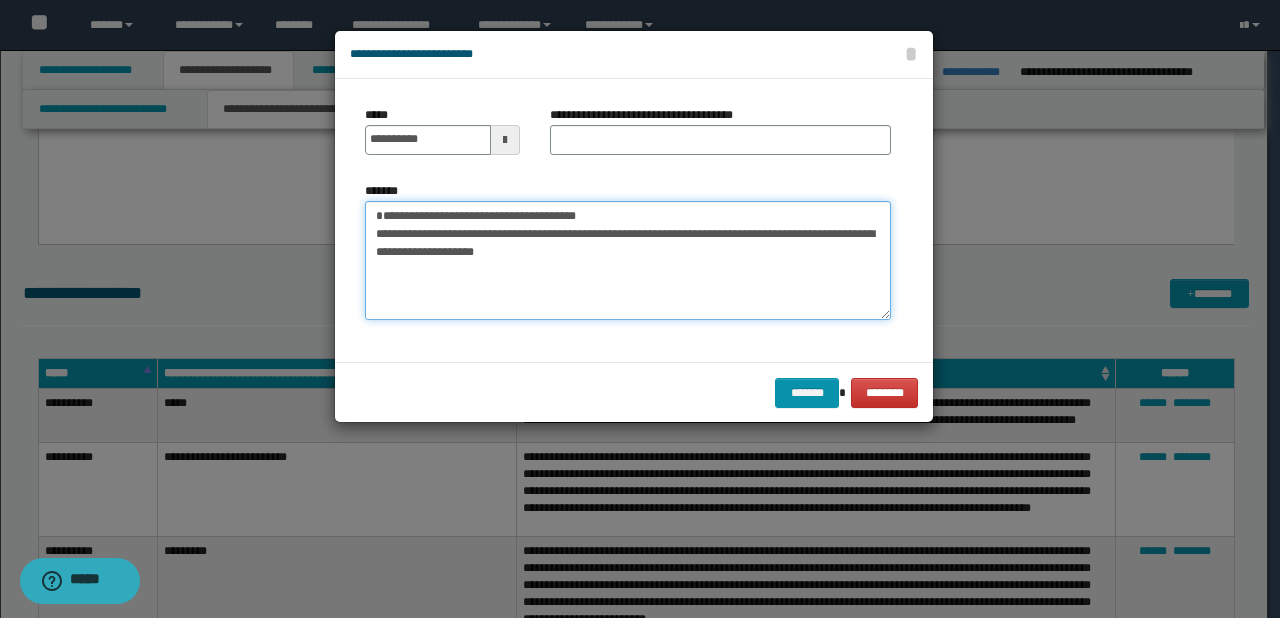 drag, startPoint x: 440, startPoint y: 231, endPoint x: 628, endPoint y: 232, distance: 188.00266 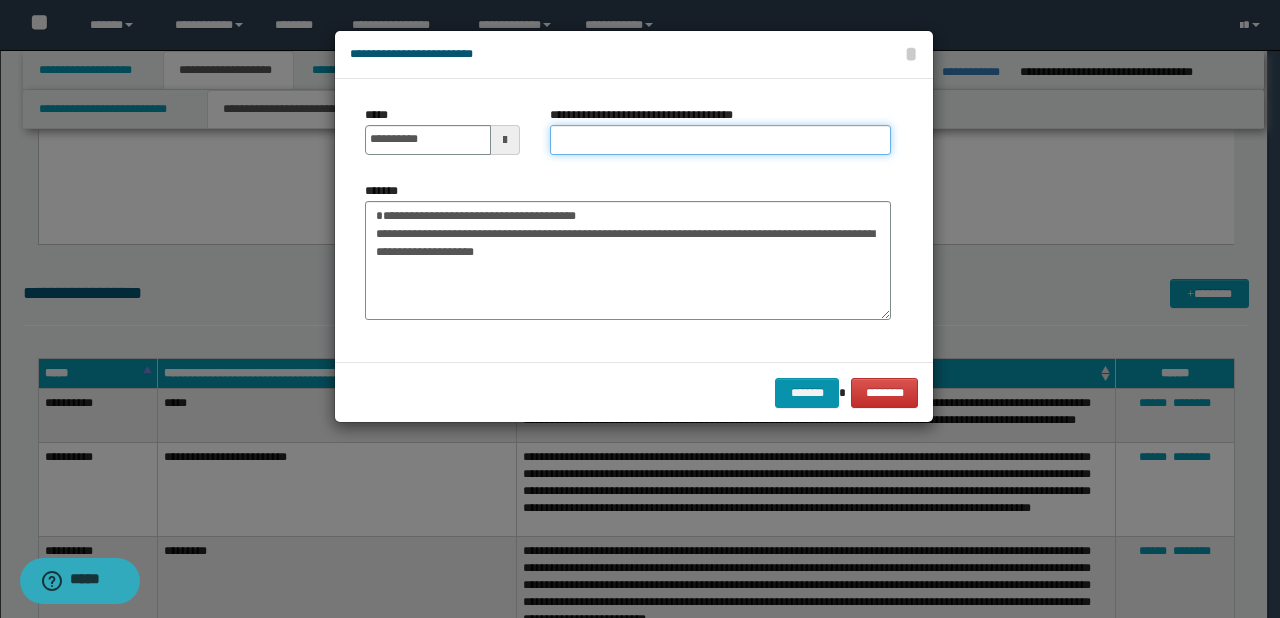 click on "**********" at bounding box center (720, 140) 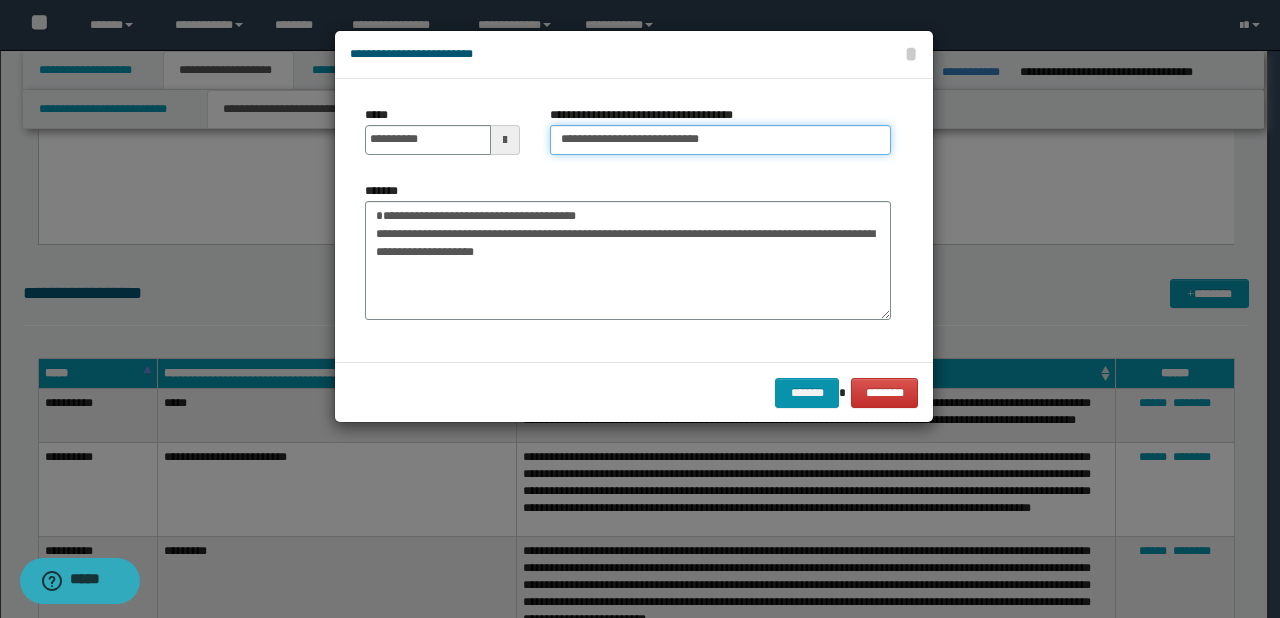 type on "**********" 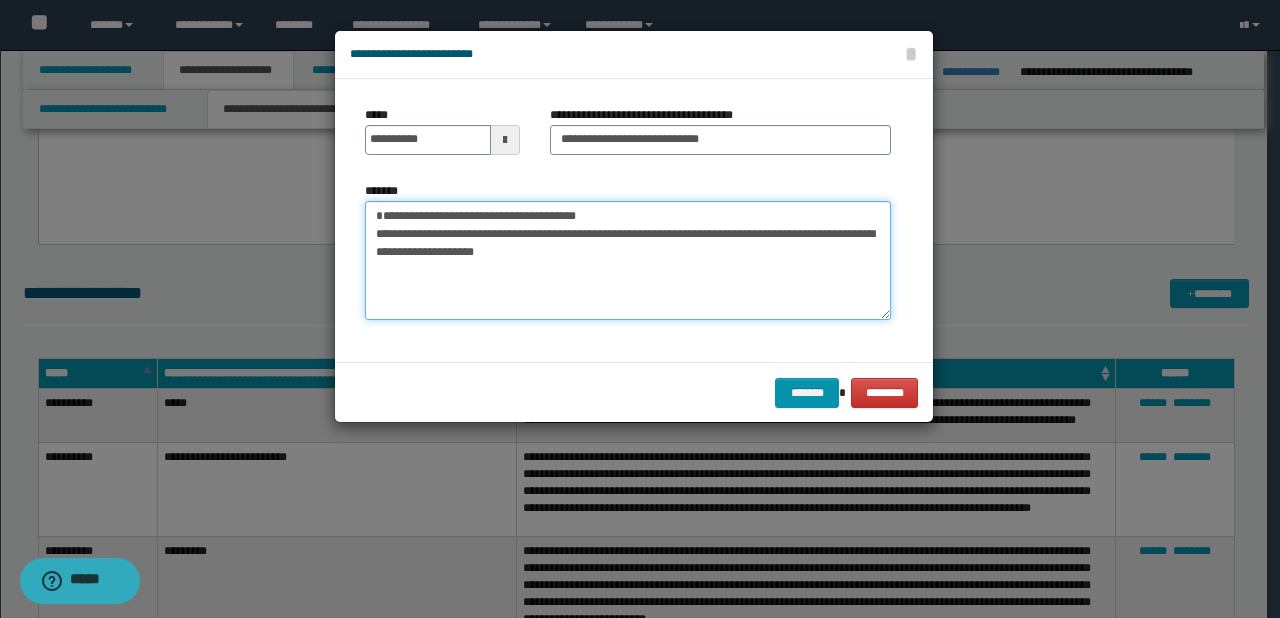 click on "**********" at bounding box center (628, 261) 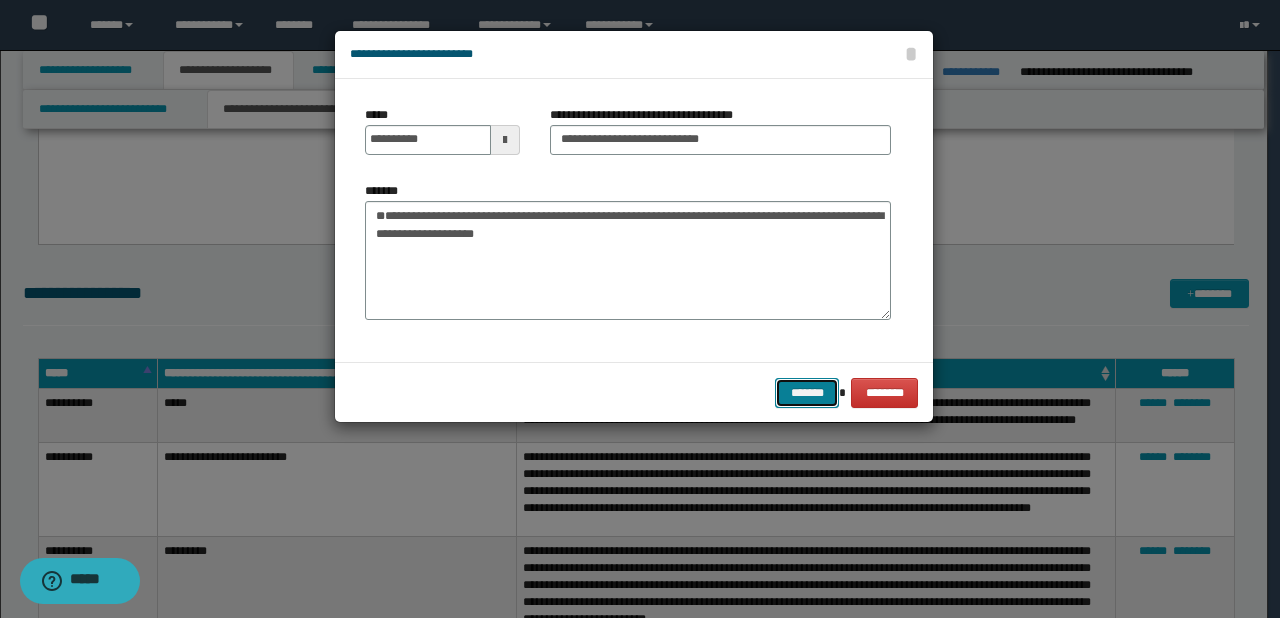 click on "*******" at bounding box center [807, 393] 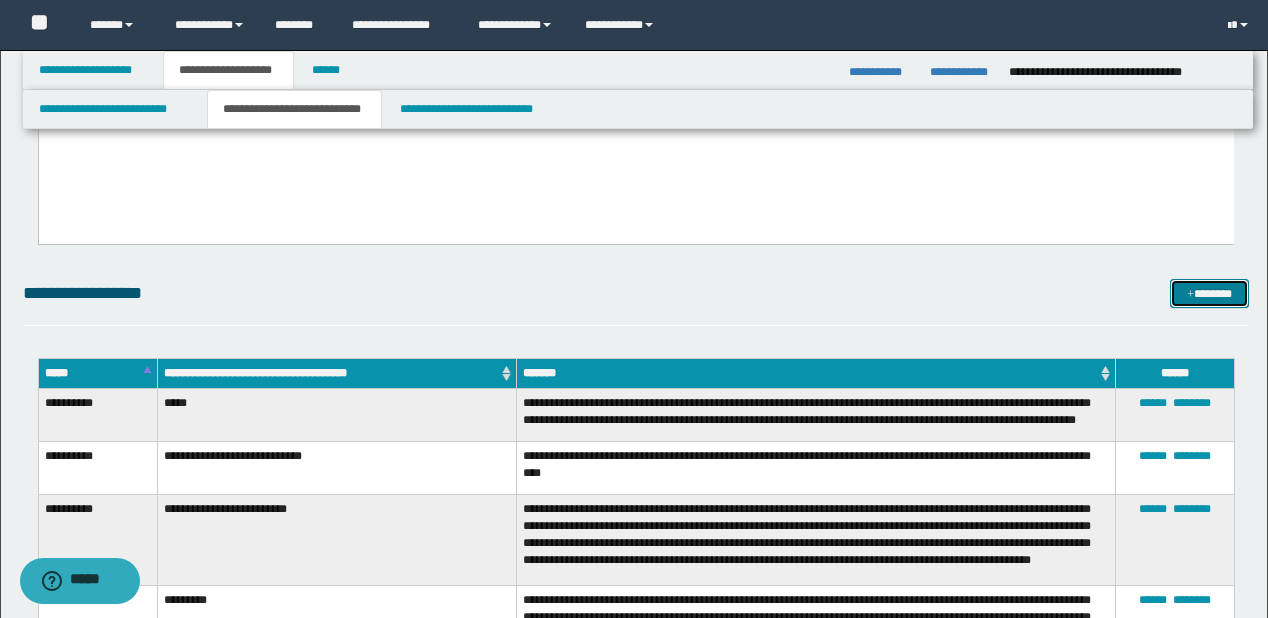 click on "*******" at bounding box center (1209, 294) 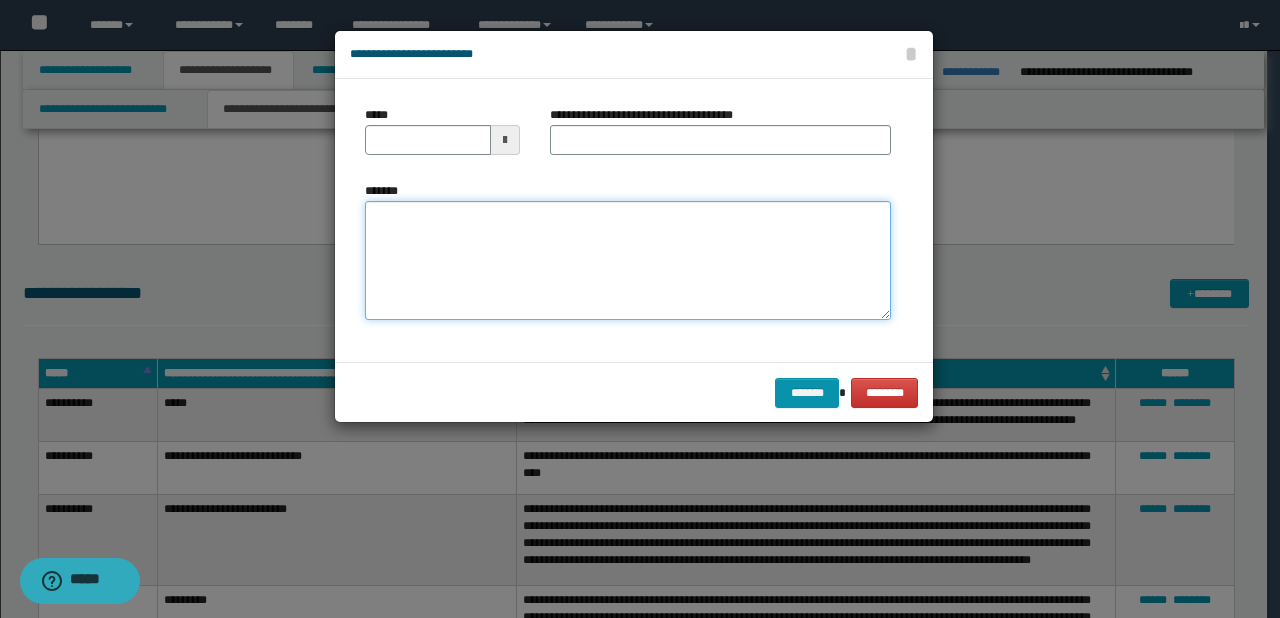 click on "*******" at bounding box center (628, 261) 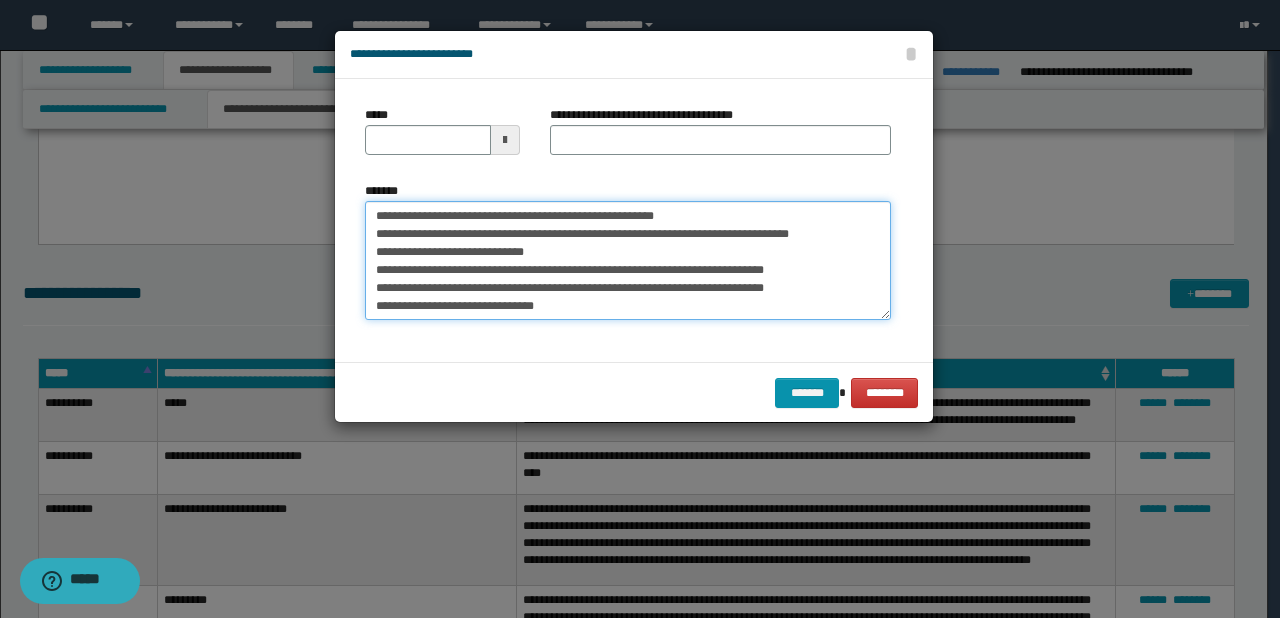 scroll, scrollTop: 0, scrollLeft: 0, axis: both 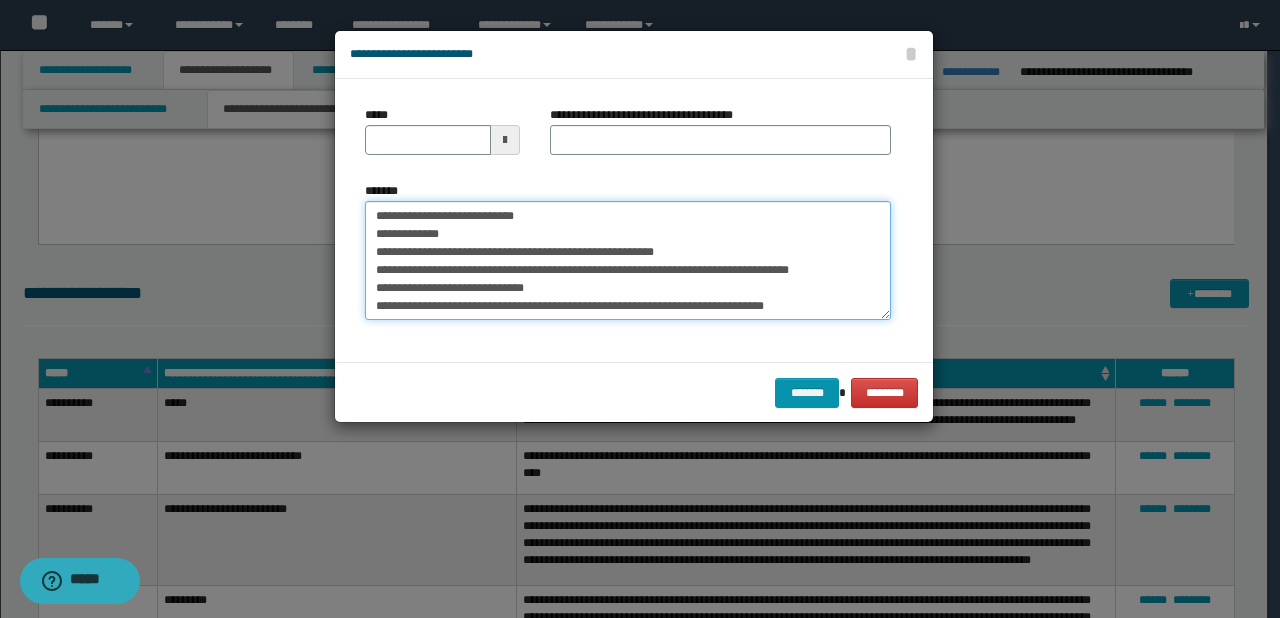 drag, startPoint x: 438, startPoint y: 215, endPoint x: 371, endPoint y: 215, distance: 67 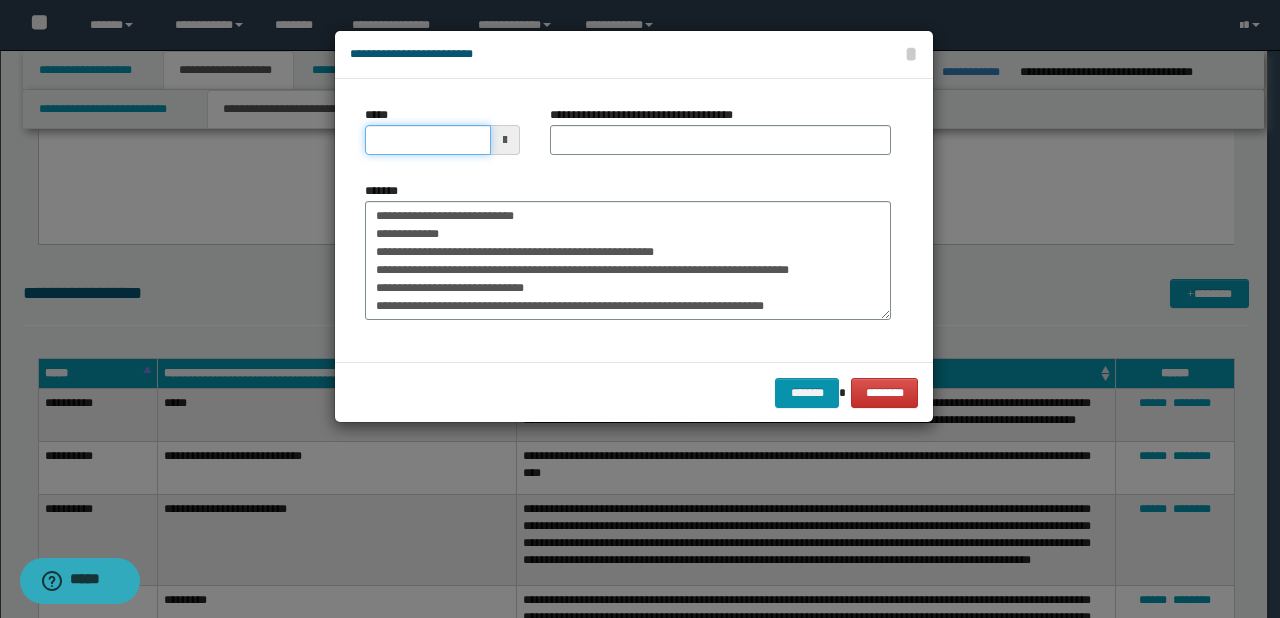 click on "*****" at bounding box center (428, 140) 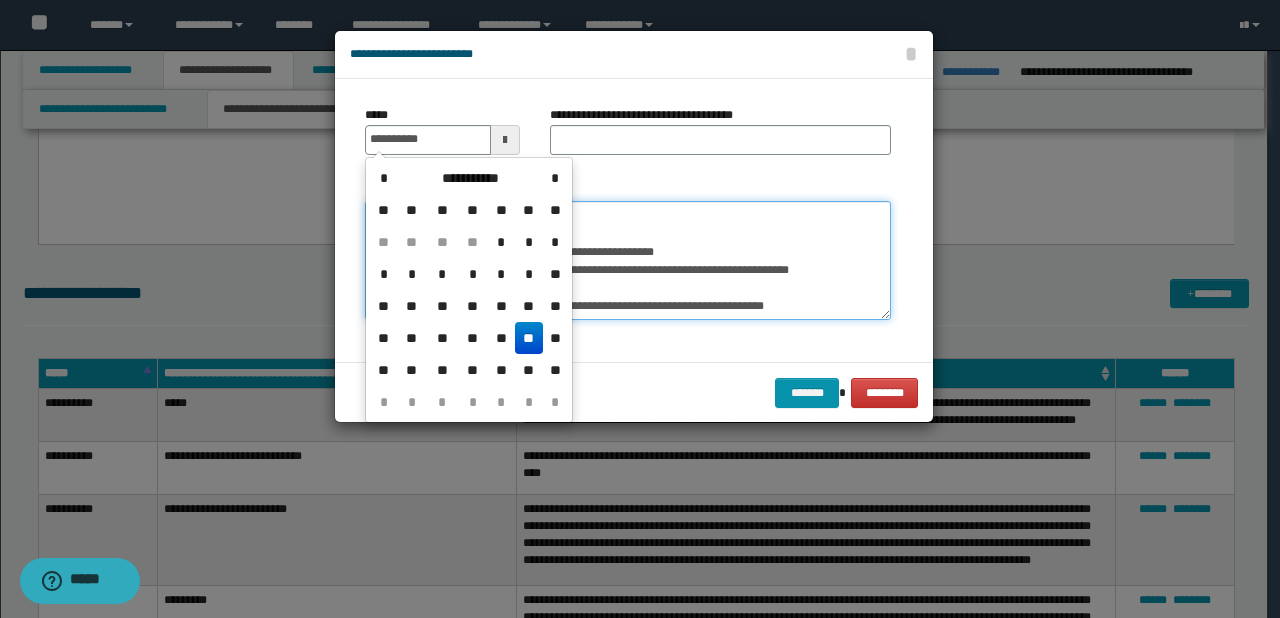type on "**********" 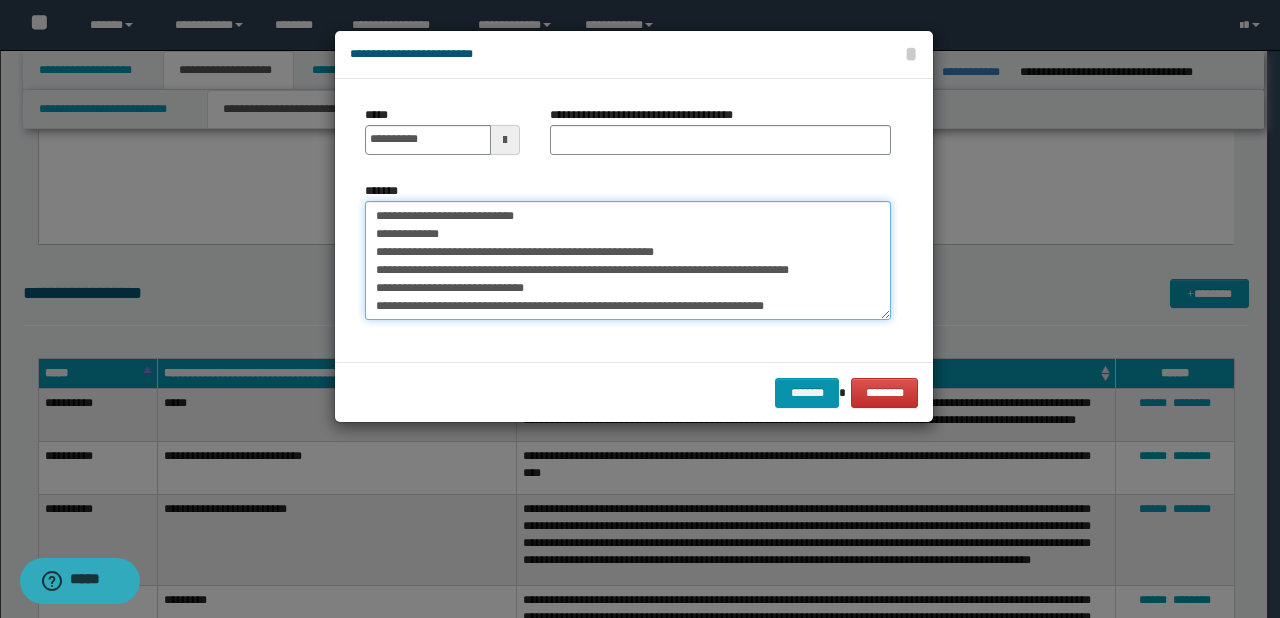 click on "**********" at bounding box center (628, 261) 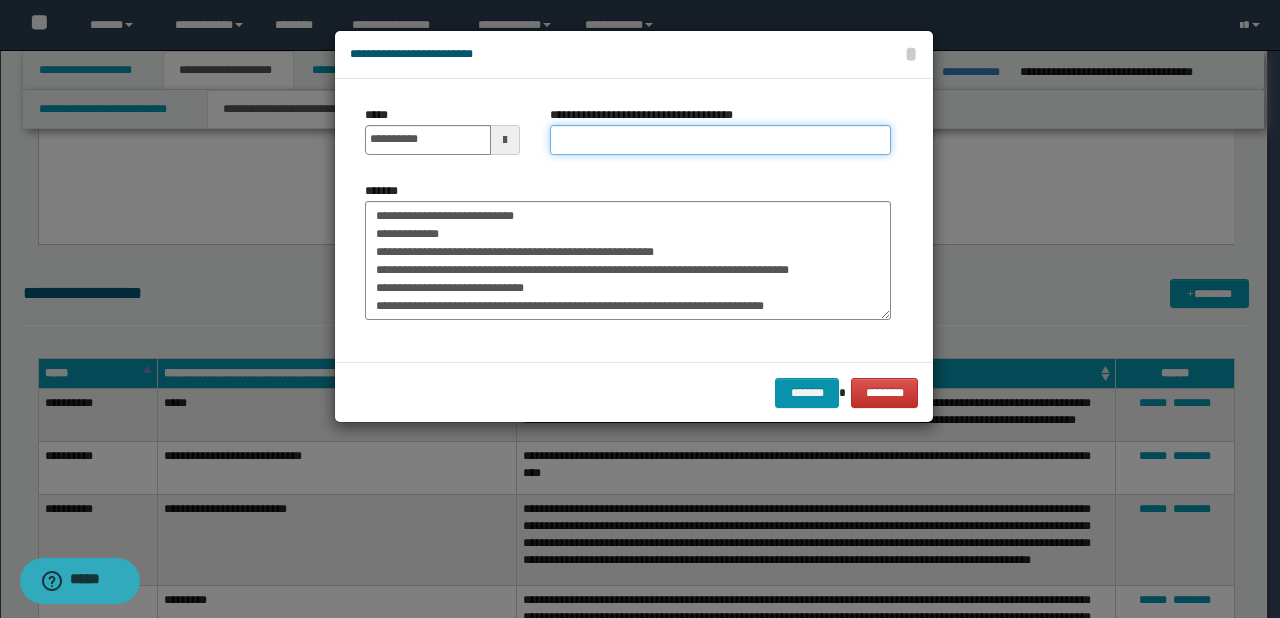 click on "**********" at bounding box center (720, 140) 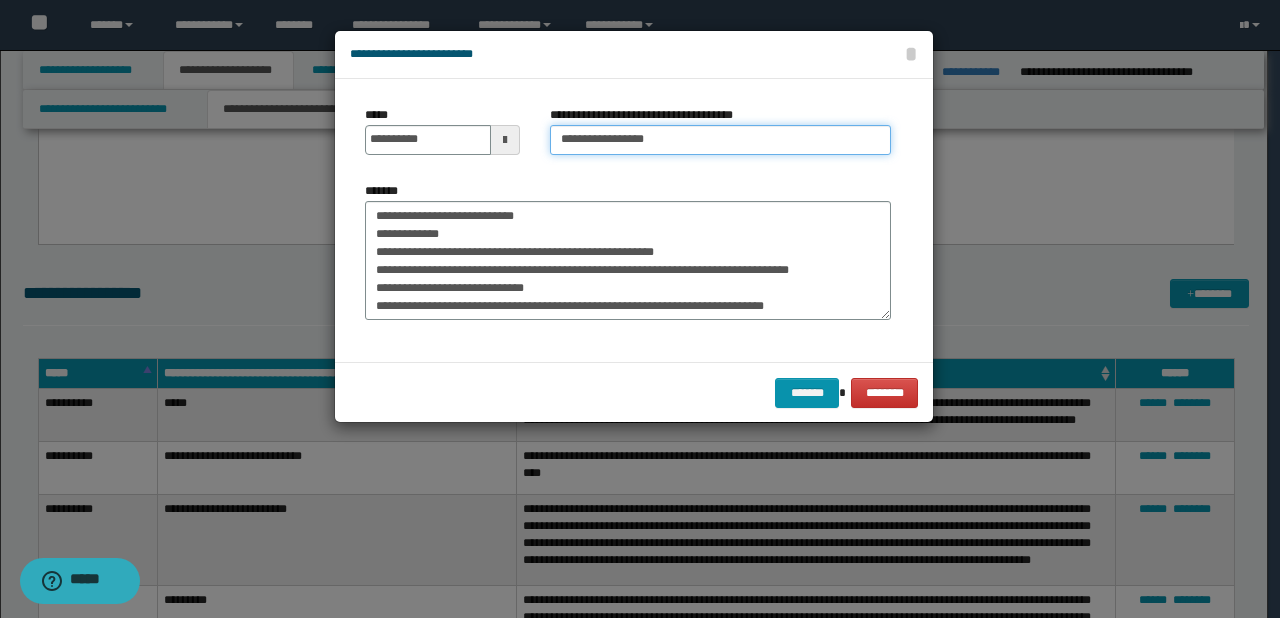 type on "**********" 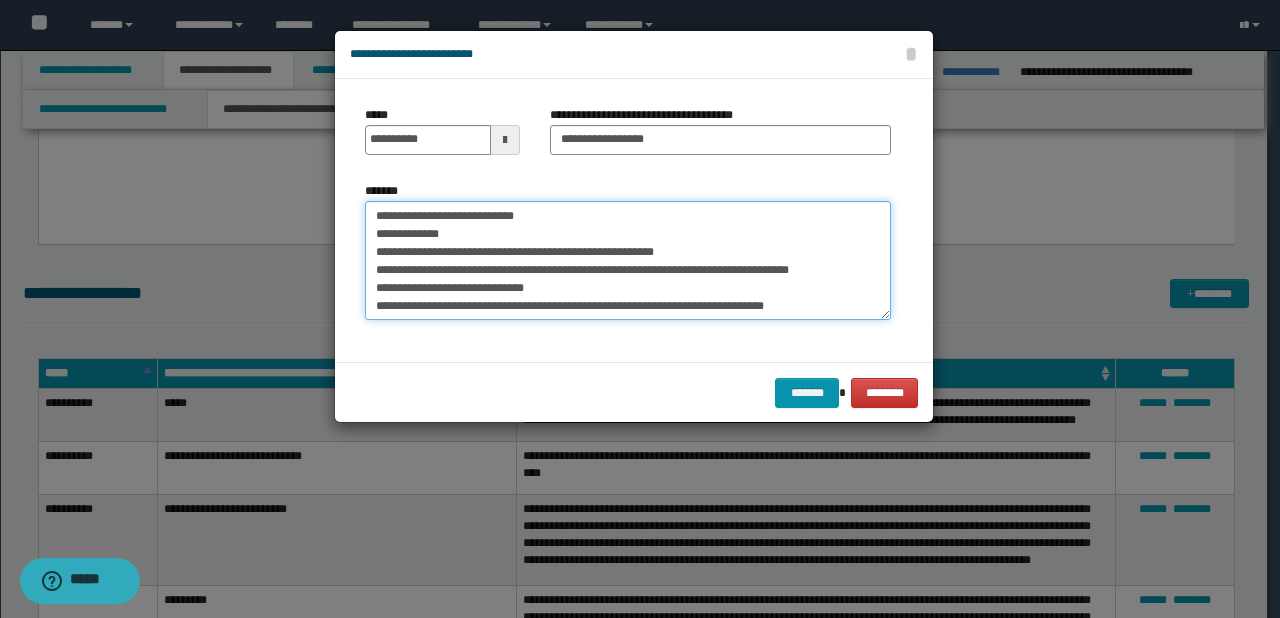 drag, startPoint x: 584, startPoint y: 212, endPoint x: 179, endPoint y: 212, distance: 405 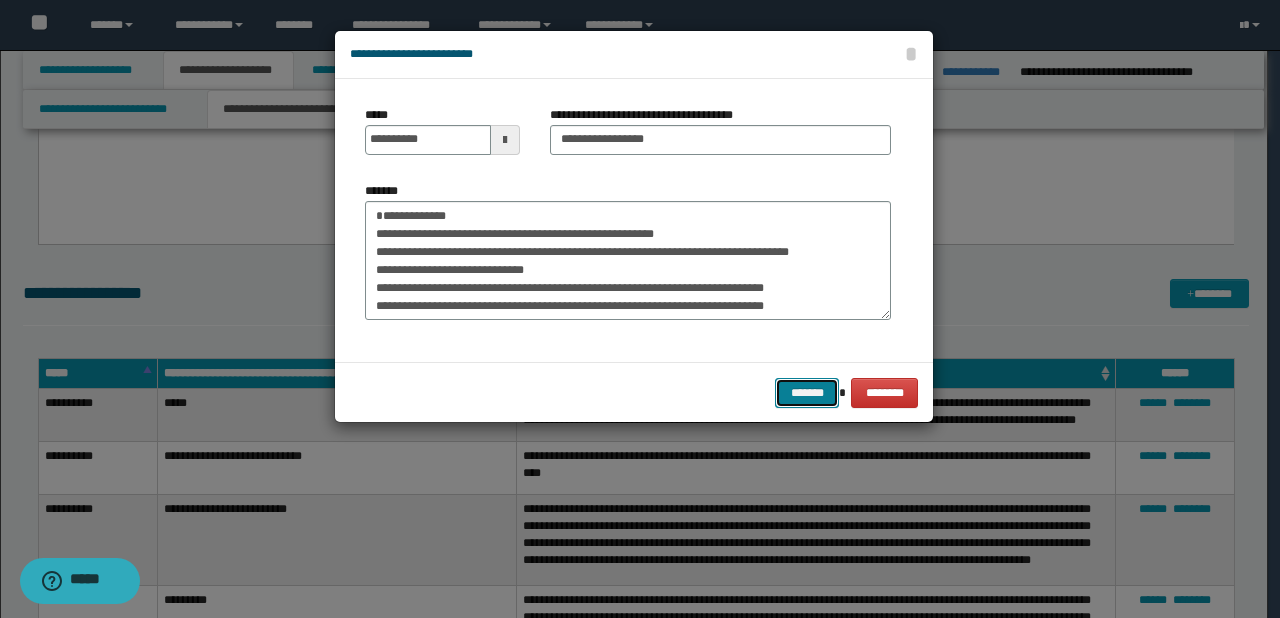click on "*******" at bounding box center [807, 393] 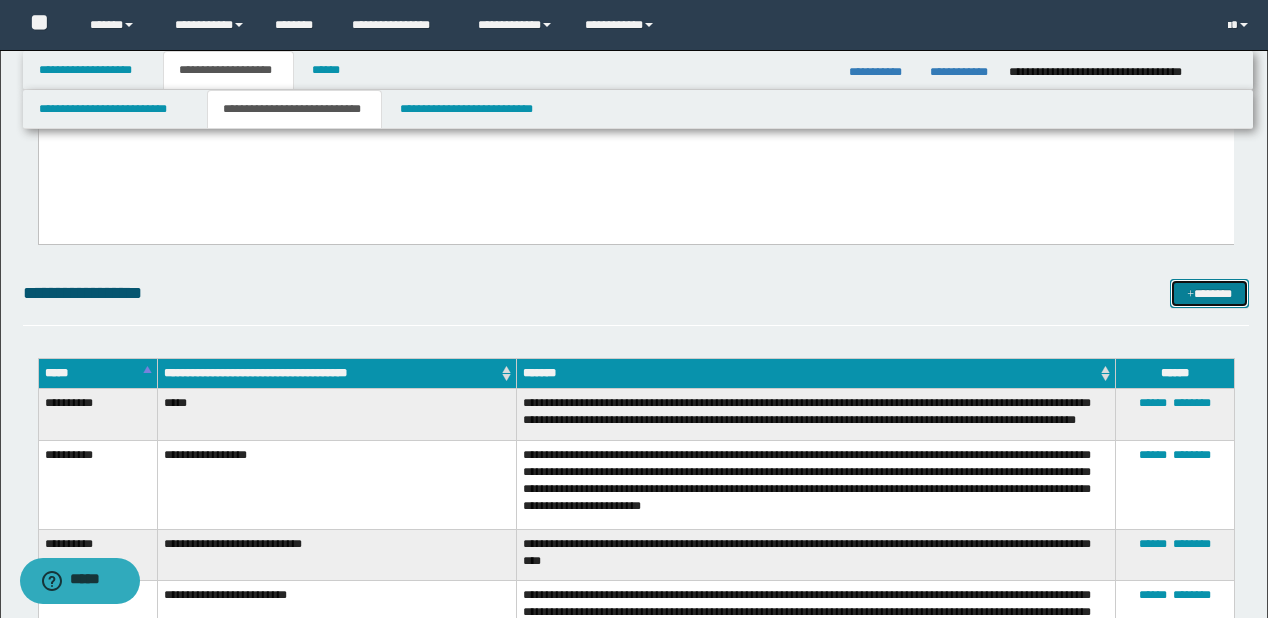 click on "*******" at bounding box center (1209, 294) 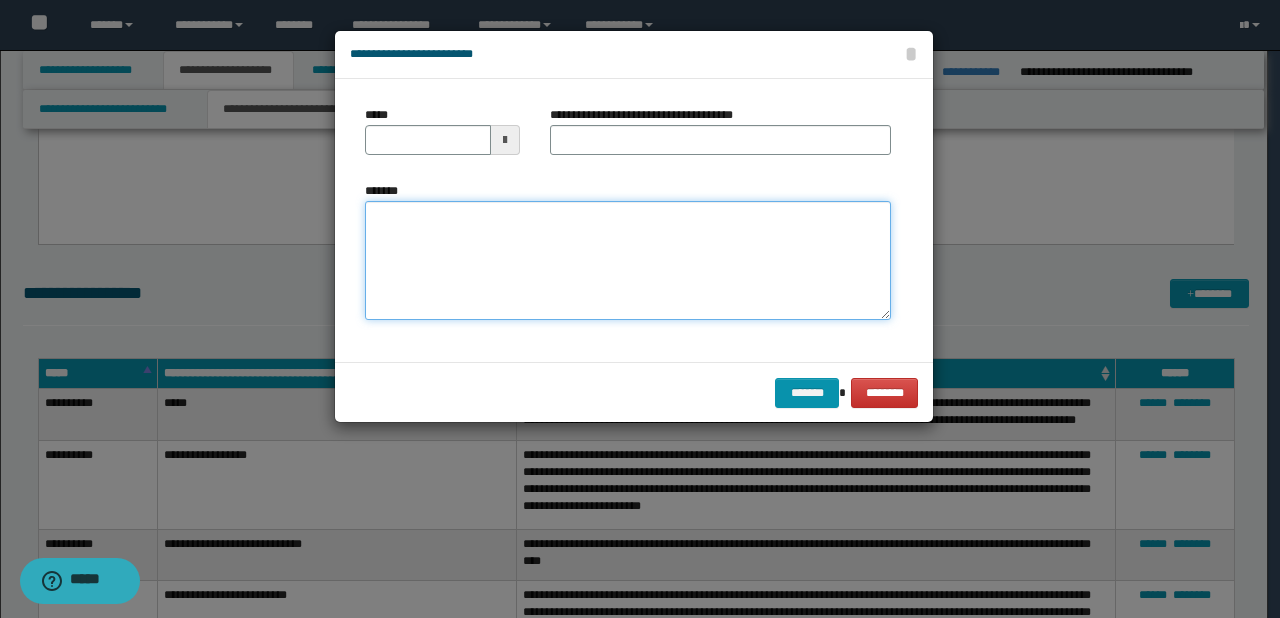 click on "*******" at bounding box center [628, 261] 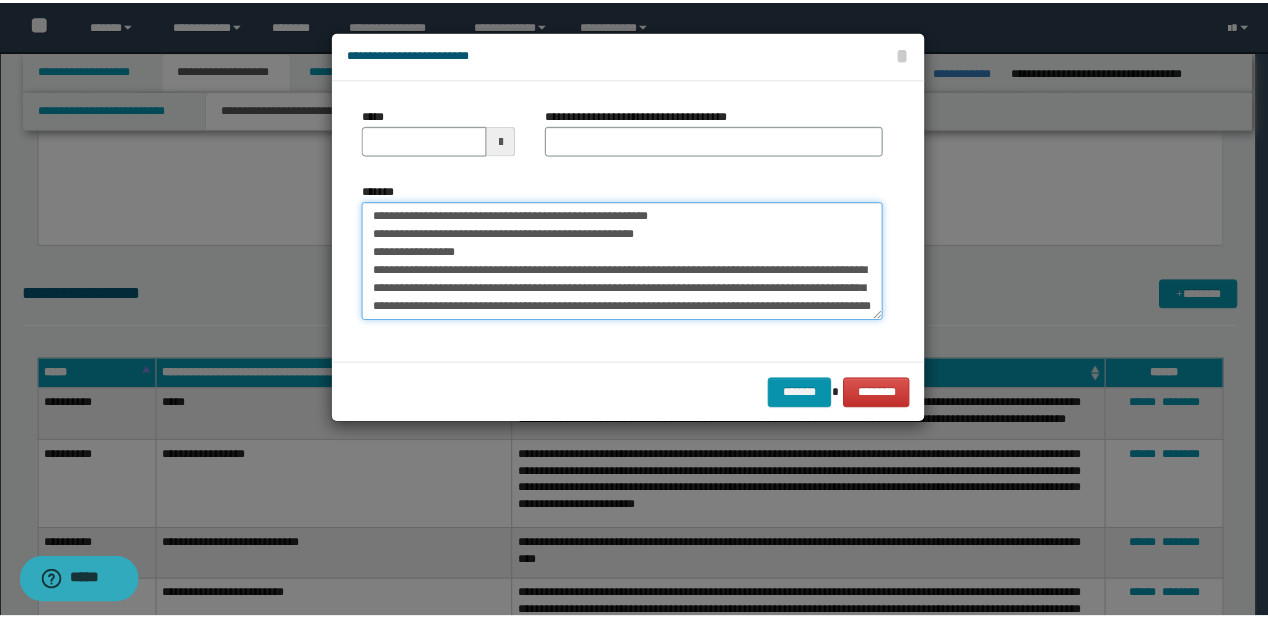 scroll, scrollTop: 0, scrollLeft: 0, axis: both 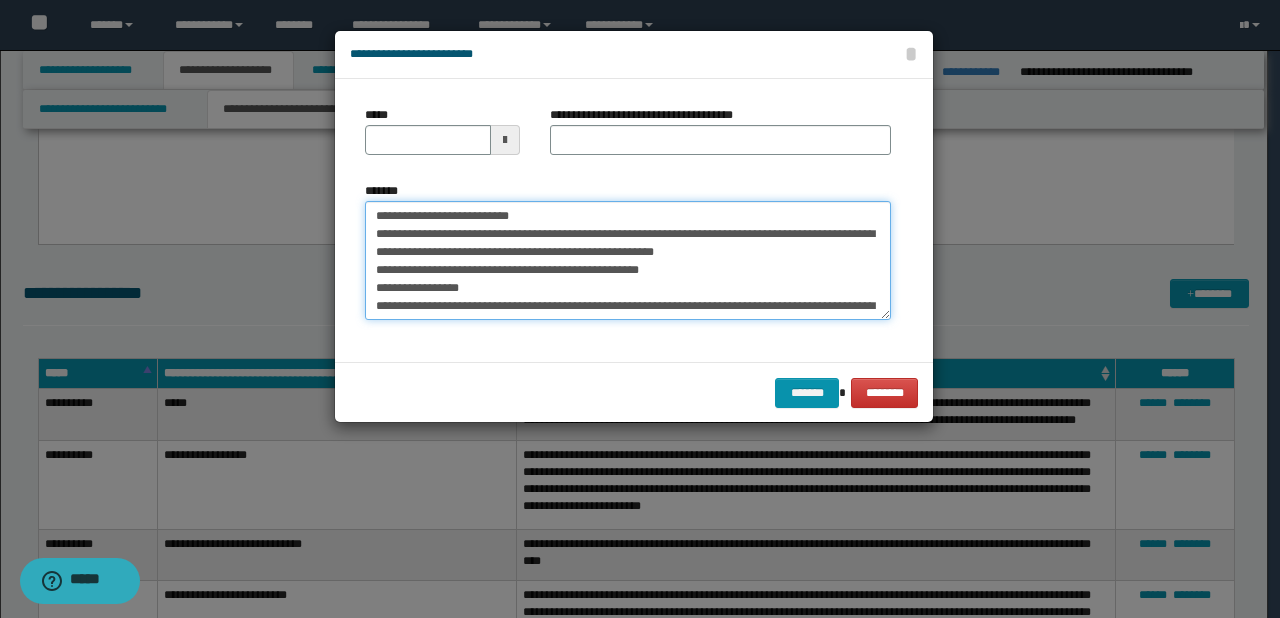drag, startPoint x: 436, startPoint y: 212, endPoint x: 376, endPoint y: 215, distance: 60.074955 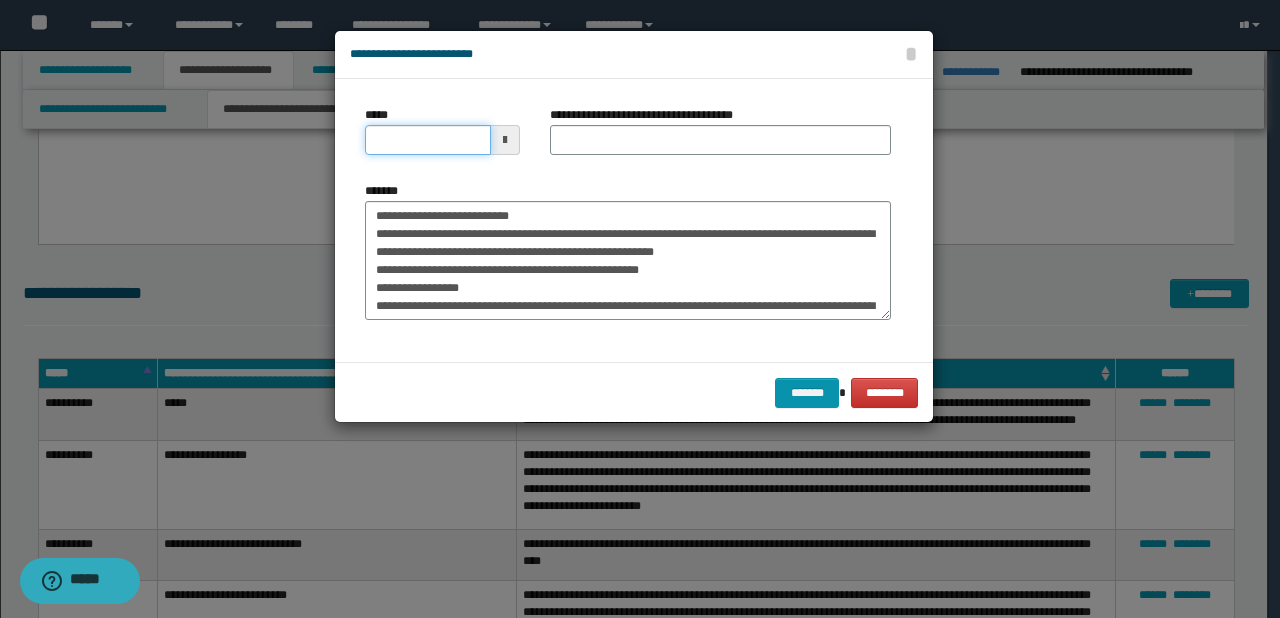 click on "*****" at bounding box center [428, 140] 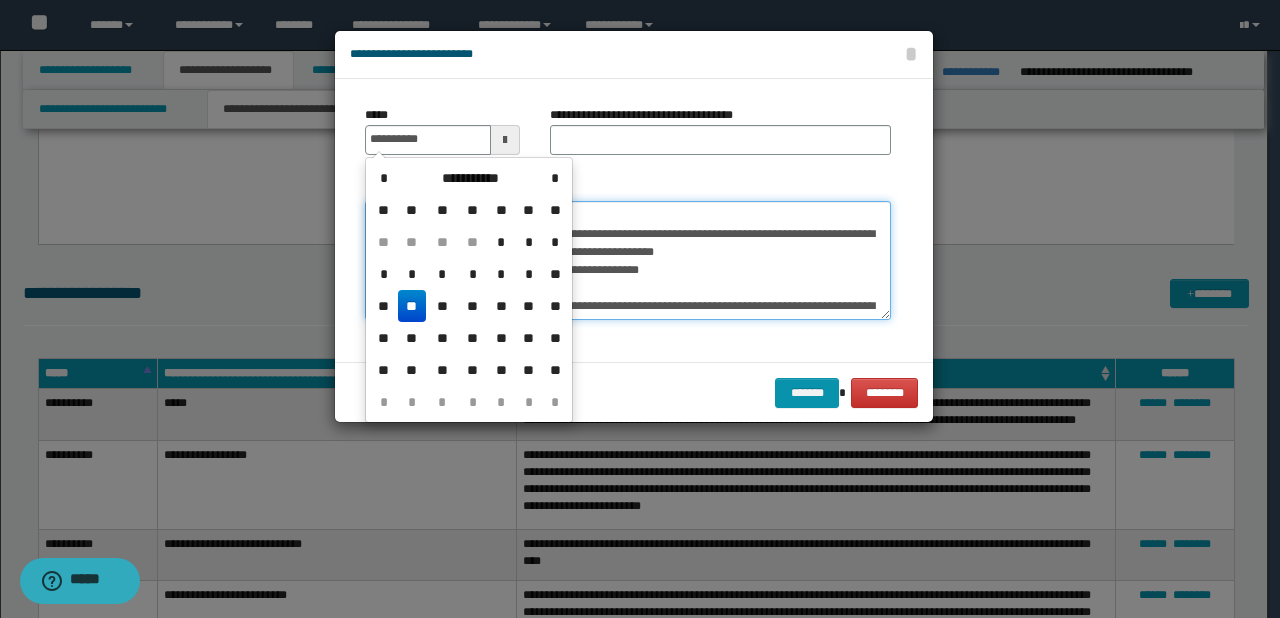 type on "**********" 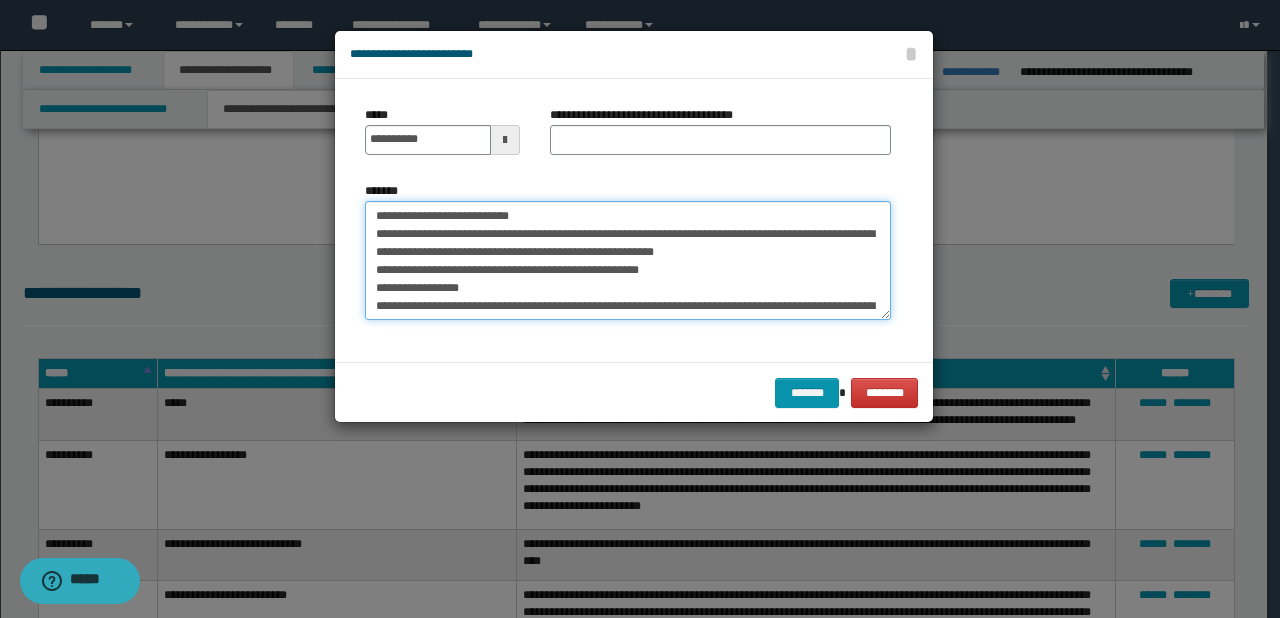 drag, startPoint x: 439, startPoint y: 213, endPoint x: 565, endPoint y: 213, distance: 126 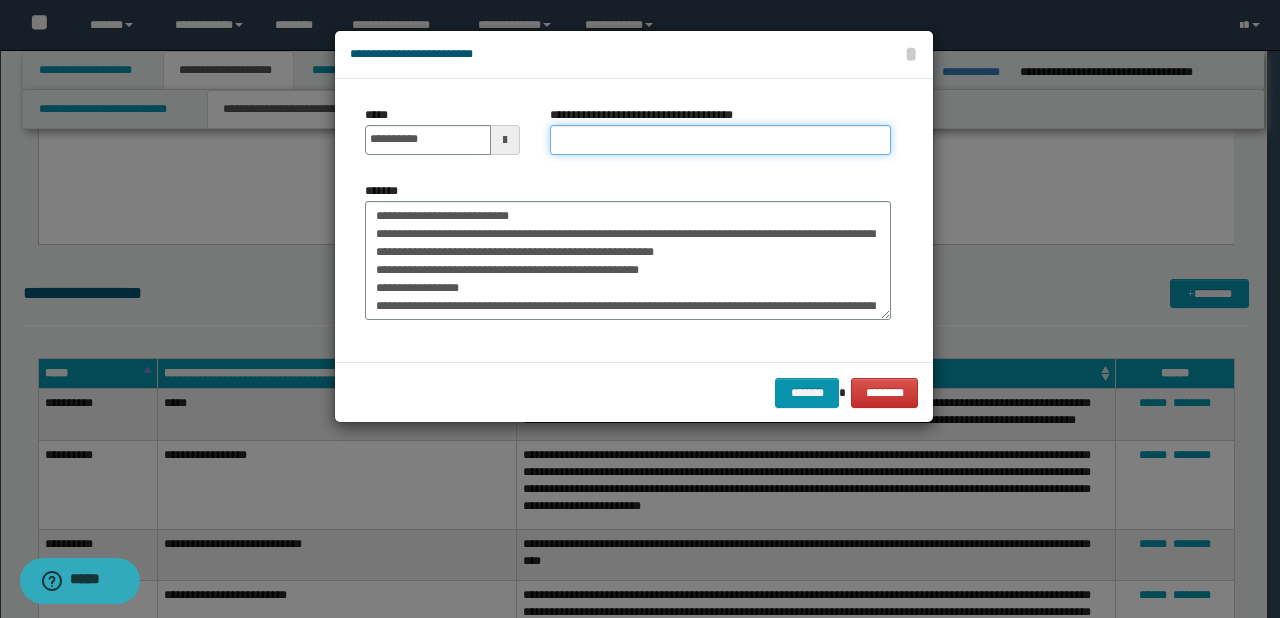 click on "**********" at bounding box center [720, 140] 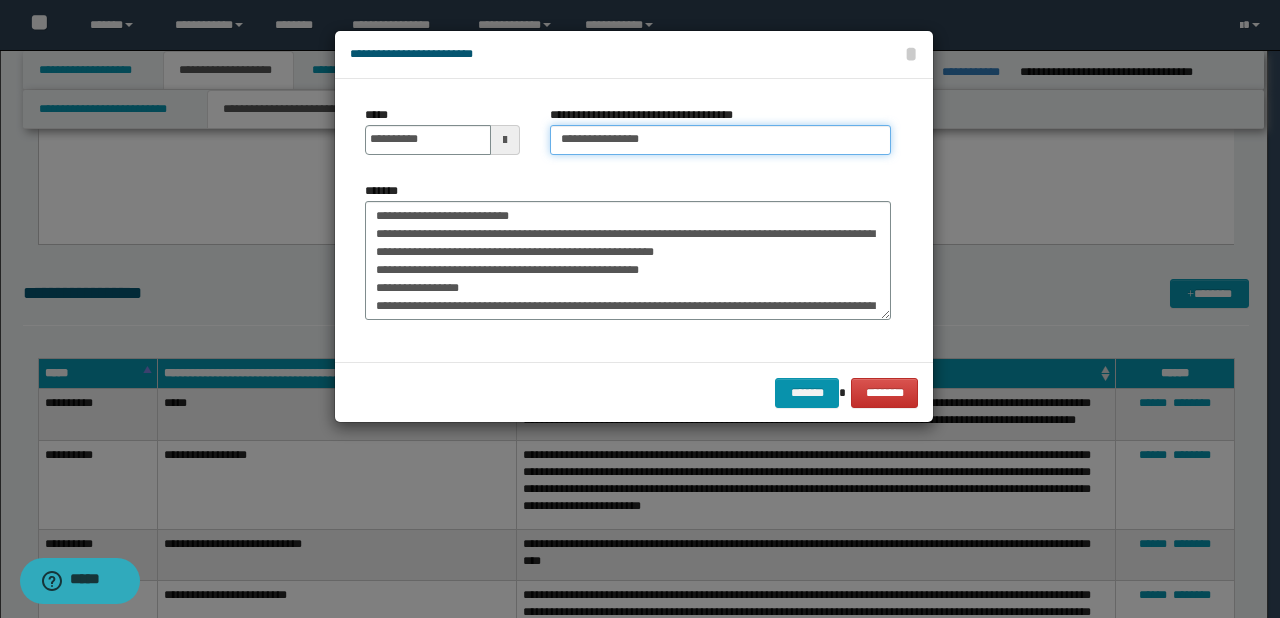 type on "**********" 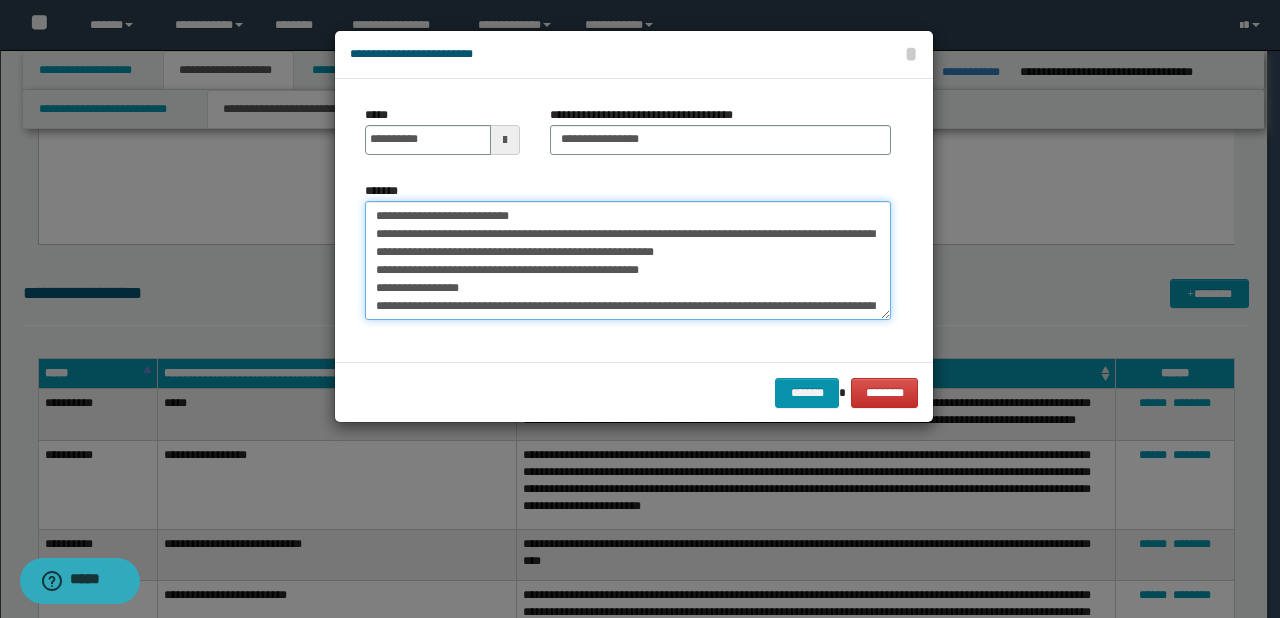 drag, startPoint x: 569, startPoint y: 213, endPoint x: 300, endPoint y: 188, distance: 270.1592 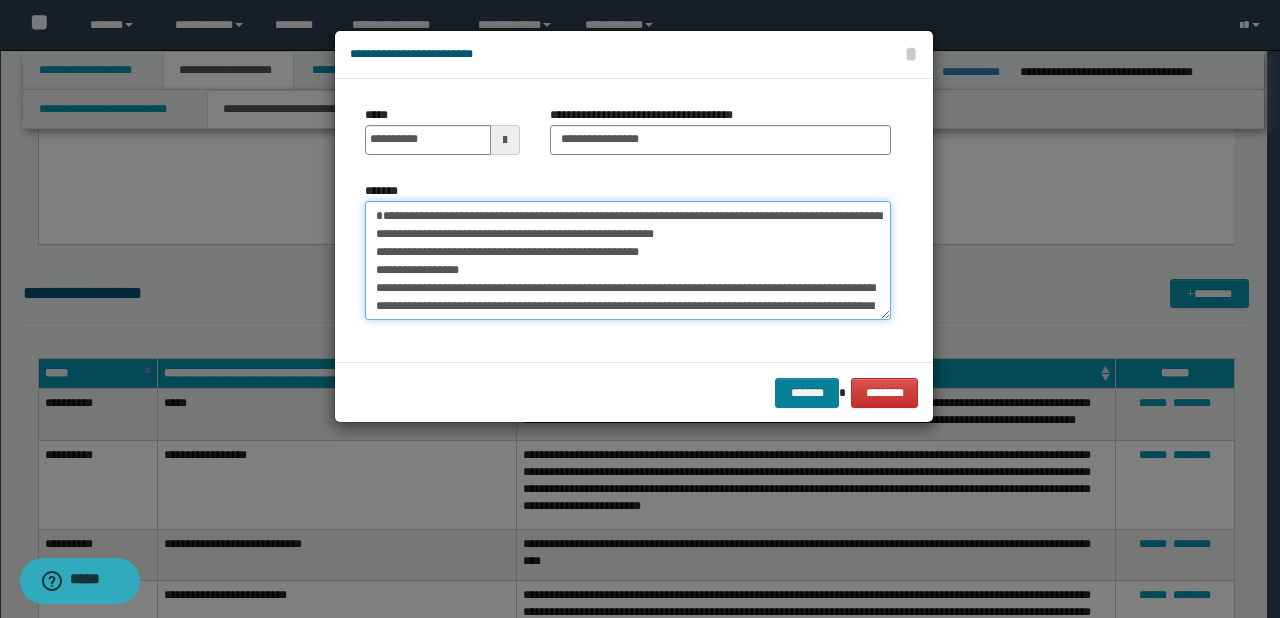 type on "**********" 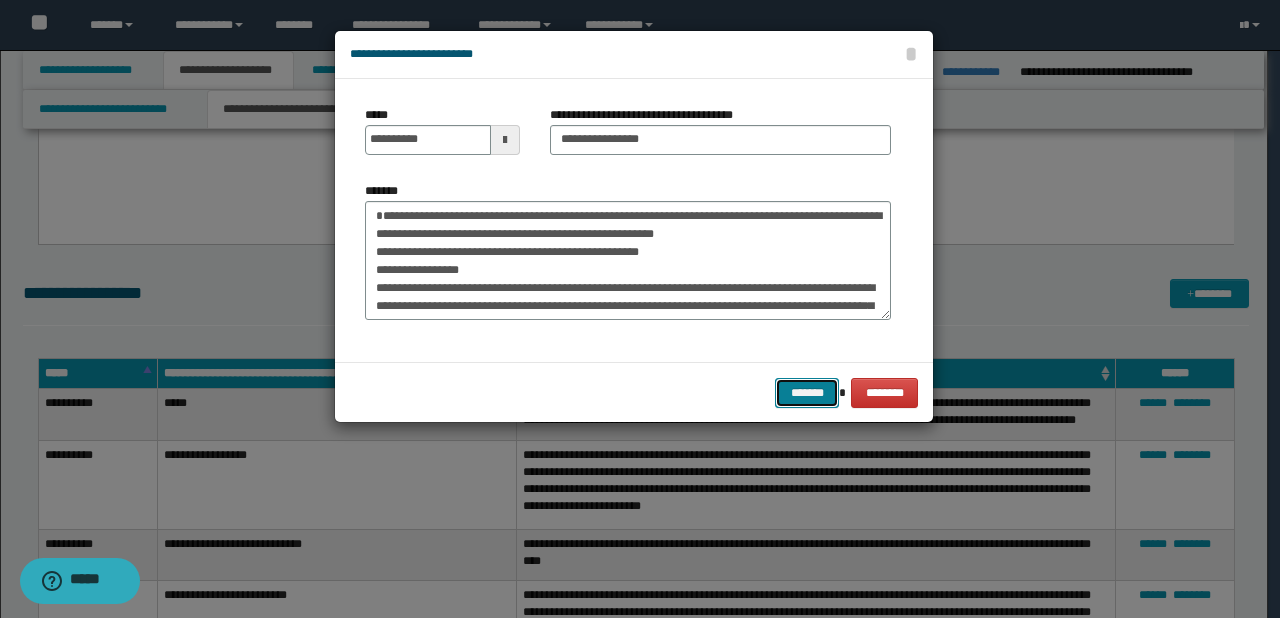 click on "*******" at bounding box center (807, 393) 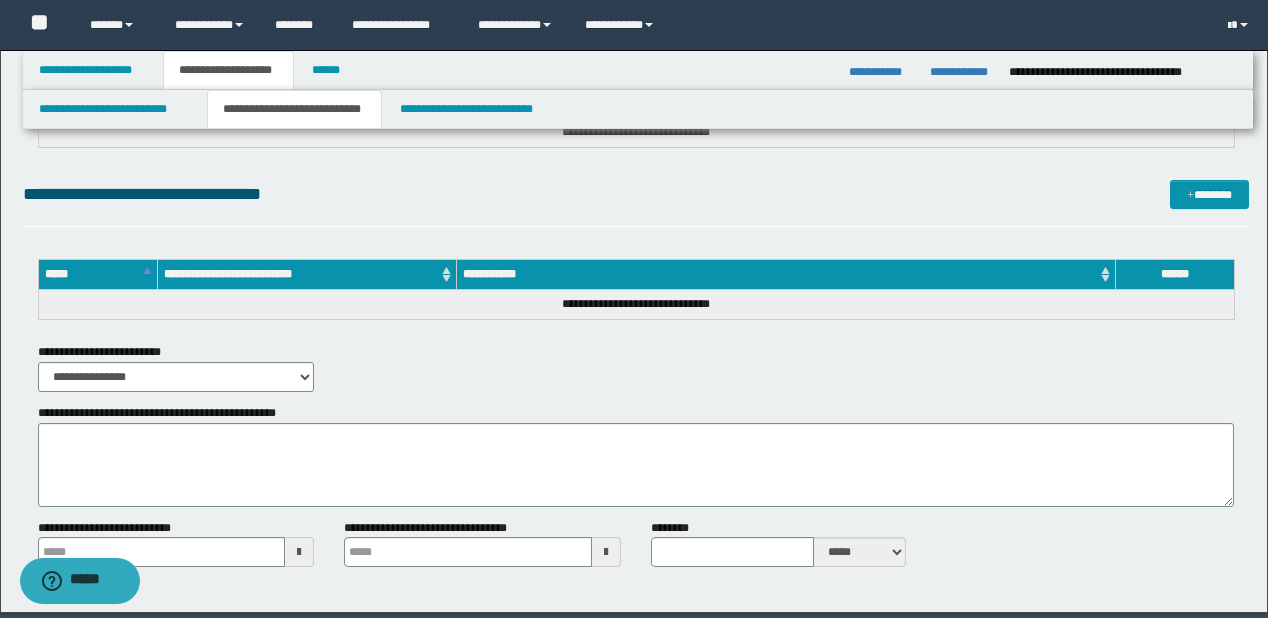 scroll, scrollTop: 2483, scrollLeft: 0, axis: vertical 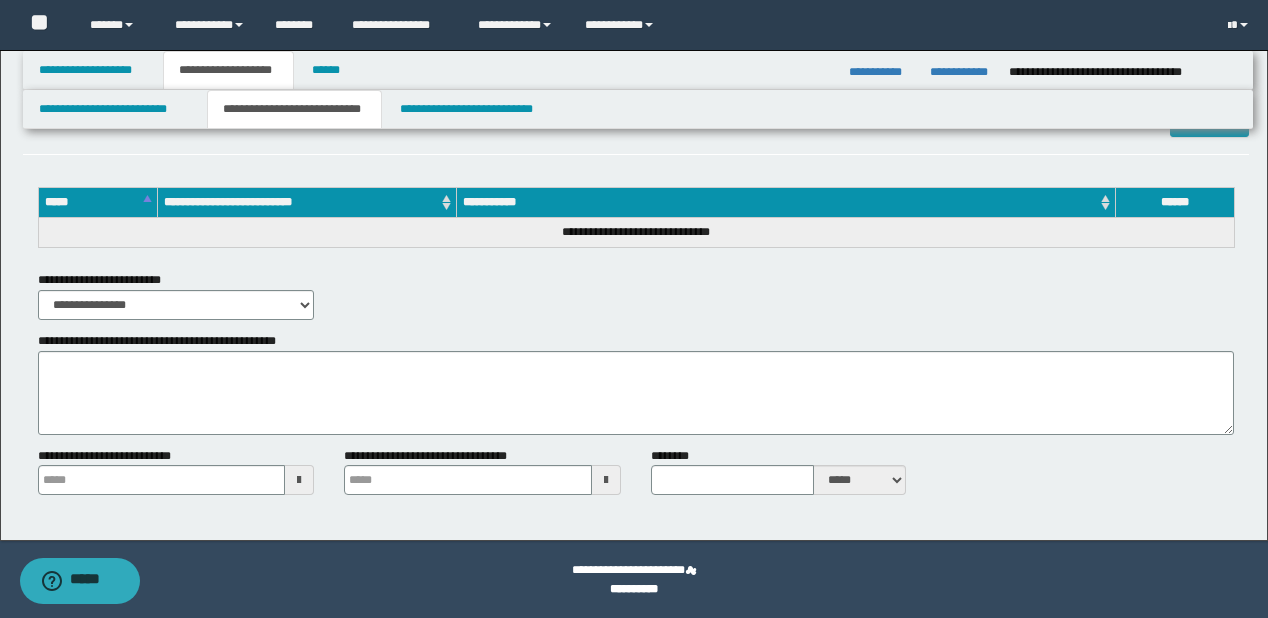 type 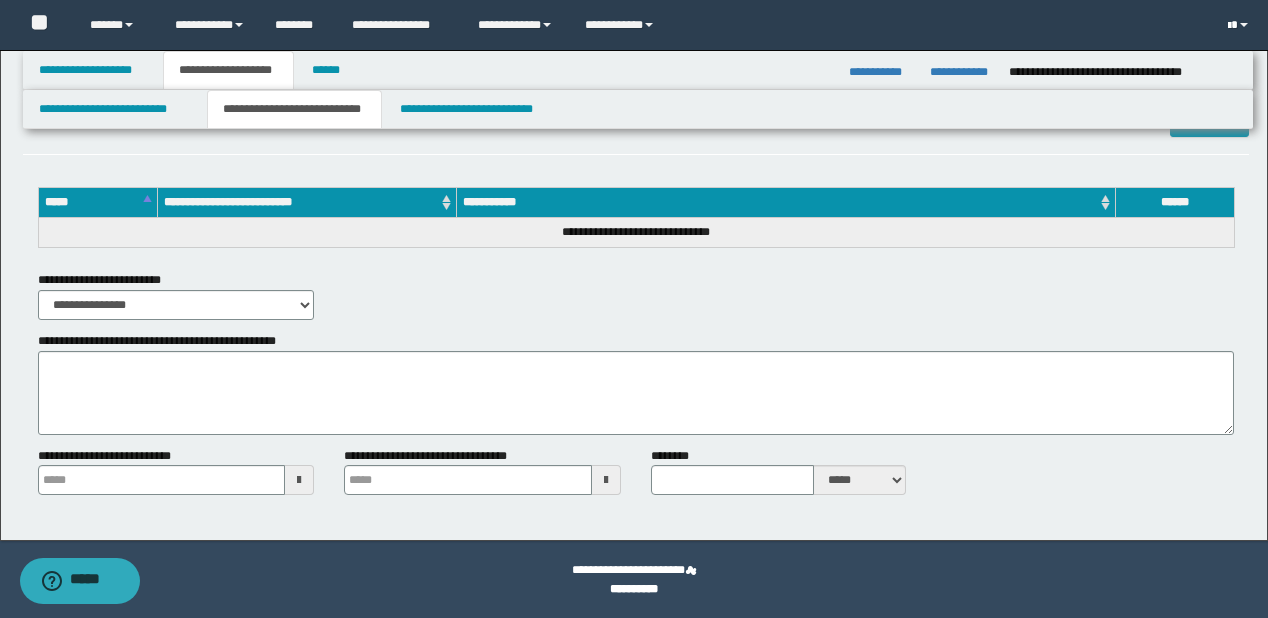 click at bounding box center [1240, 25] 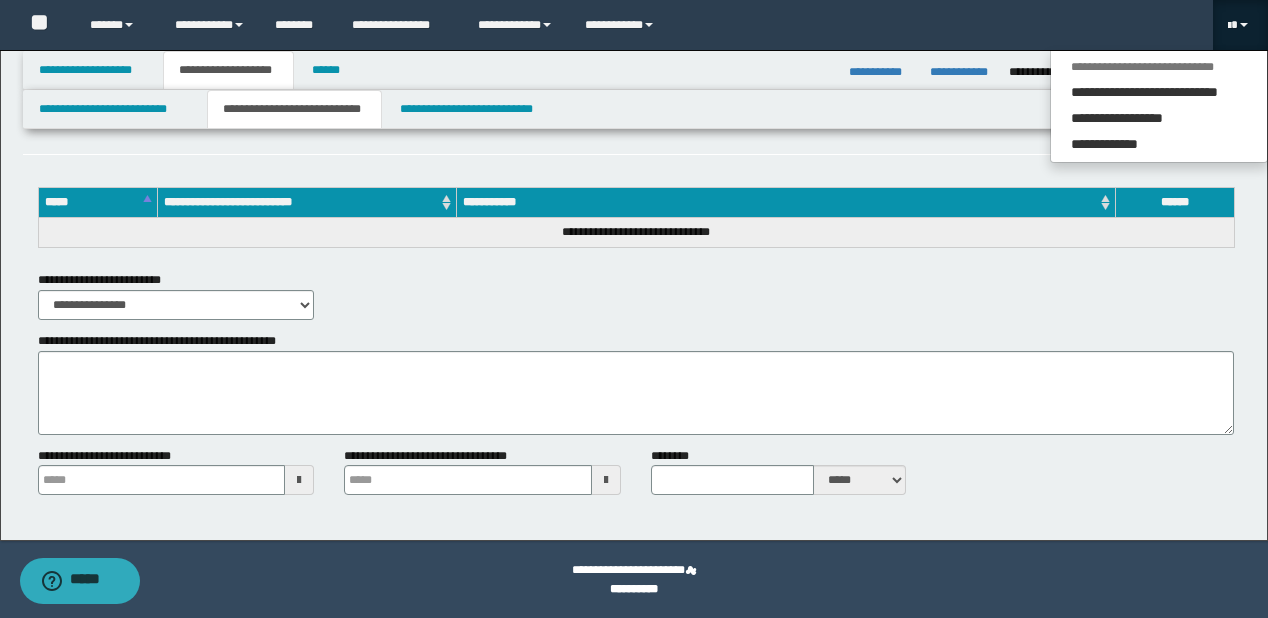 click on "**********" at bounding box center [1159, 106] 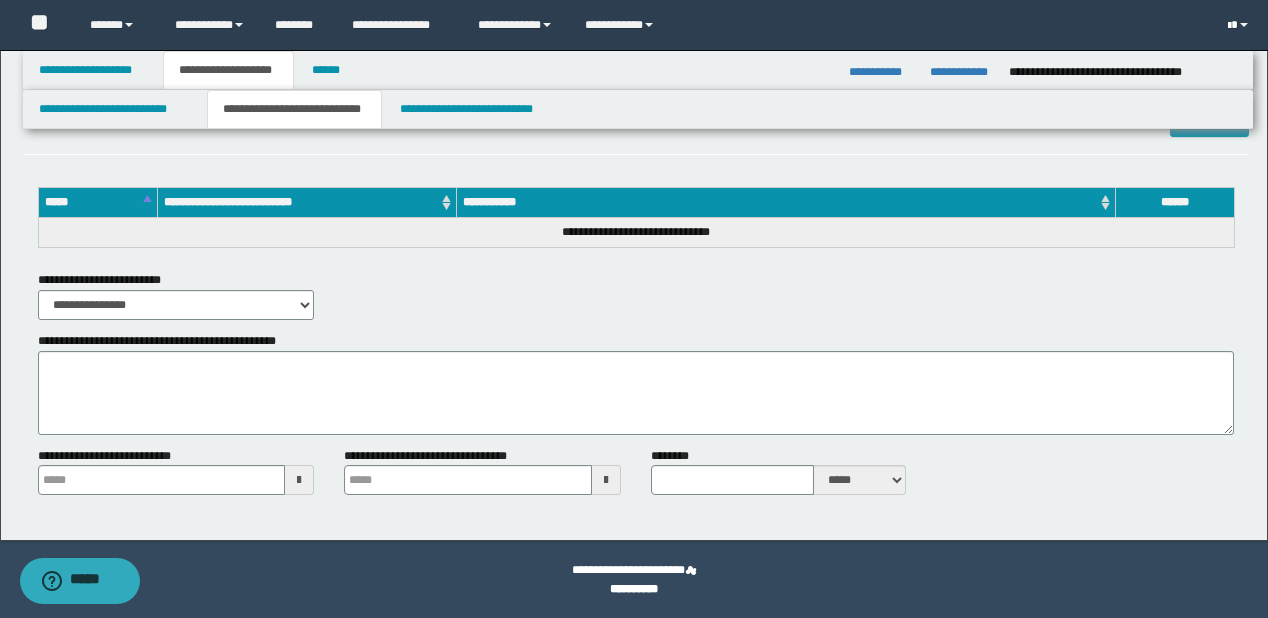 click at bounding box center [1240, 25] 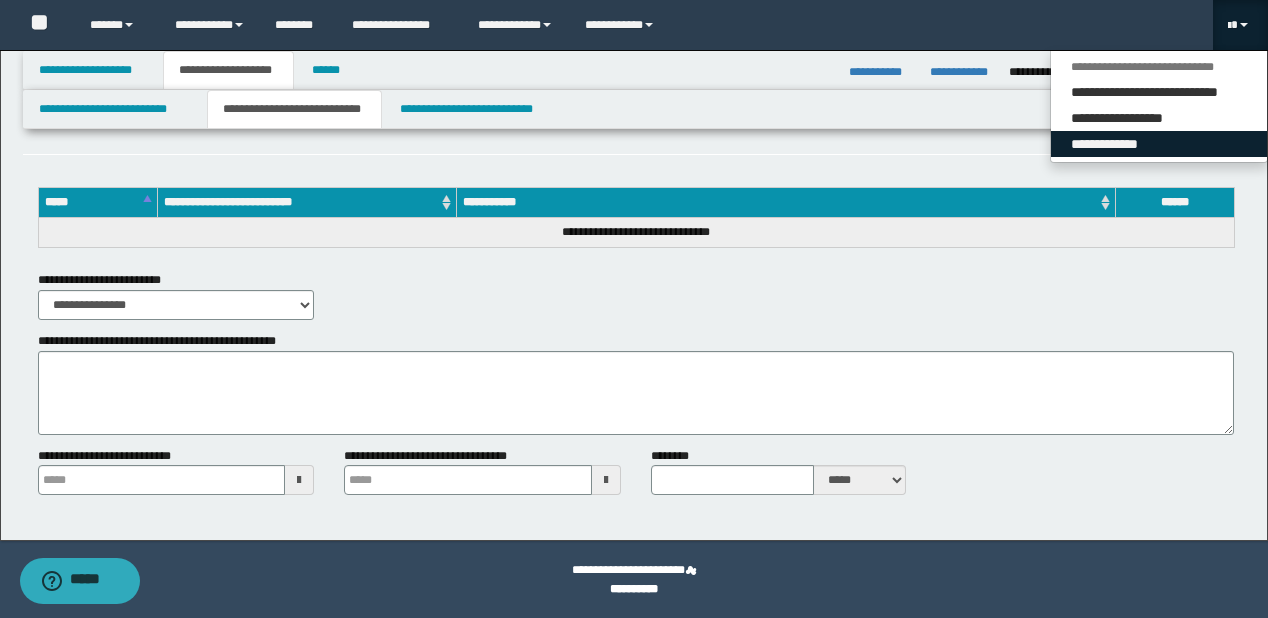 click on "**********" at bounding box center [1159, 144] 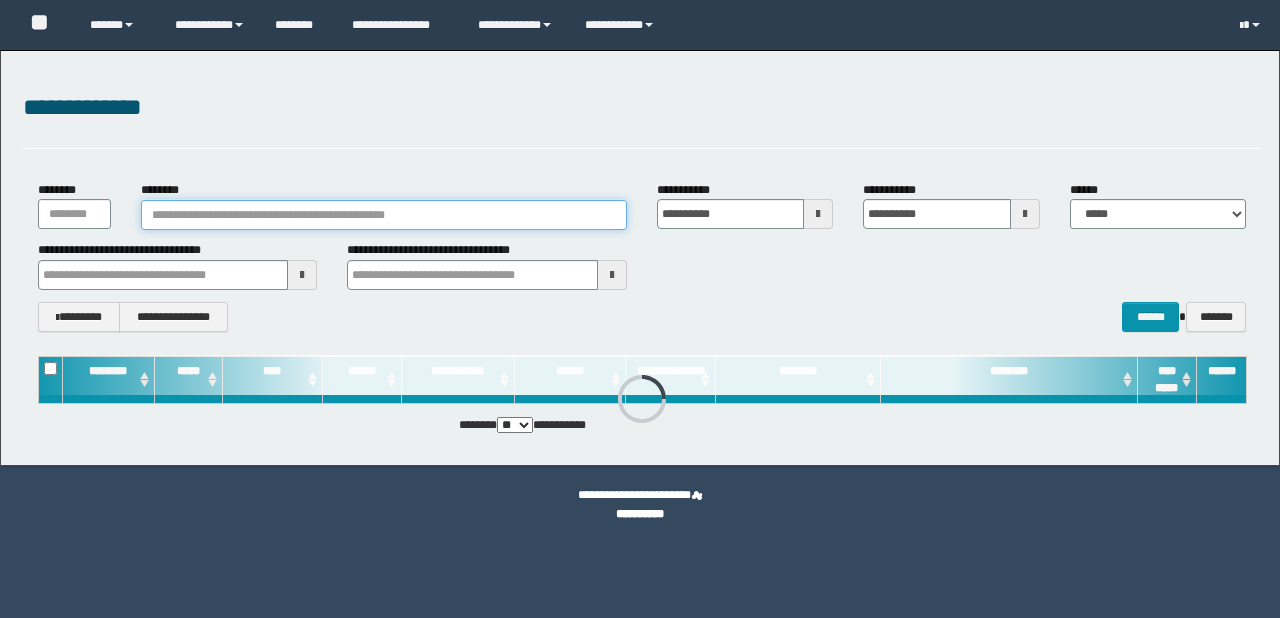 scroll, scrollTop: 0, scrollLeft: 0, axis: both 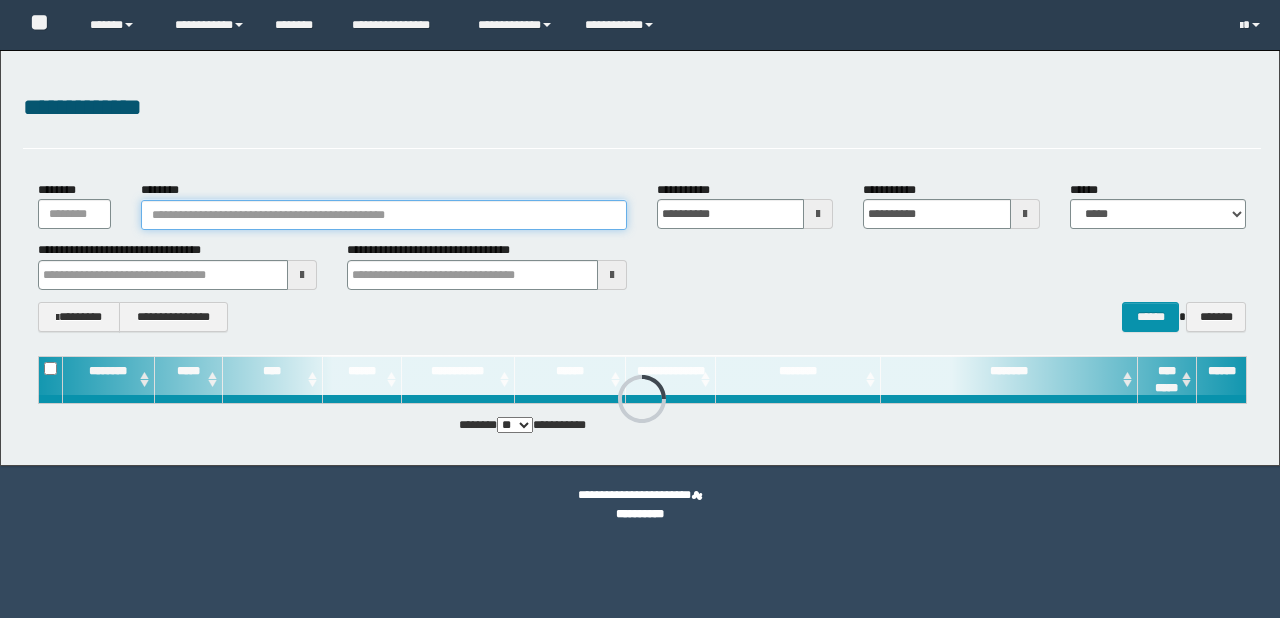 click on "********" at bounding box center [384, 215] 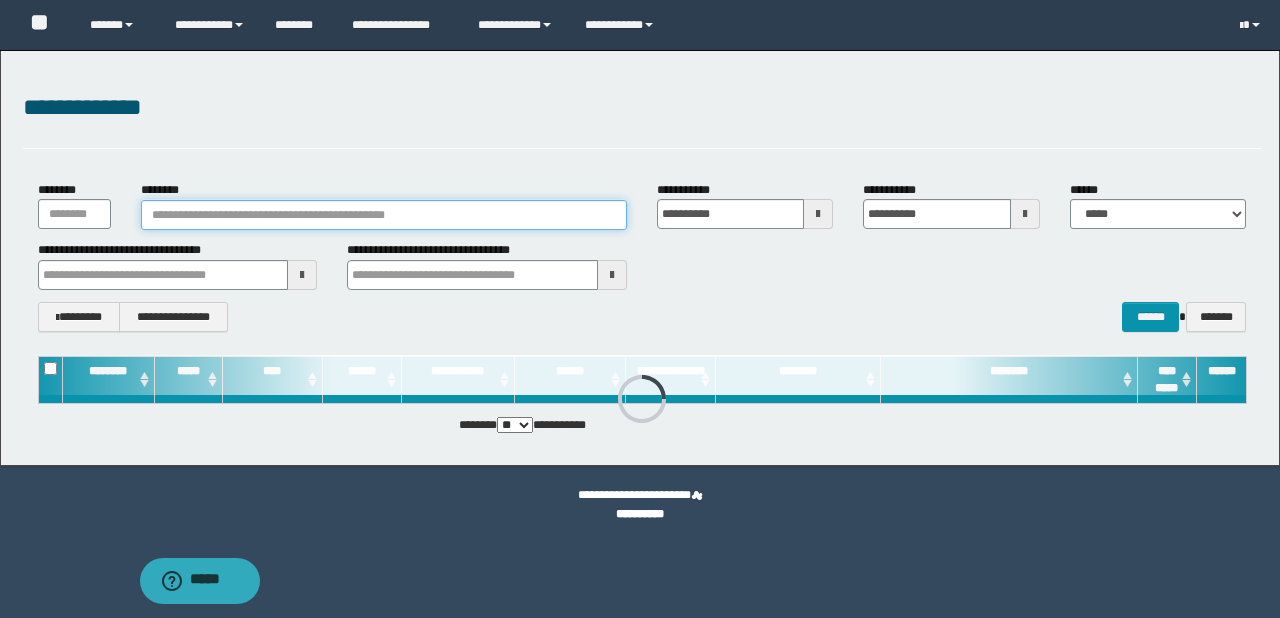 scroll, scrollTop: 0, scrollLeft: 0, axis: both 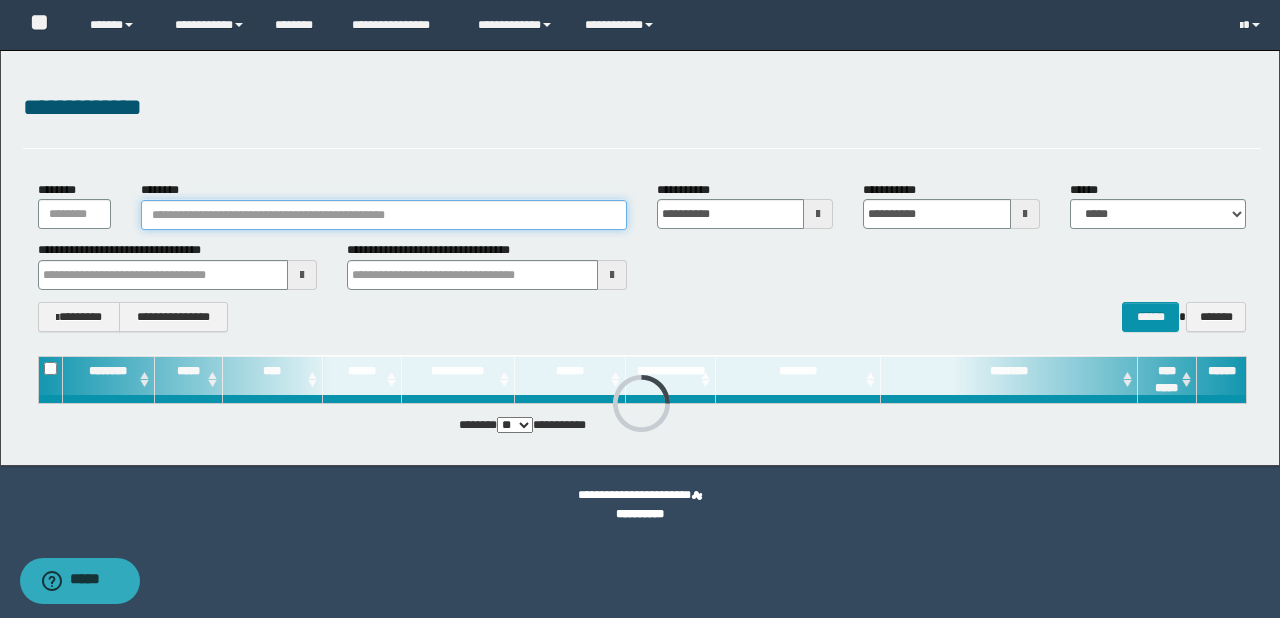 paste on "*******" 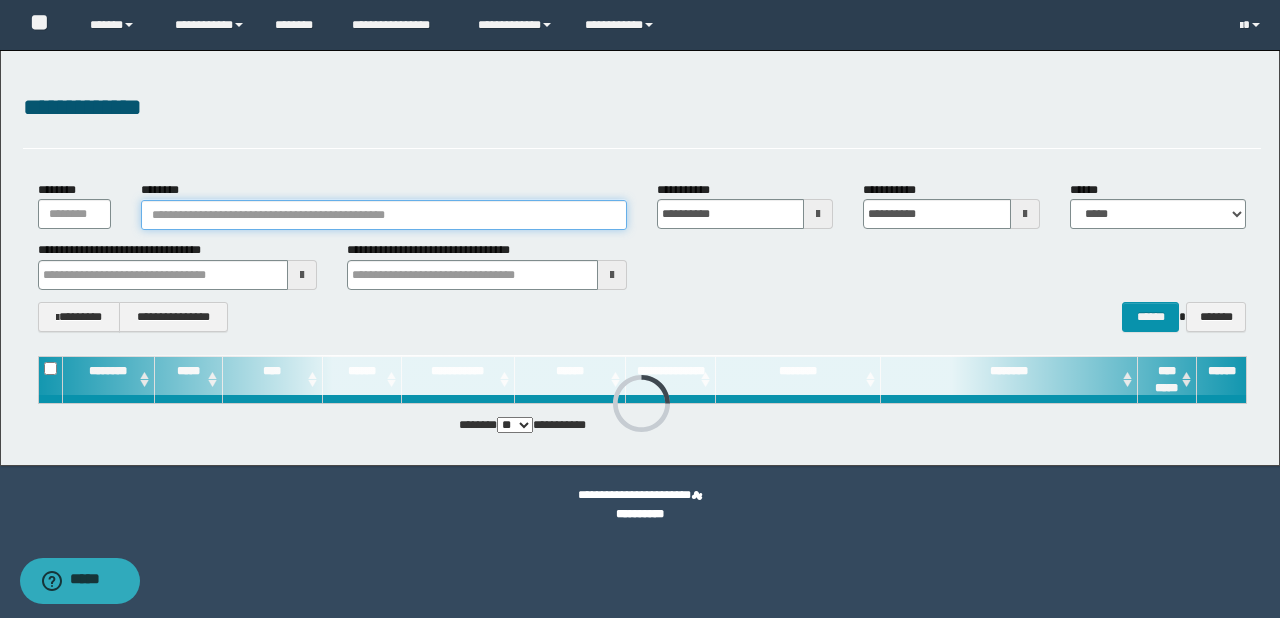 type on "*******" 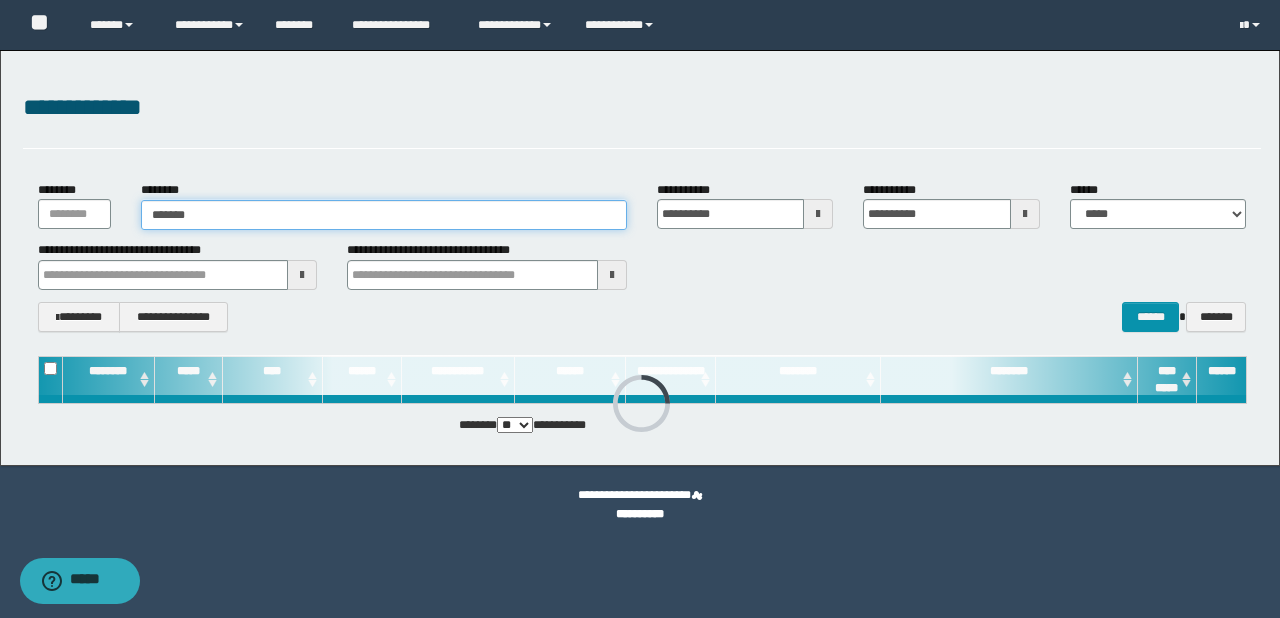 type on "*******" 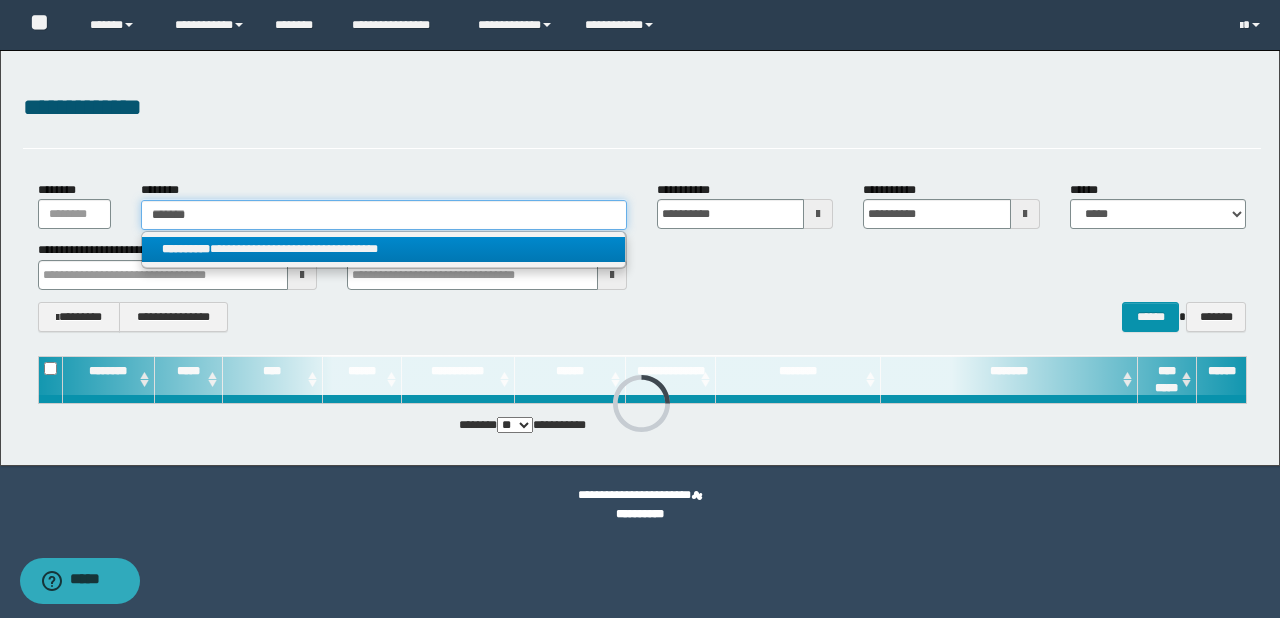 type on "*******" 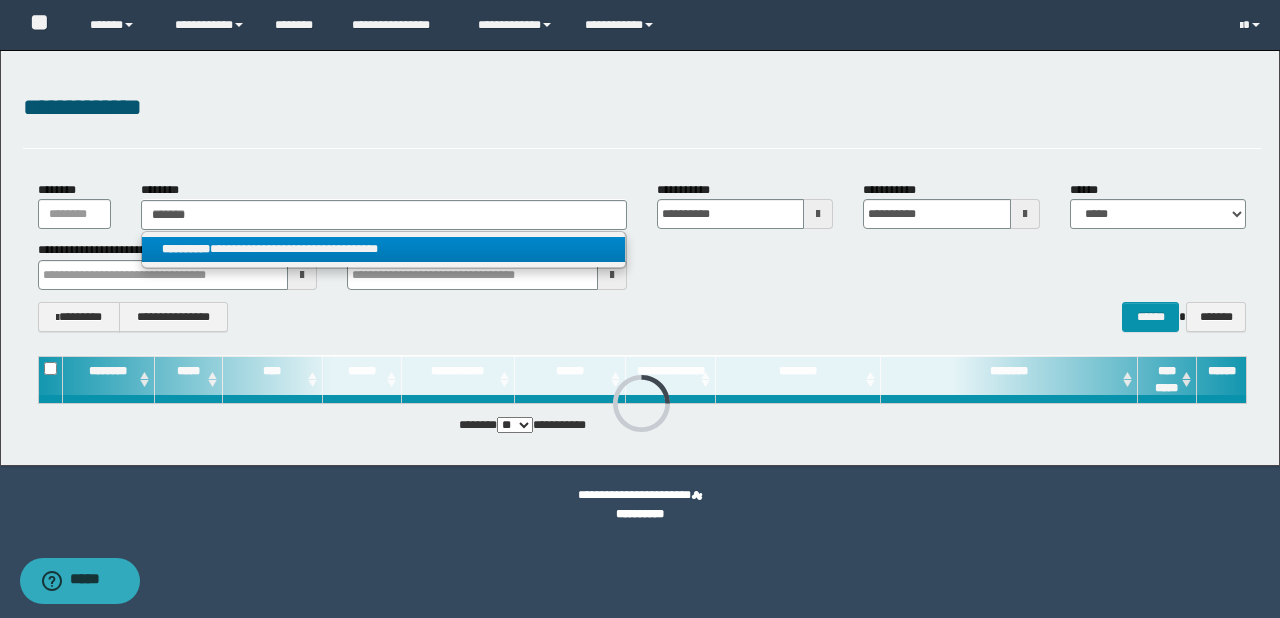 click on "**********" at bounding box center [384, 249] 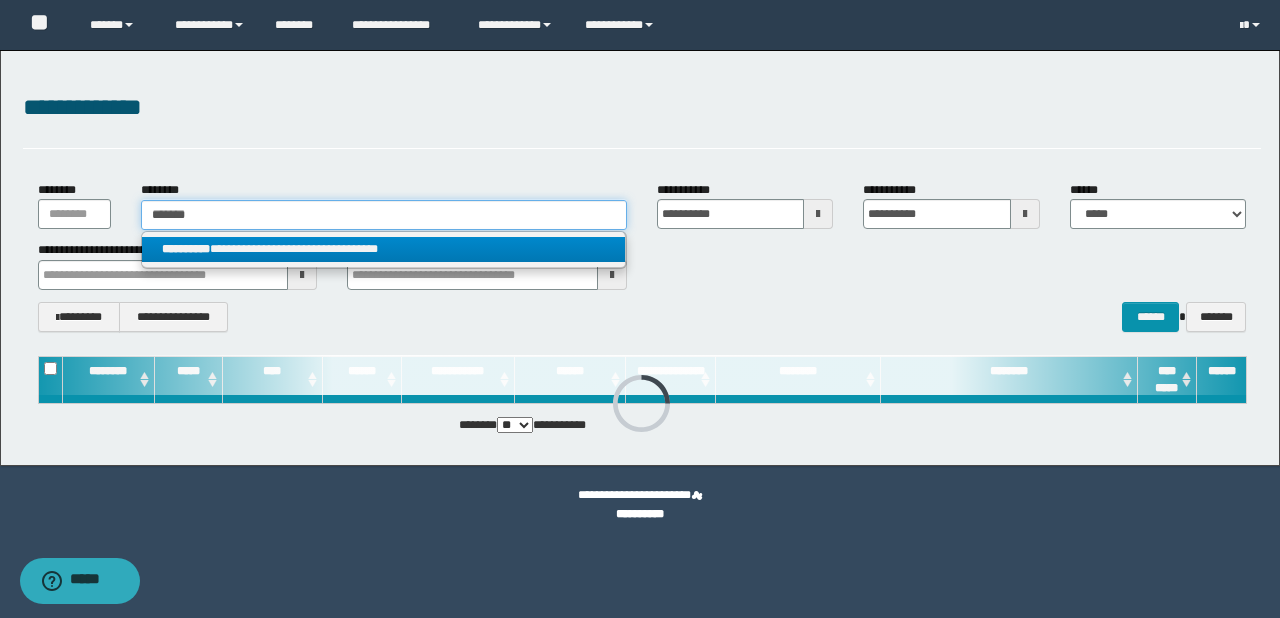 type 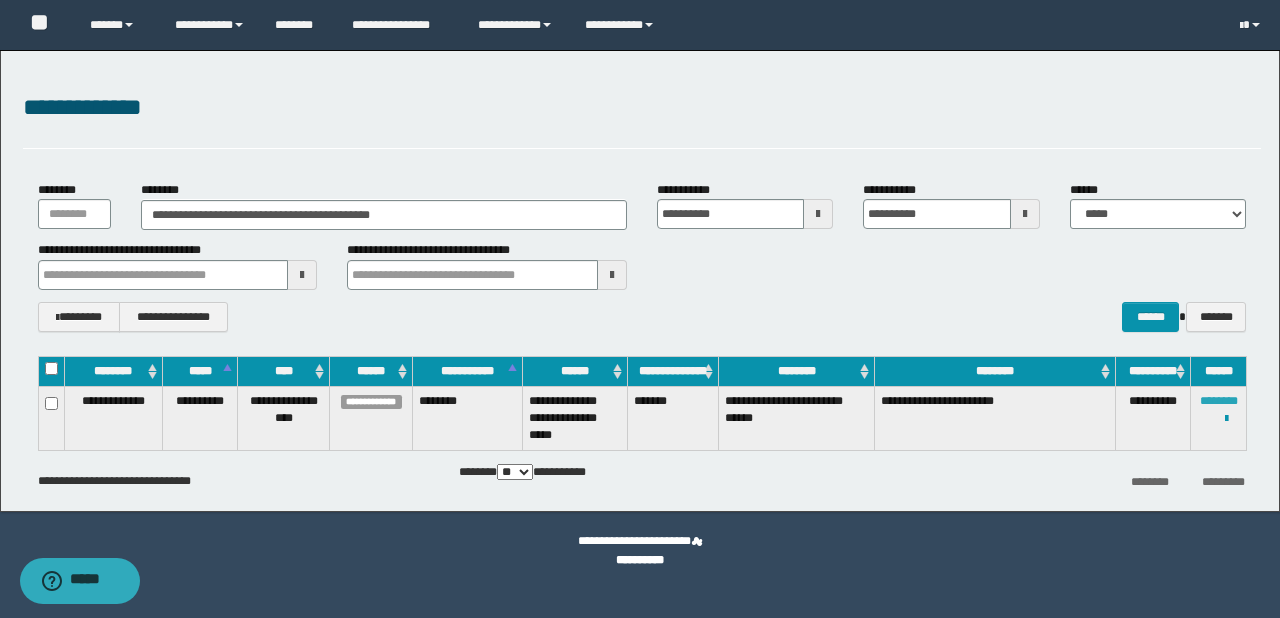 click on "********" at bounding box center [1219, 401] 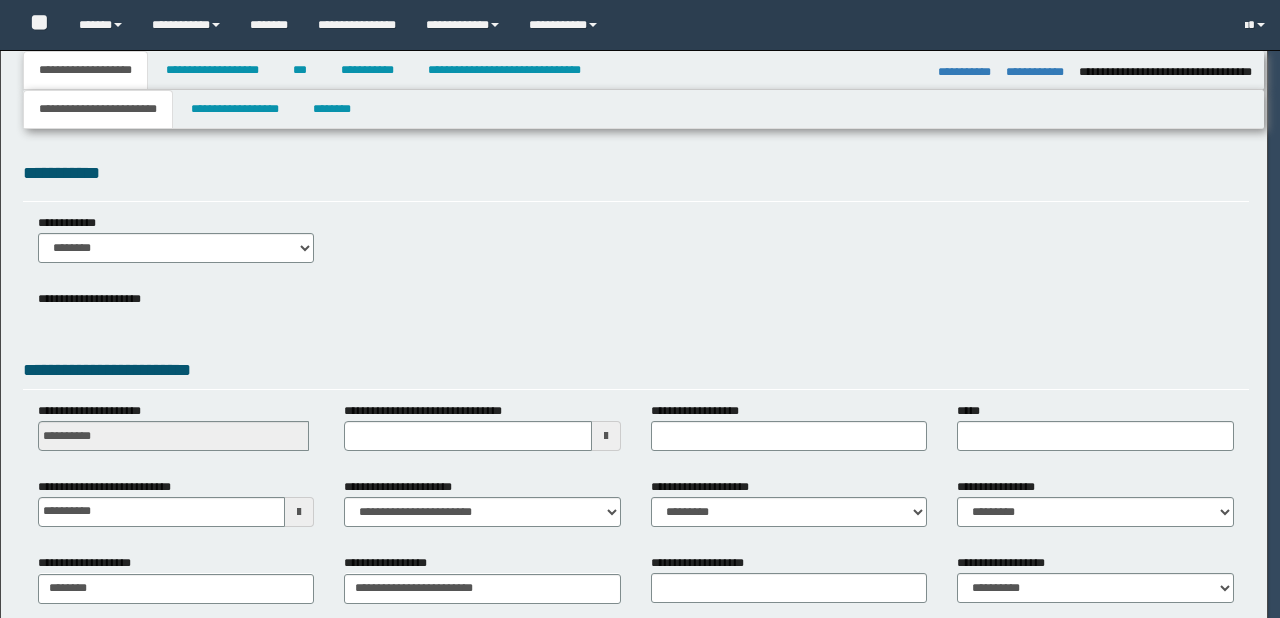select on "*" 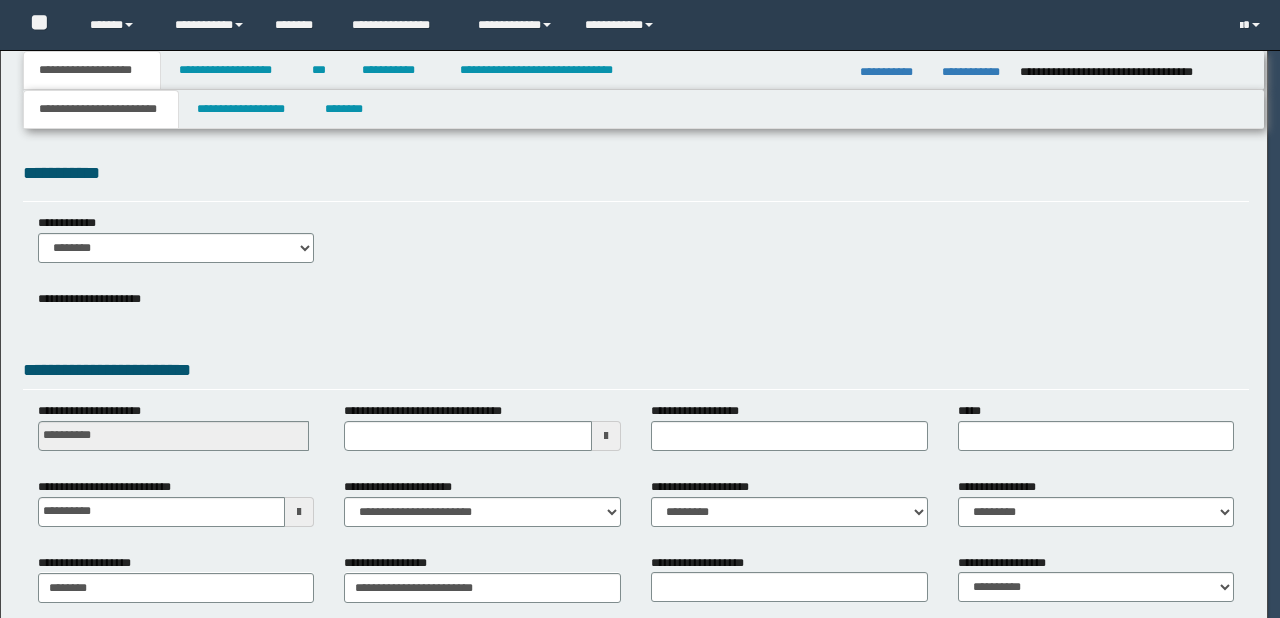 scroll, scrollTop: 0, scrollLeft: 0, axis: both 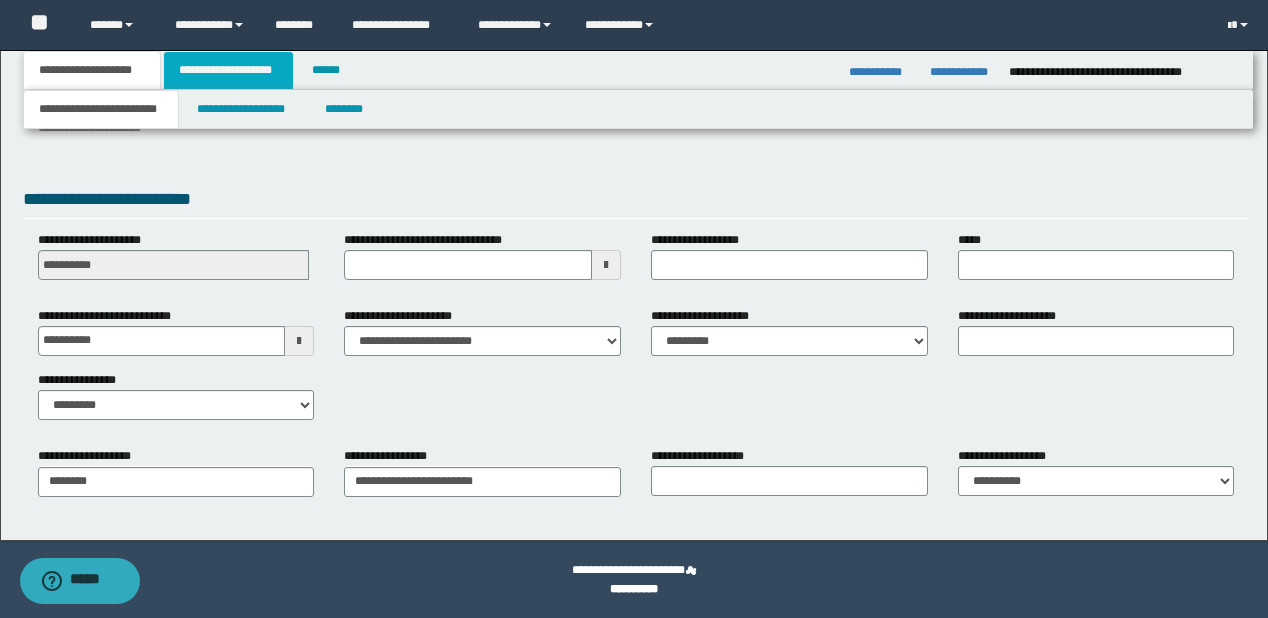 click on "**********" at bounding box center (228, 70) 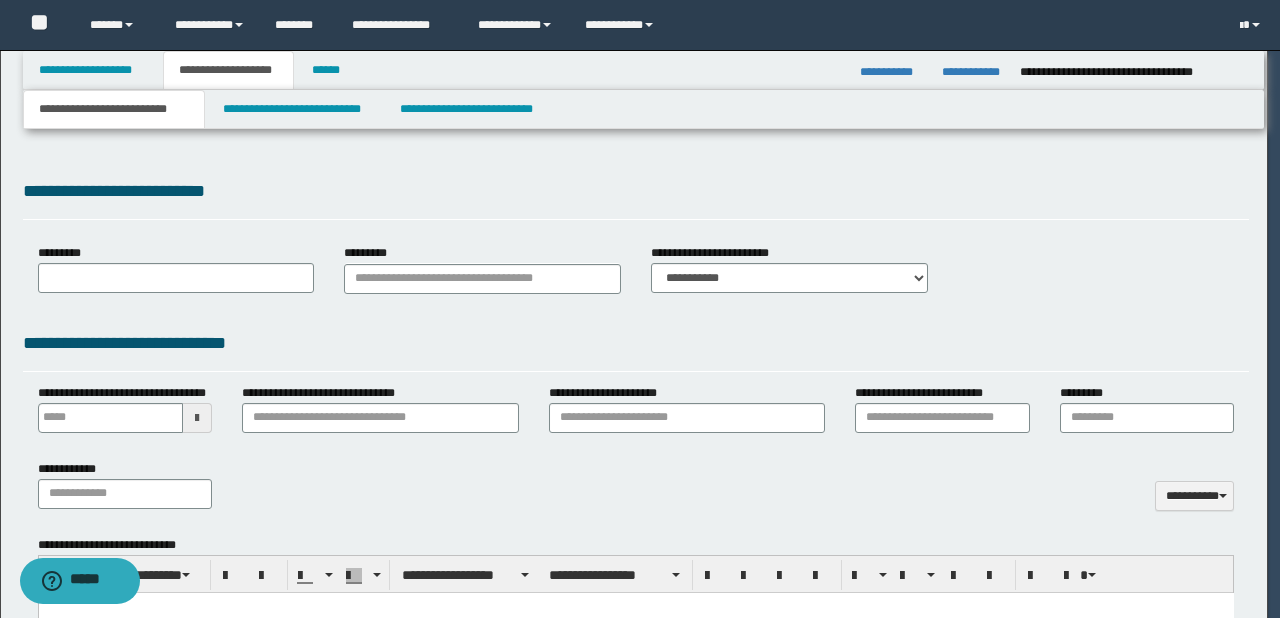 select on "*" 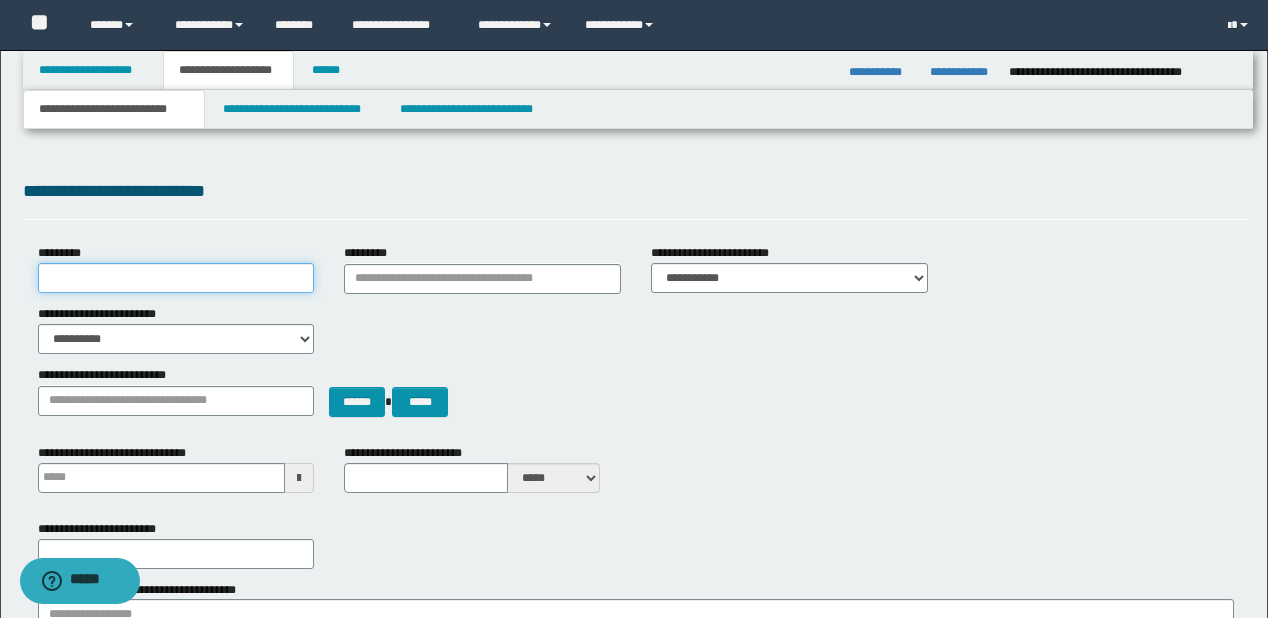 click on "*********" at bounding box center [176, 278] 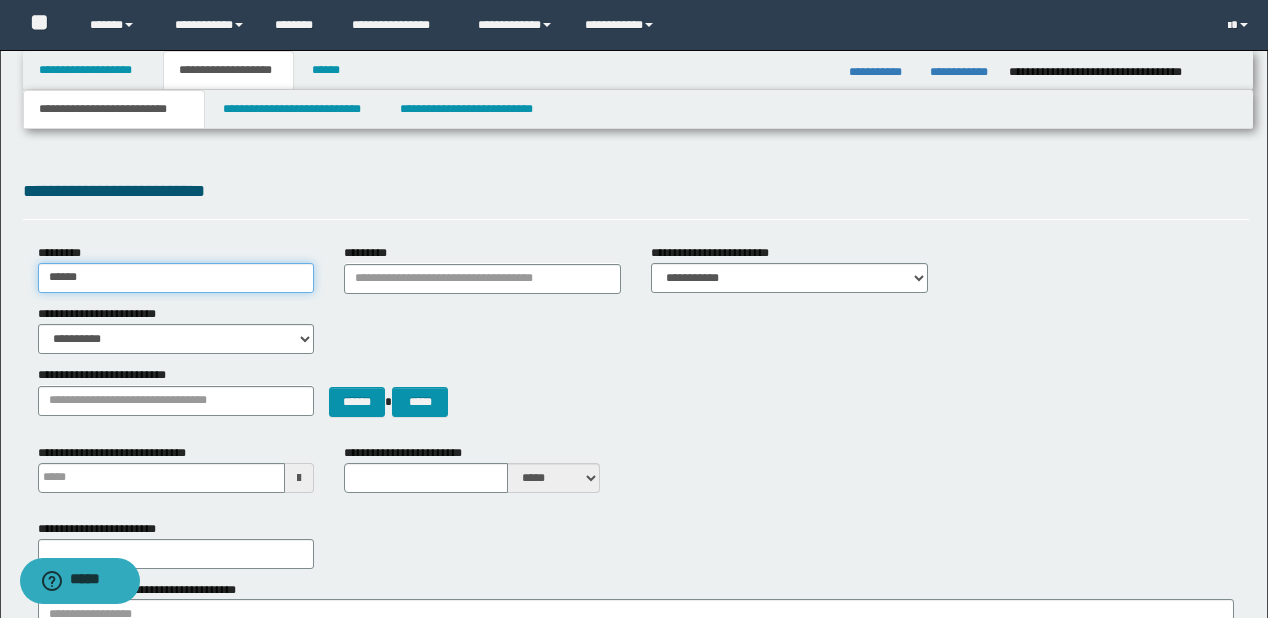 type on "******" 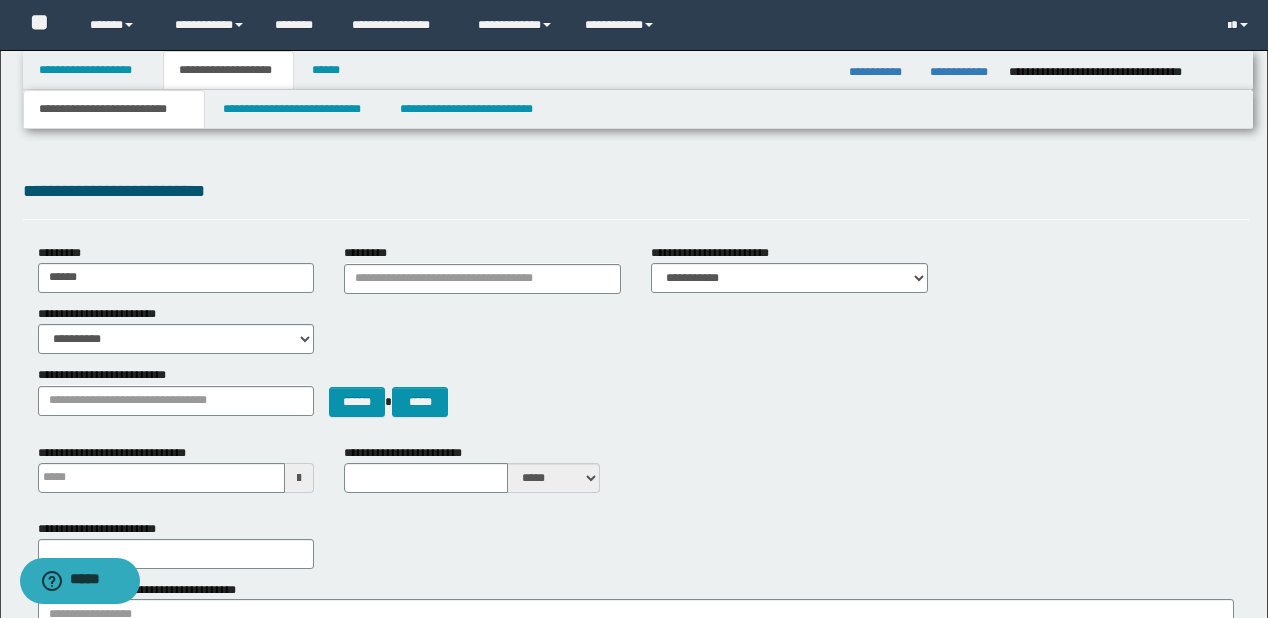 click on "**********" at bounding box center [634, 925] 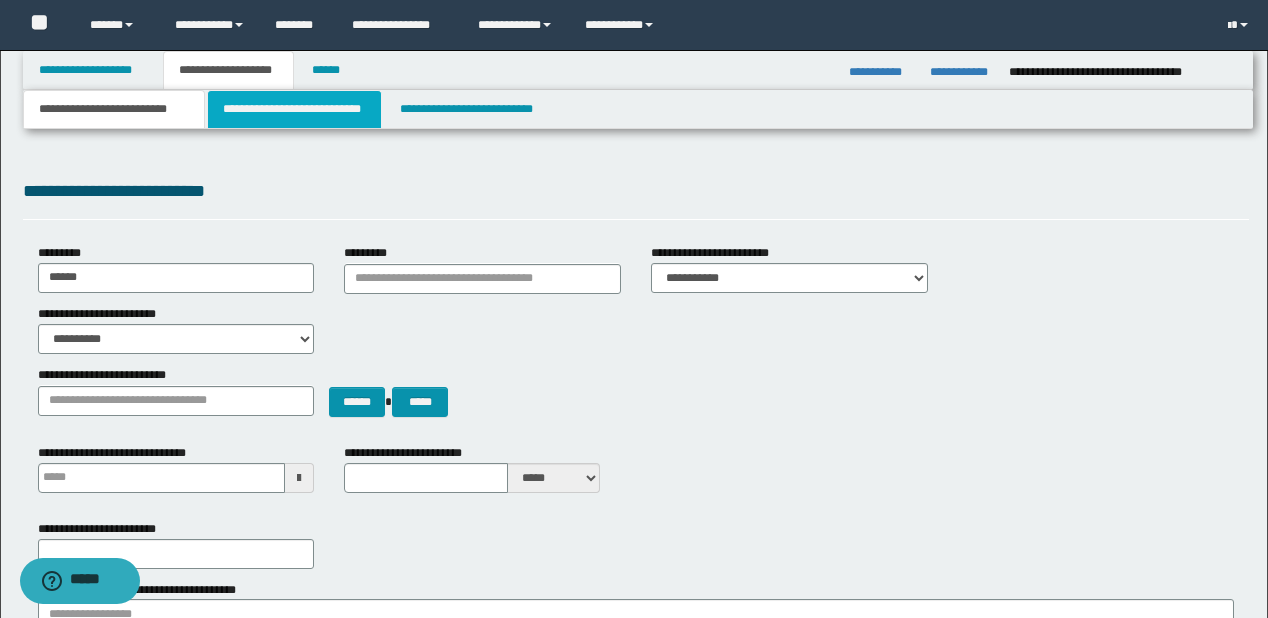 click on "**********" at bounding box center [294, 109] 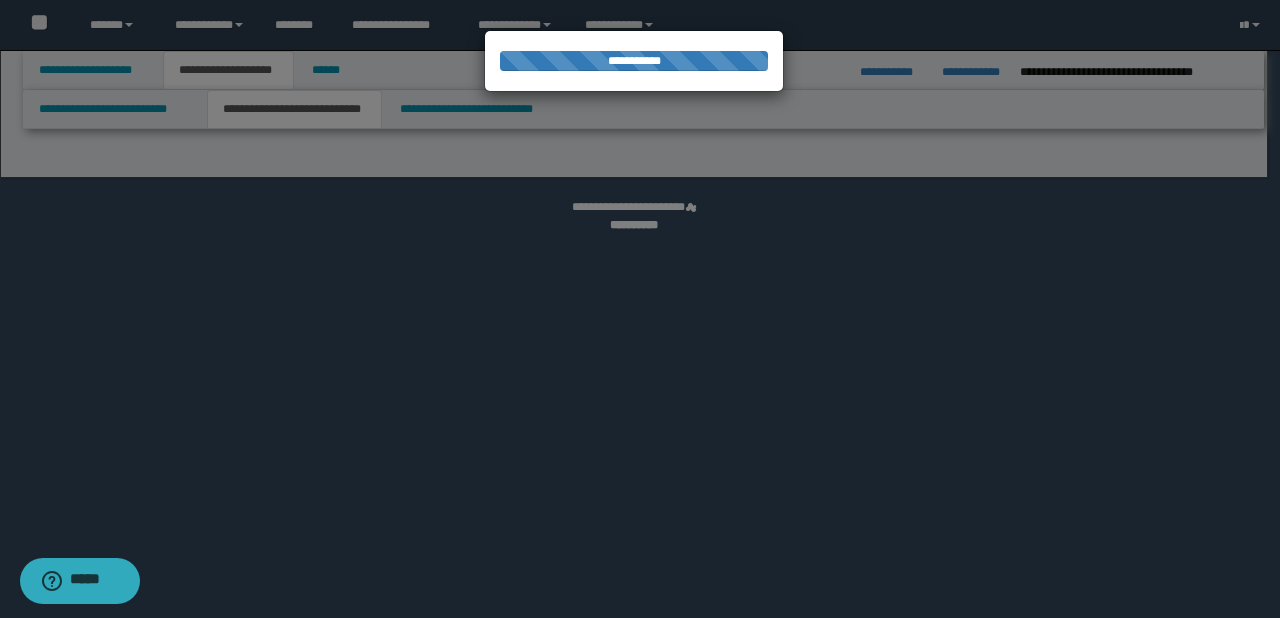 select on "*" 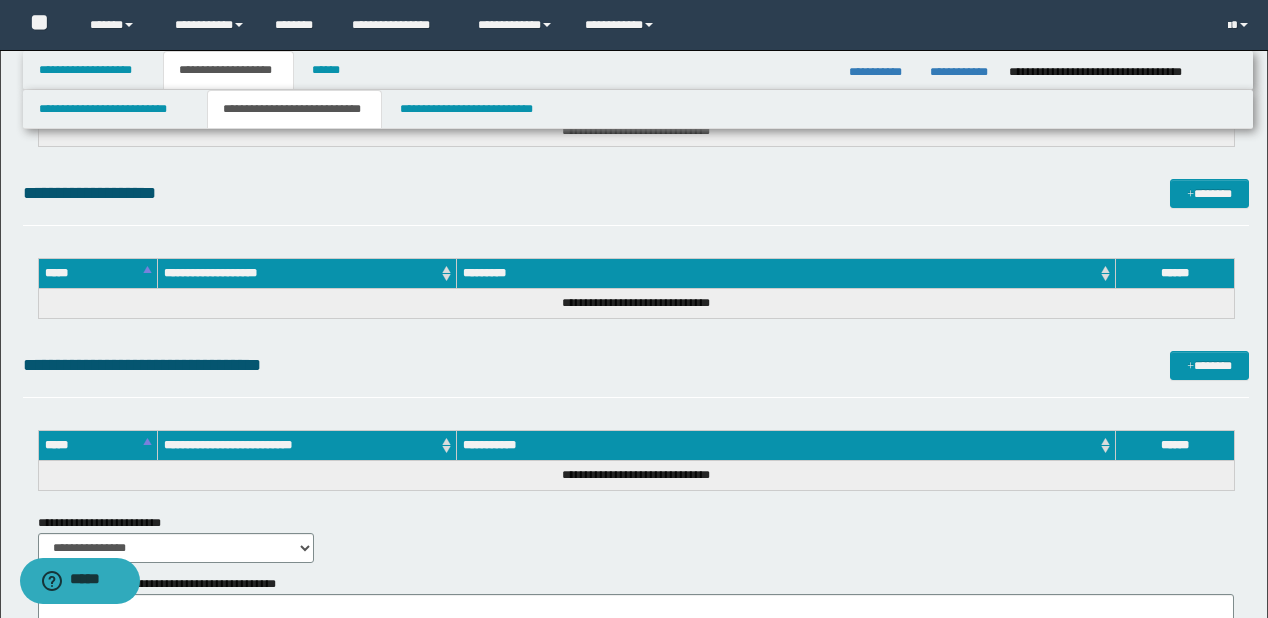 scroll, scrollTop: 2483, scrollLeft: 0, axis: vertical 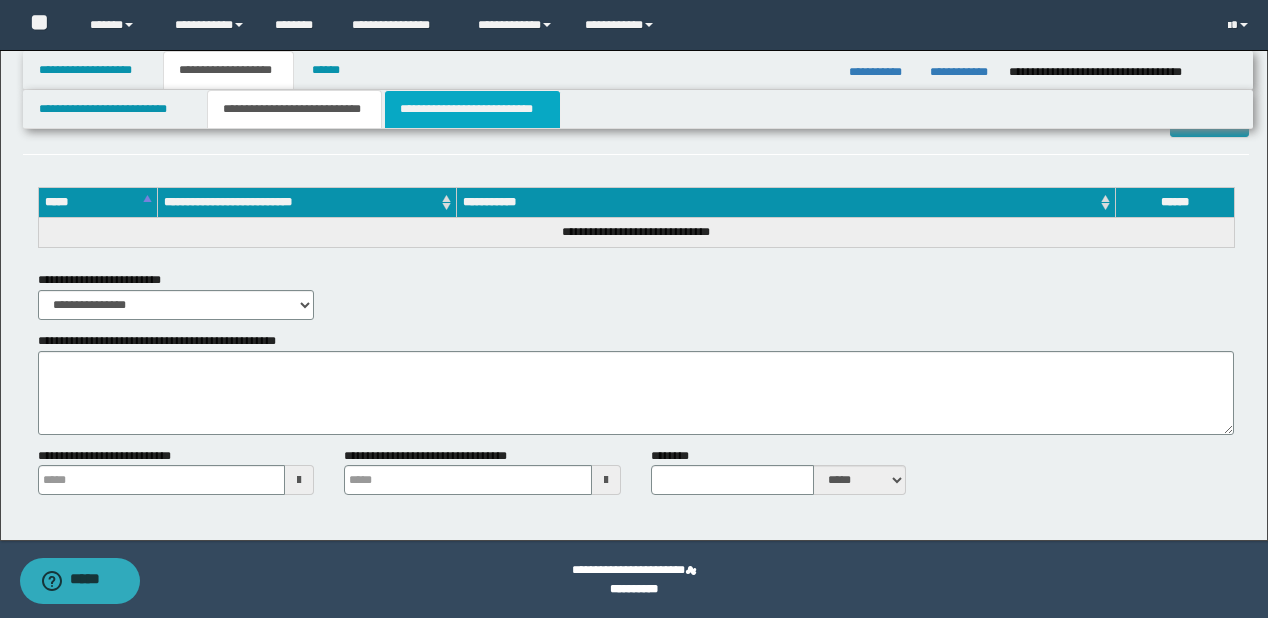 click on "**********" at bounding box center (472, 109) 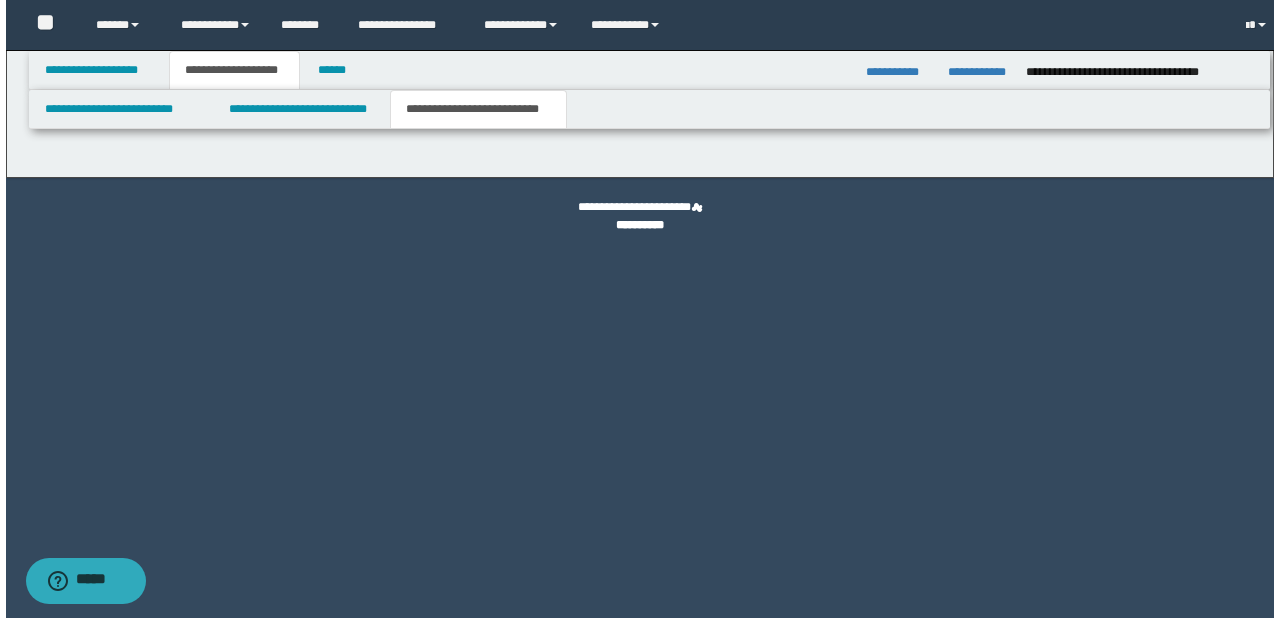 scroll, scrollTop: 0, scrollLeft: 0, axis: both 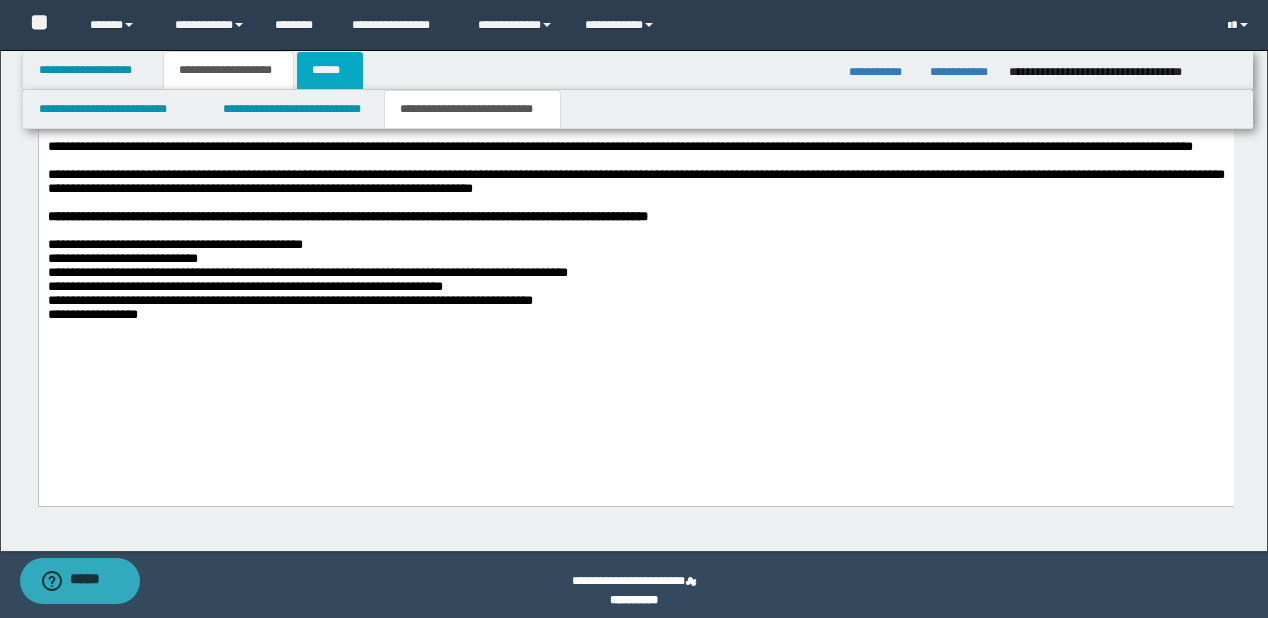 click on "******" at bounding box center [330, 70] 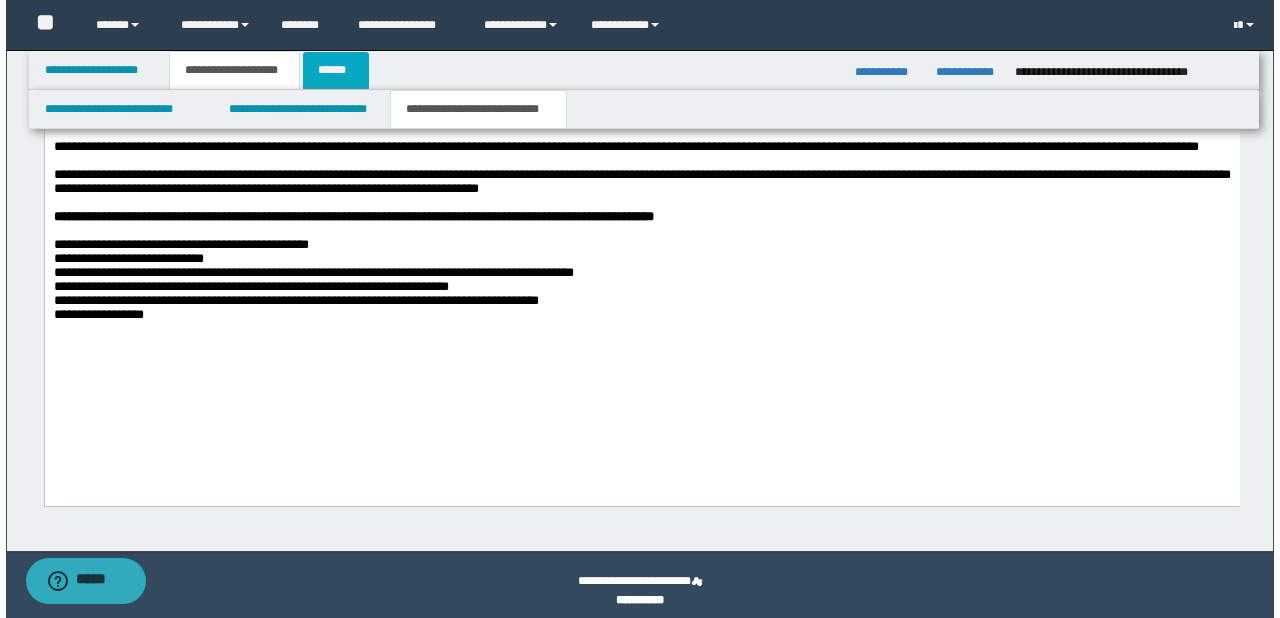 scroll, scrollTop: 0, scrollLeft: 0, axis: both 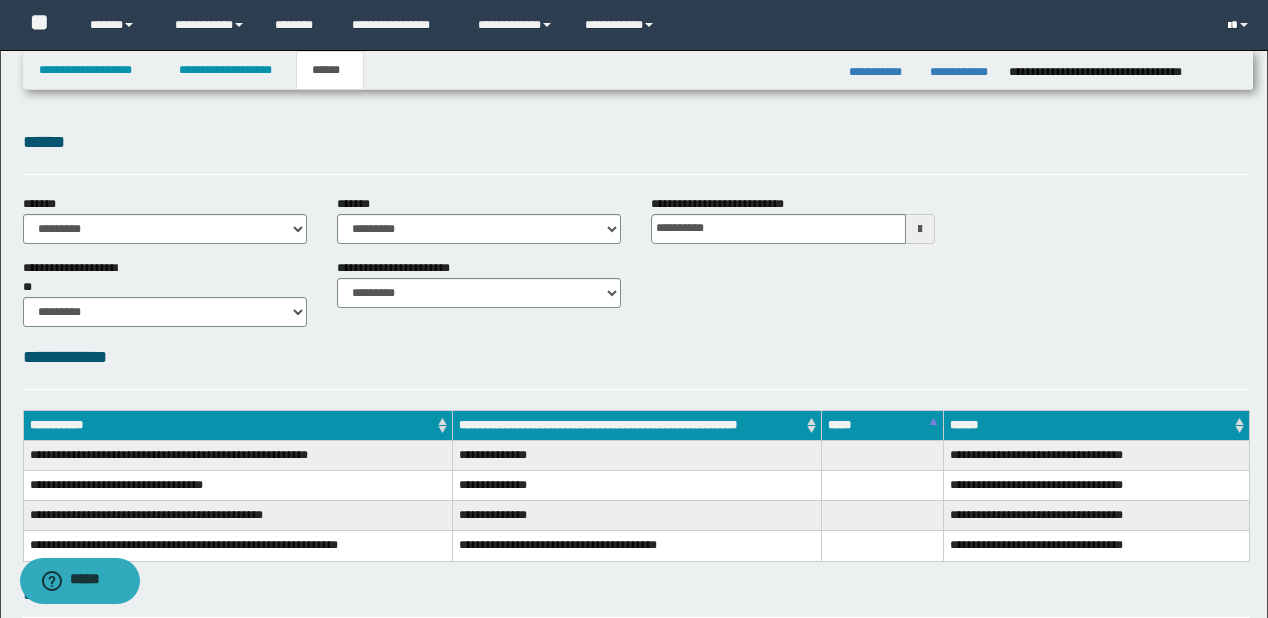 click at bounding box center (1244, 25) 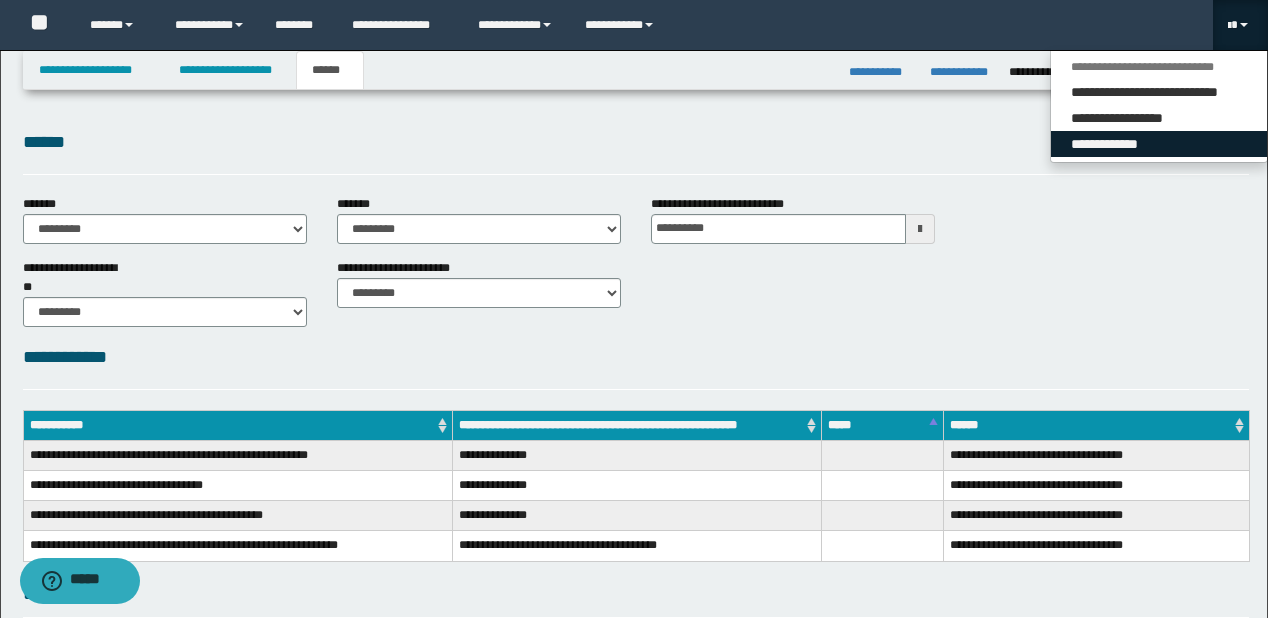 click on "**********" at bounding box center [1159, 144] 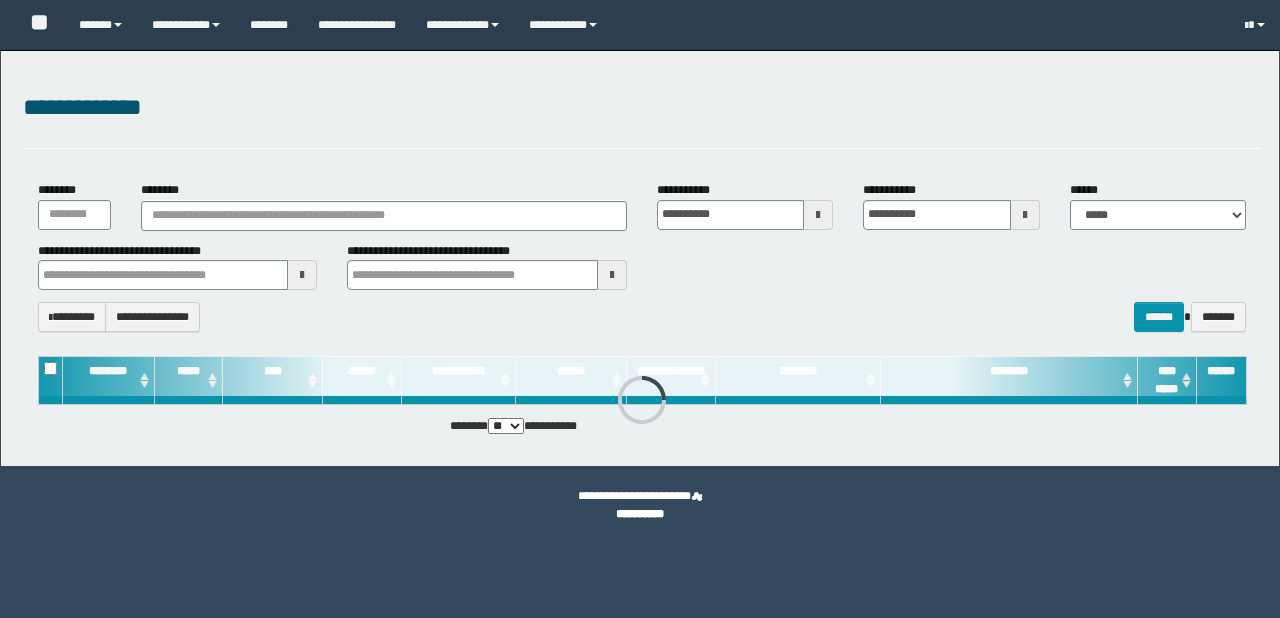 scroll, scrollTop: 0, scrollLeft: 0, axis: both 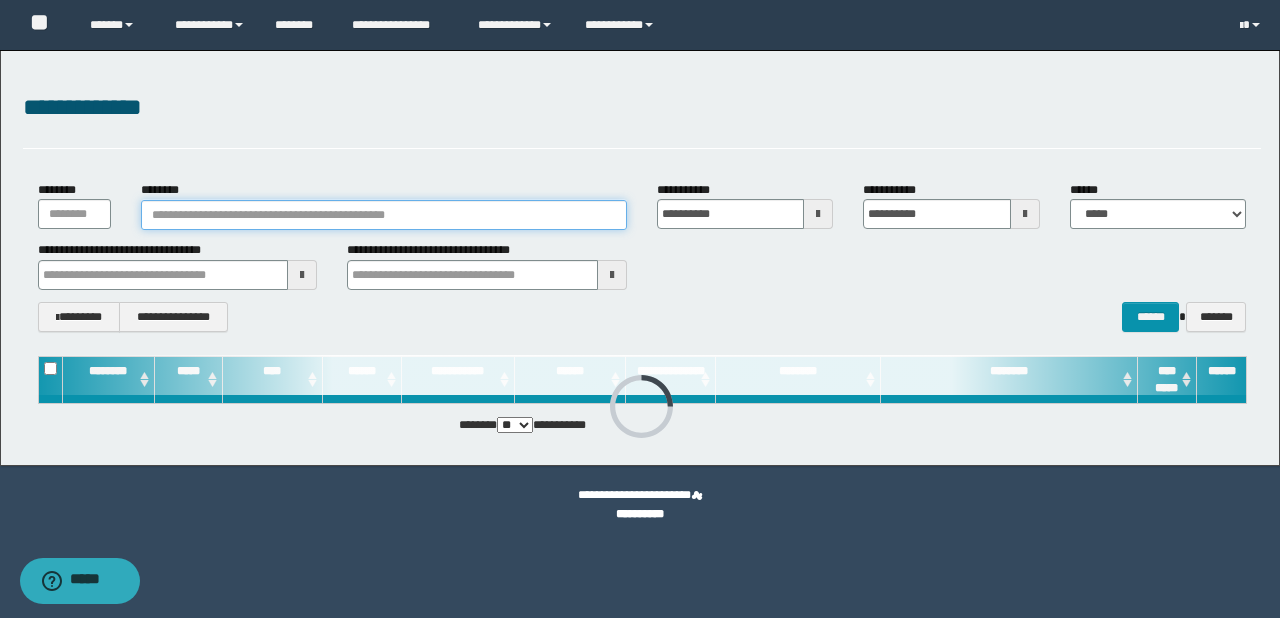 click on "********" at bounding box center (384, 215) 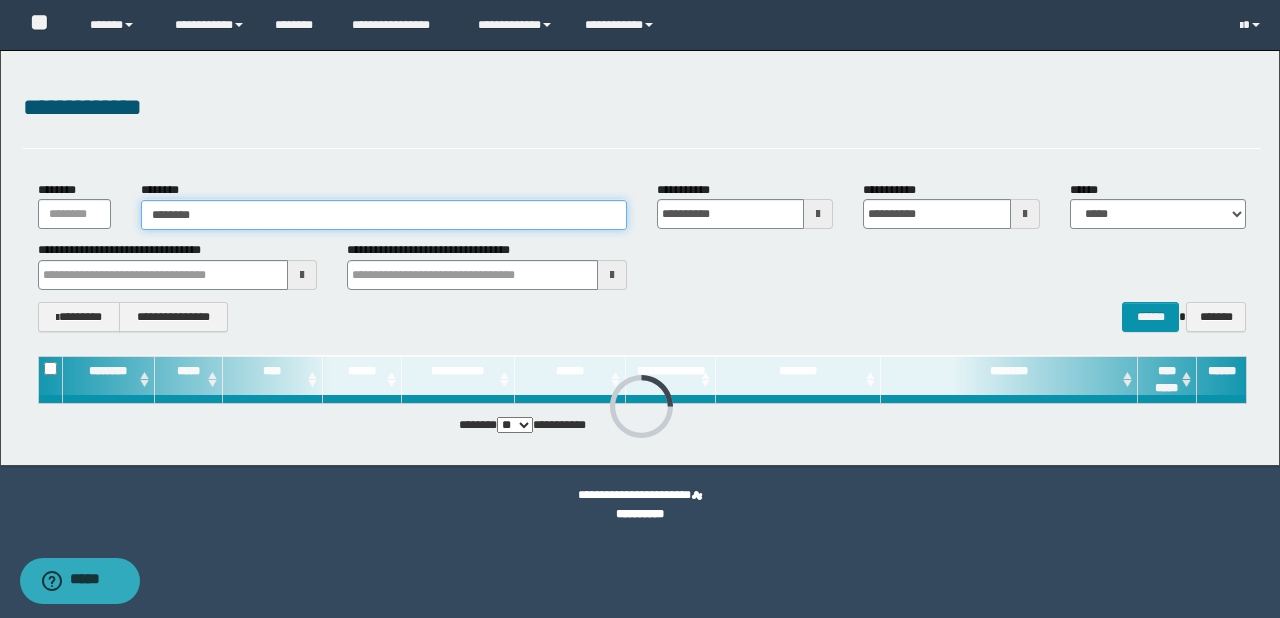type on "********" 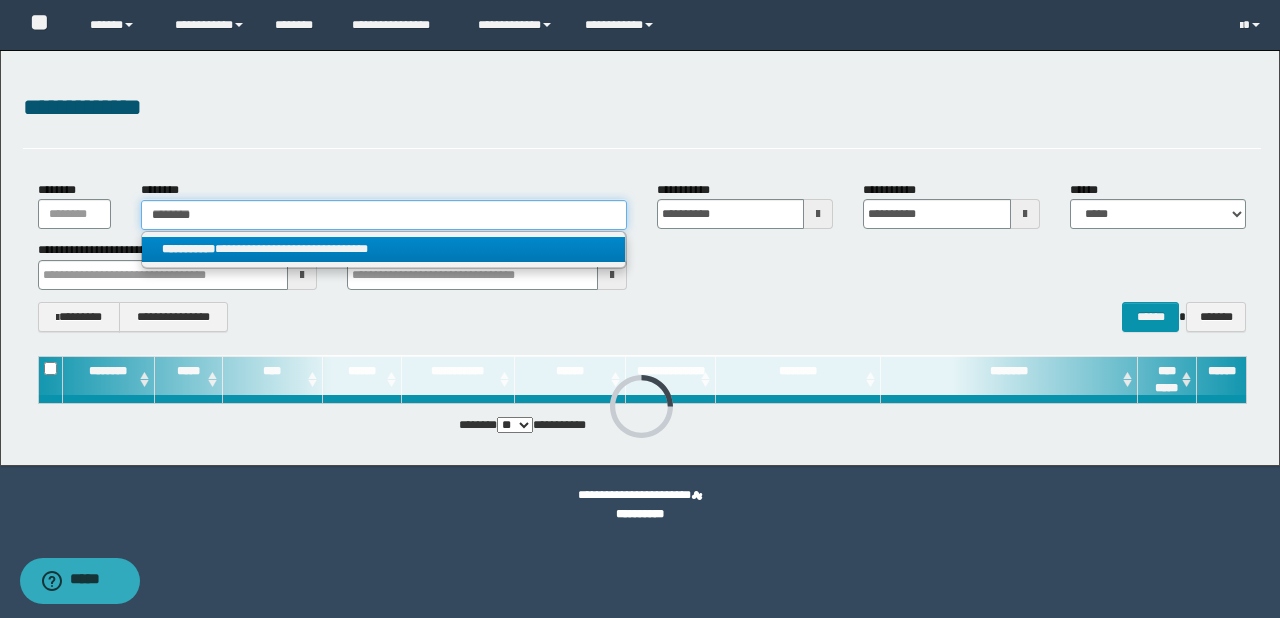 type on "********" 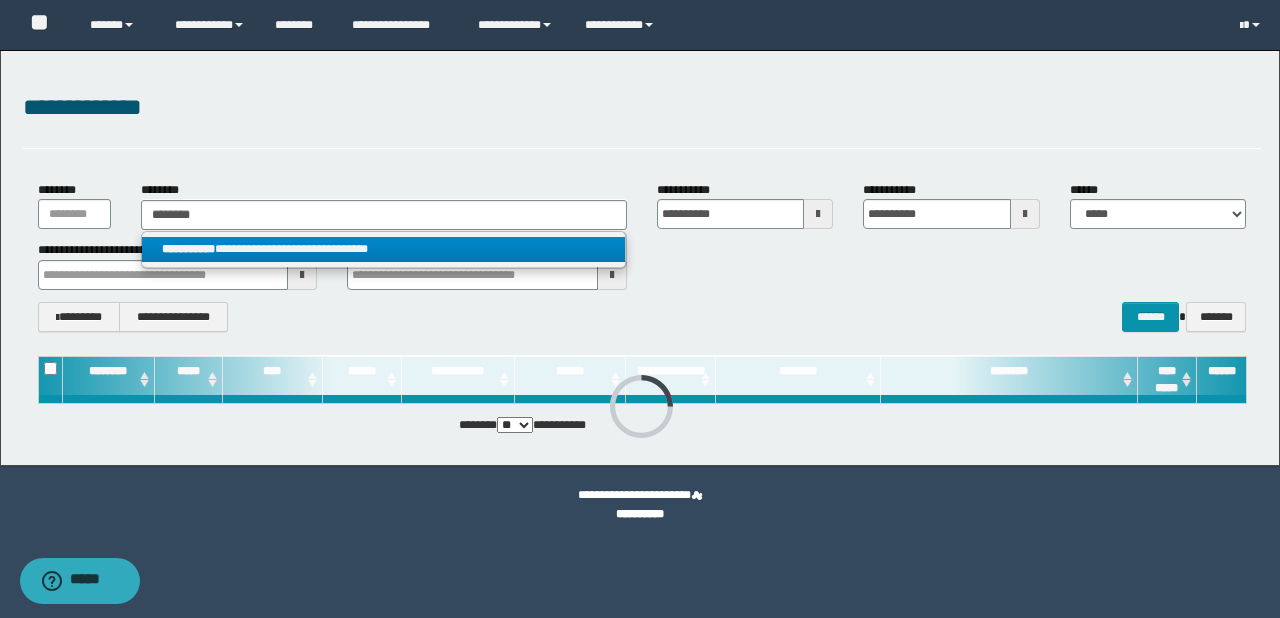 click on "**********" at bounding box center (384, 249) 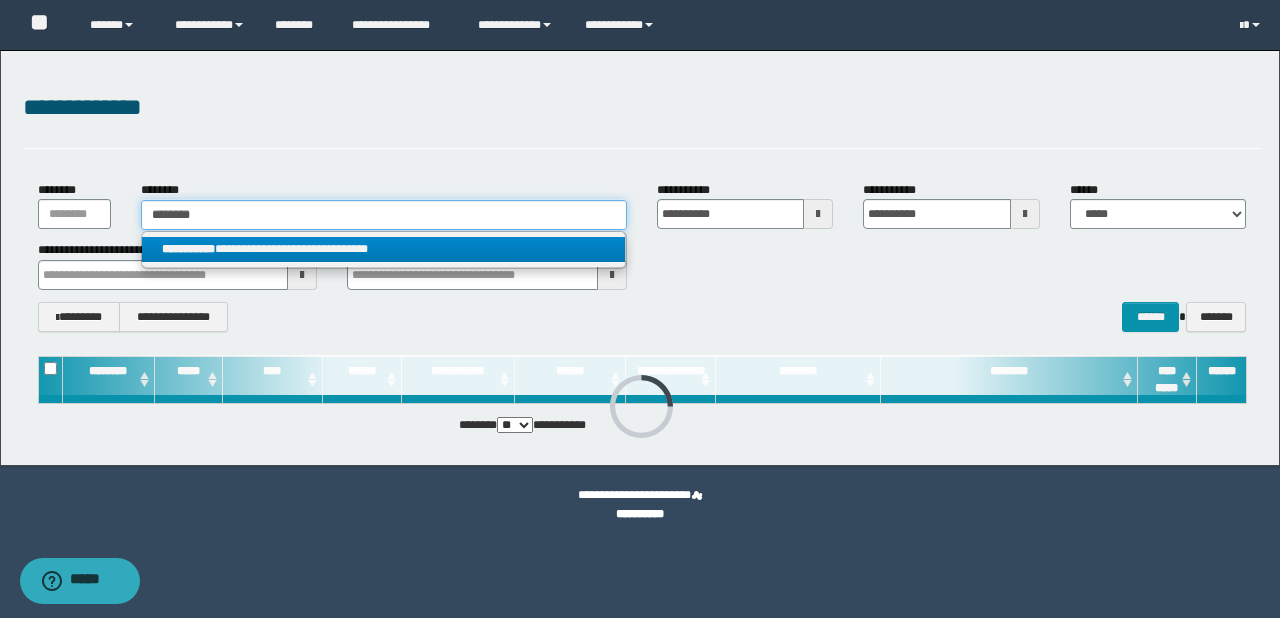 type 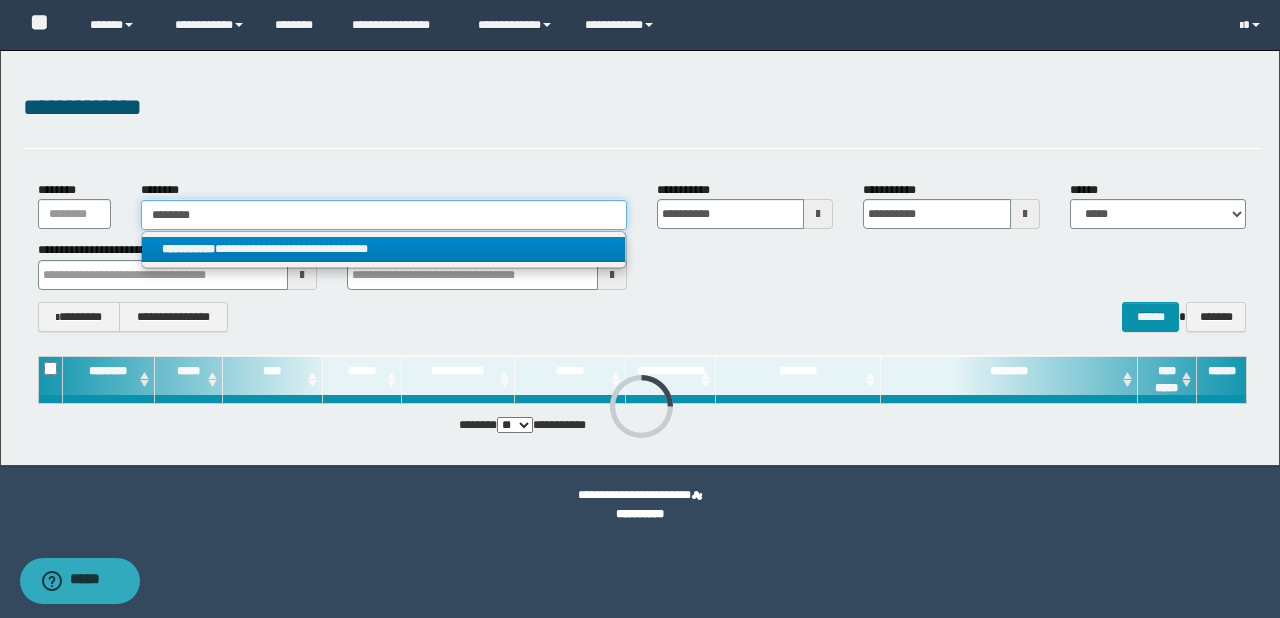 type on "**********" 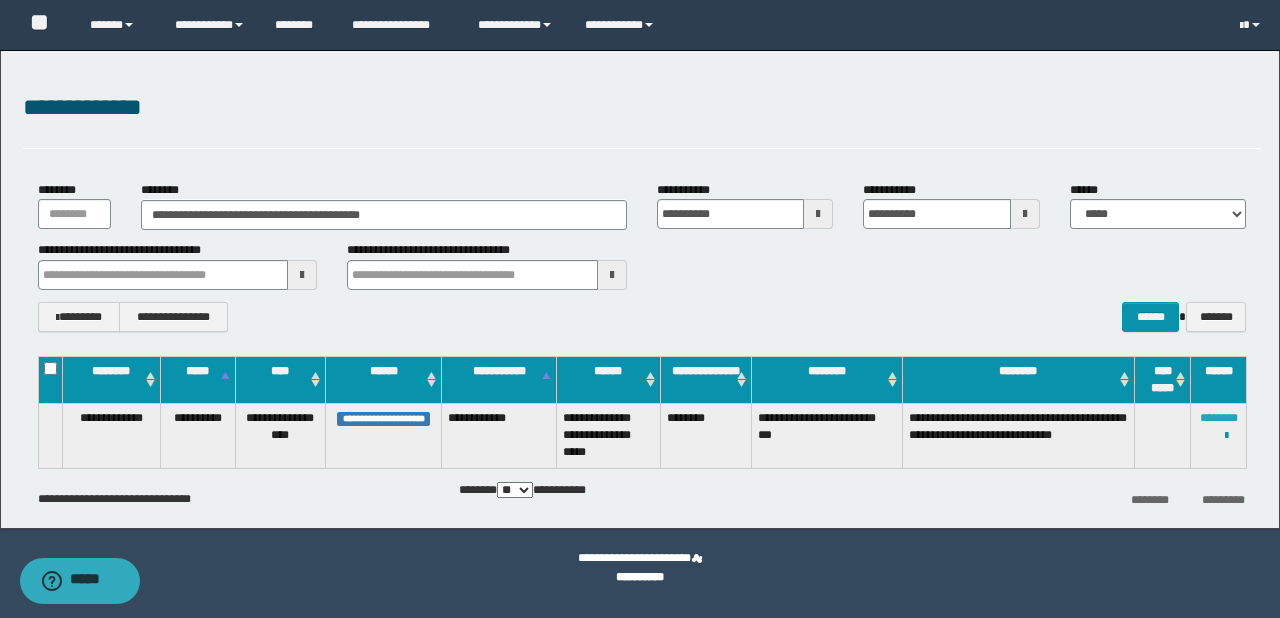 click on "********" at bounding box center [1219, 418] 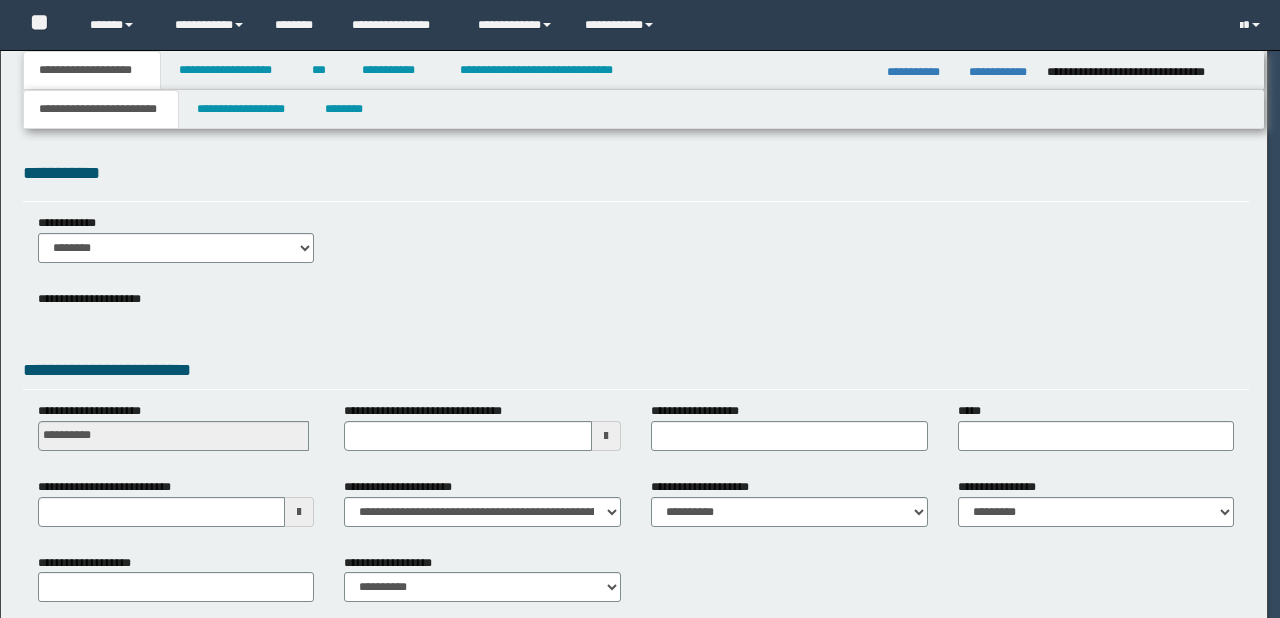 scroll, scrollTop: 0, scrollLeft: 0, axis: both 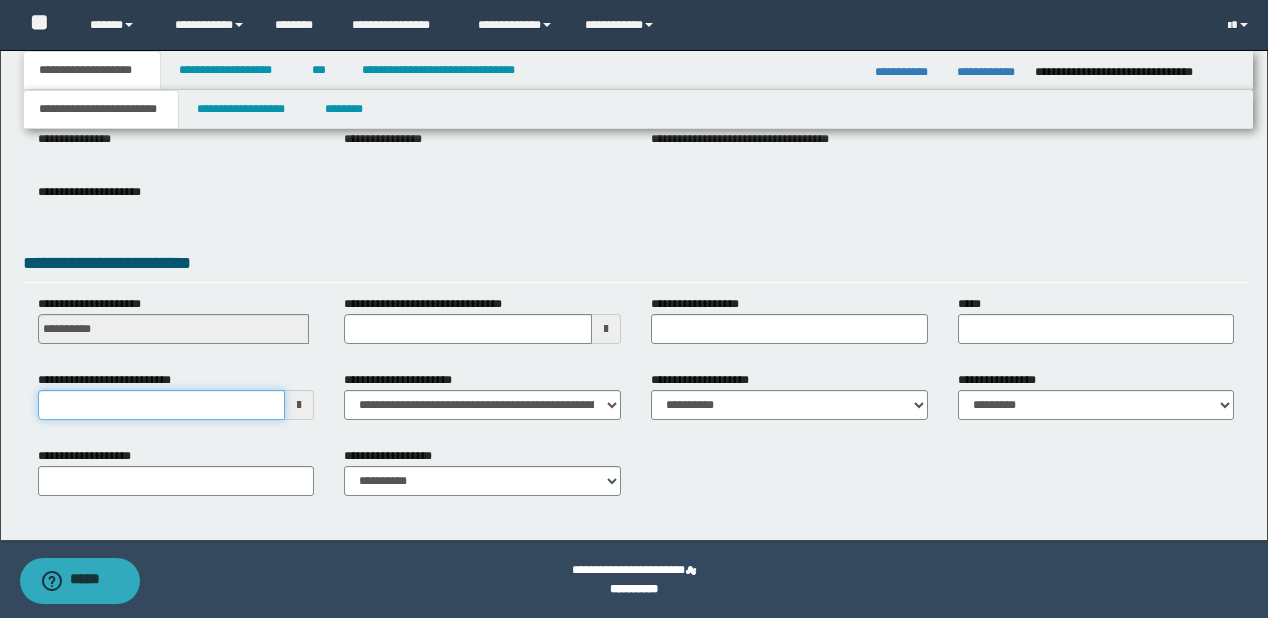 click on "**********" at bounding box center (162, 405) 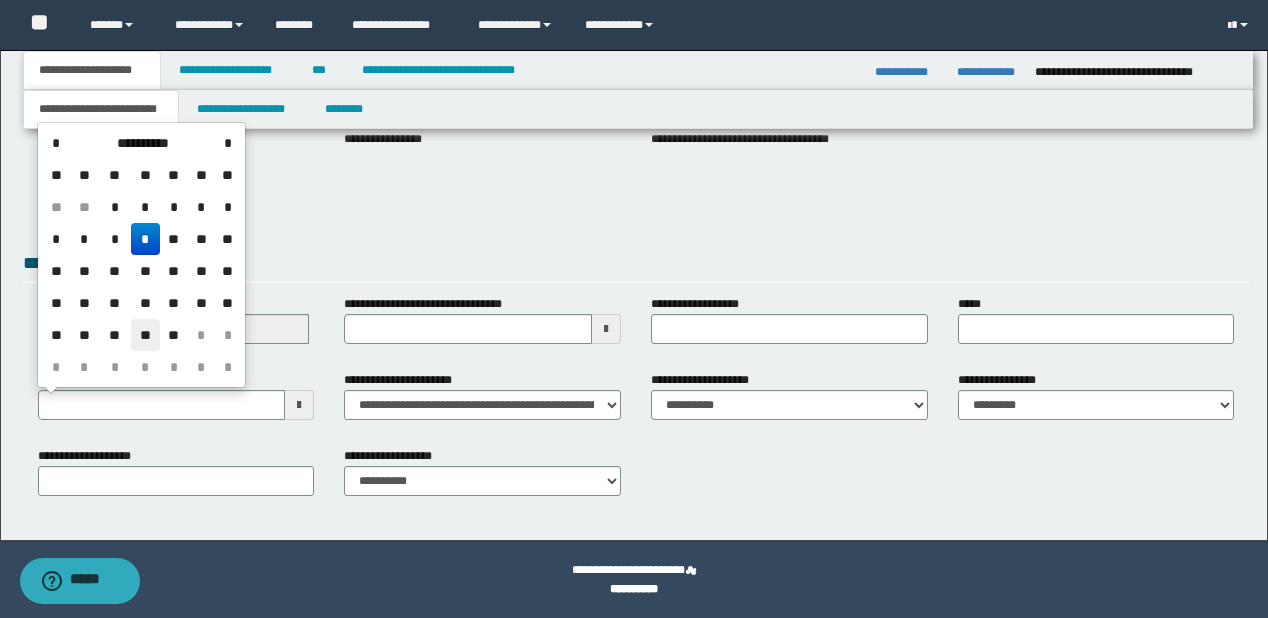 click on "**" at bounding box center (145, 335) 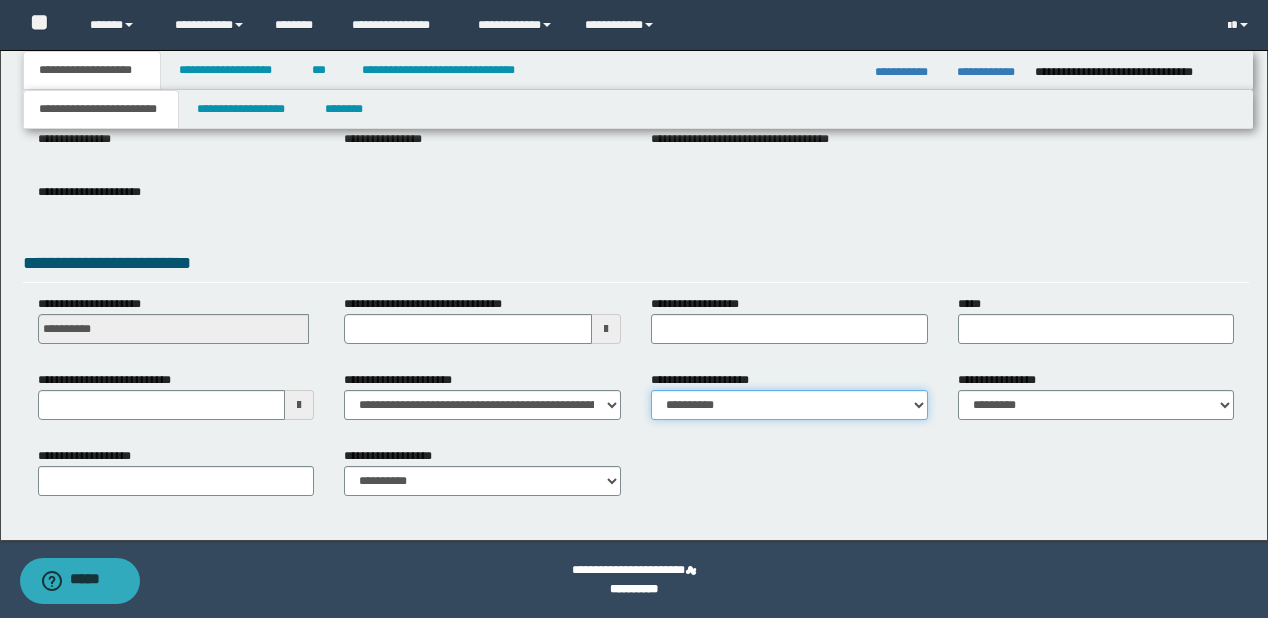 click on "**********" at bounding box center [789, 405] 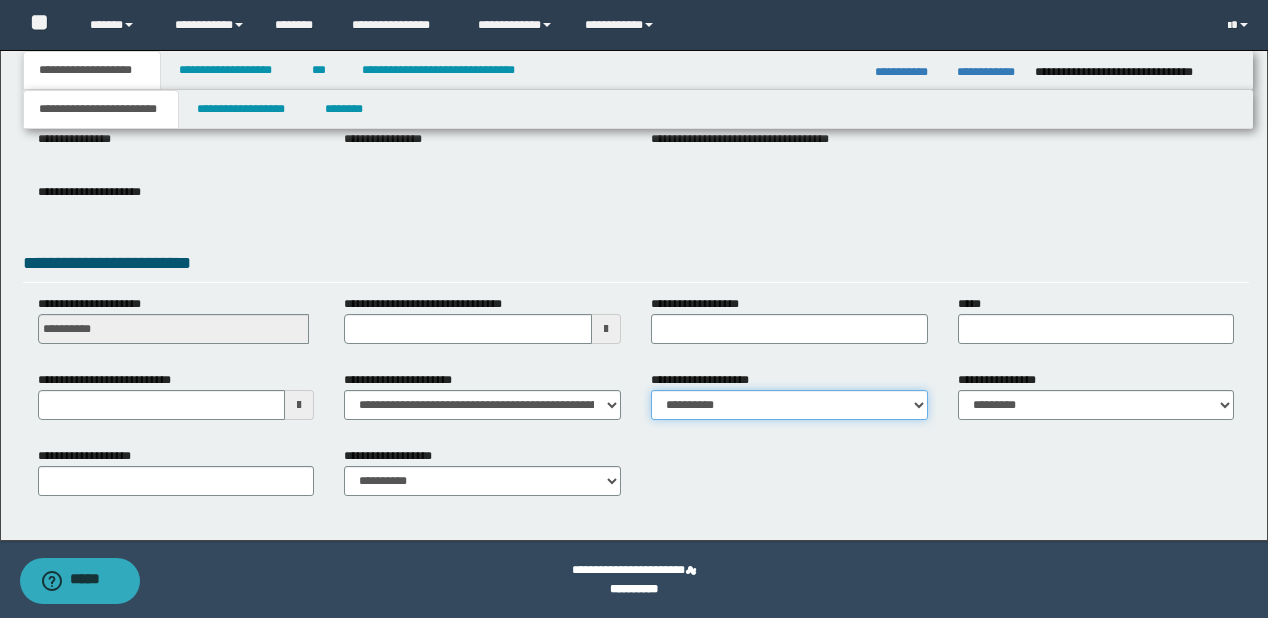 select on "*" 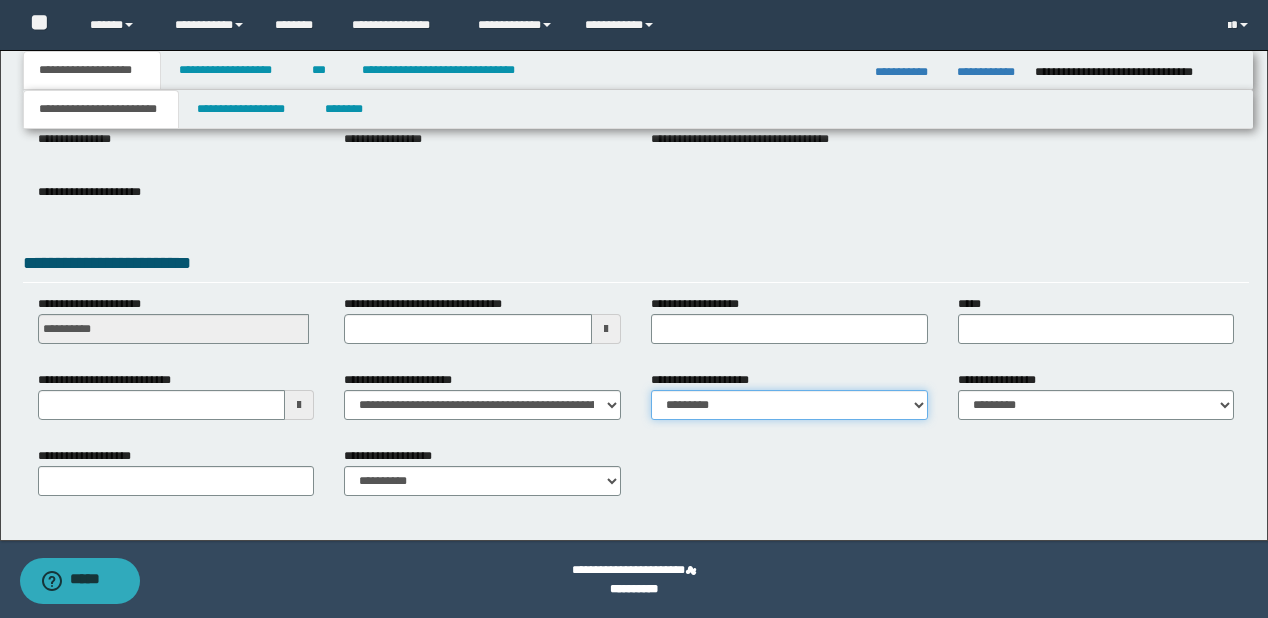 click on "**********" at bounding box center (789, 405) 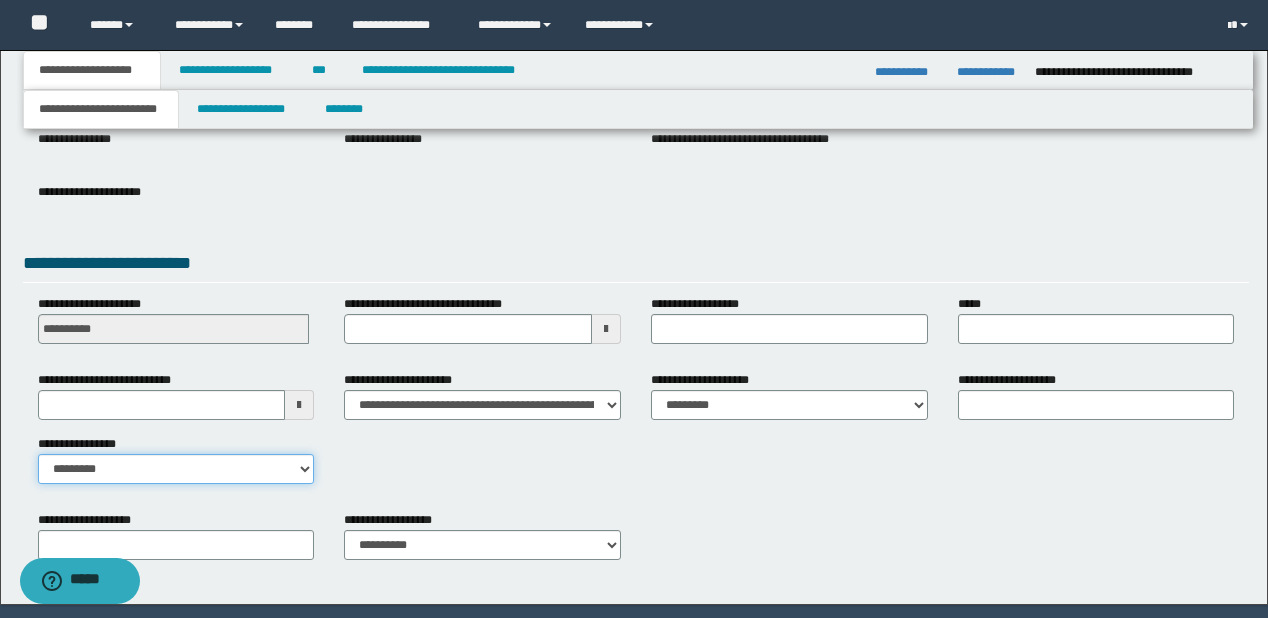 click on "**********" at bounding box center (176, 469) 